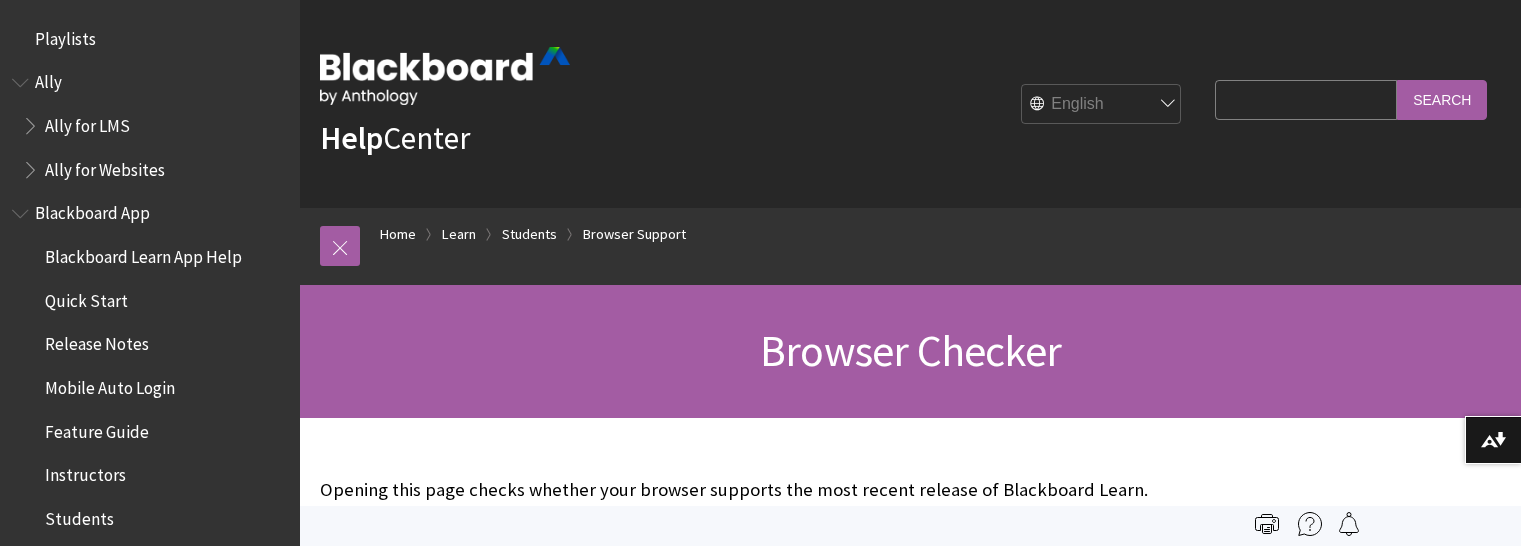 scroll, scrollTop: 0, scrollLeft: 0, axis: both 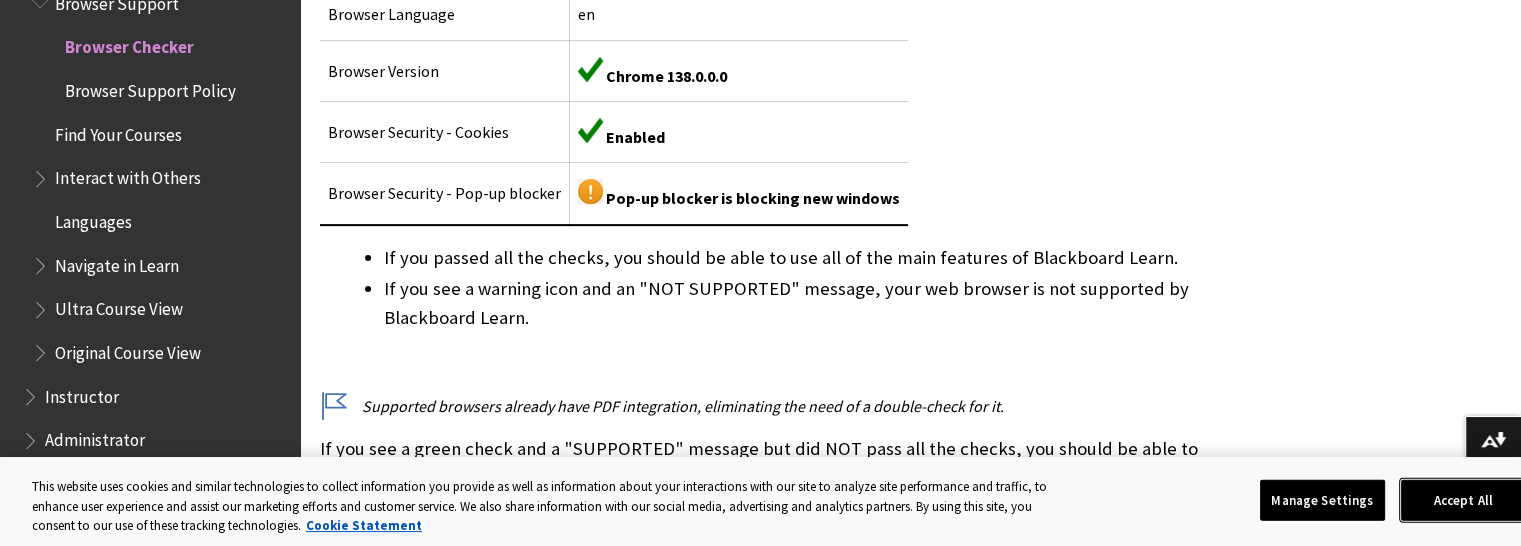 click on "Accept All" at bounding box center (1463, 500) 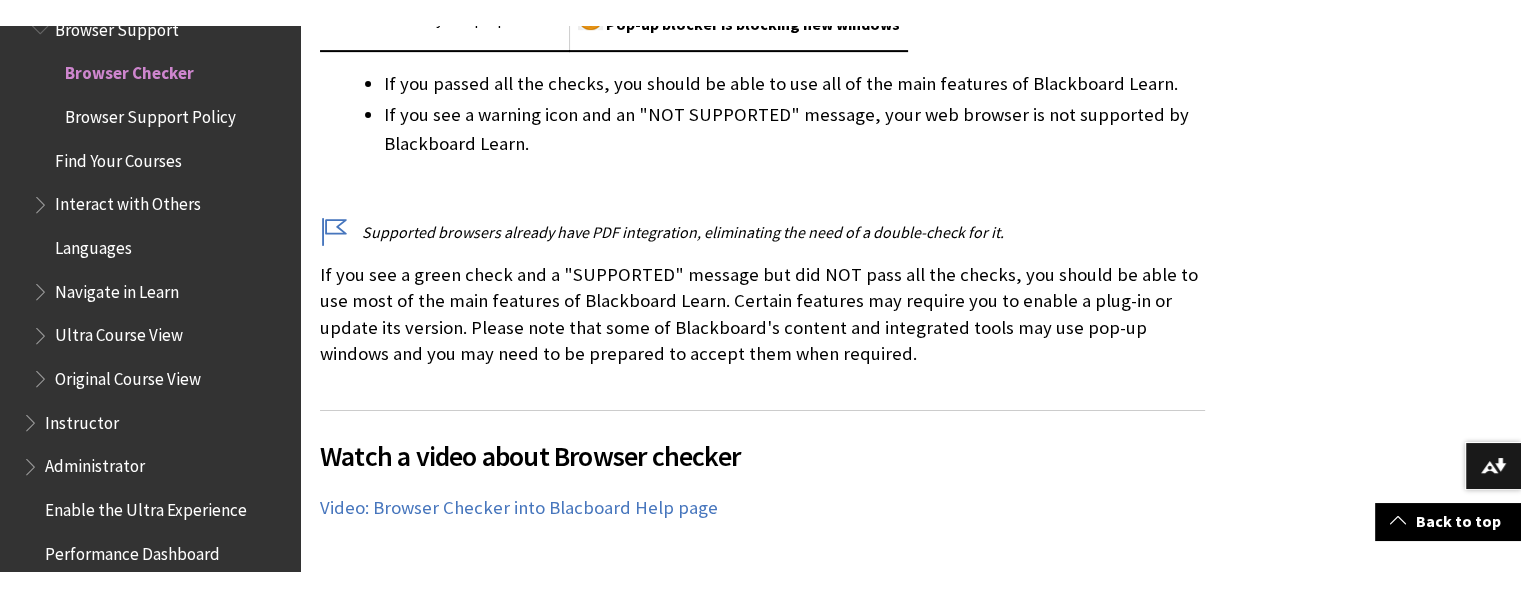 scroll, scrollTop: 1000, scrollLeft: 0, axis: vertical 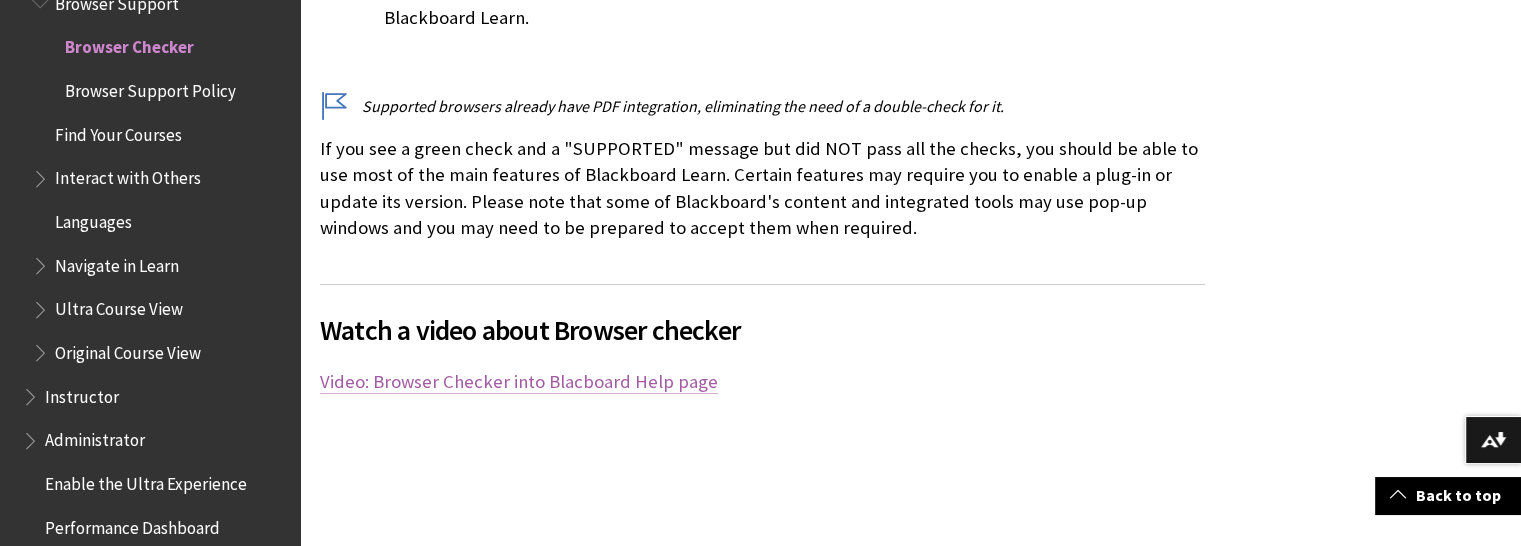 click on "Video: Browser Checker into Blacboard Help page" at bounding box center [519, 382] 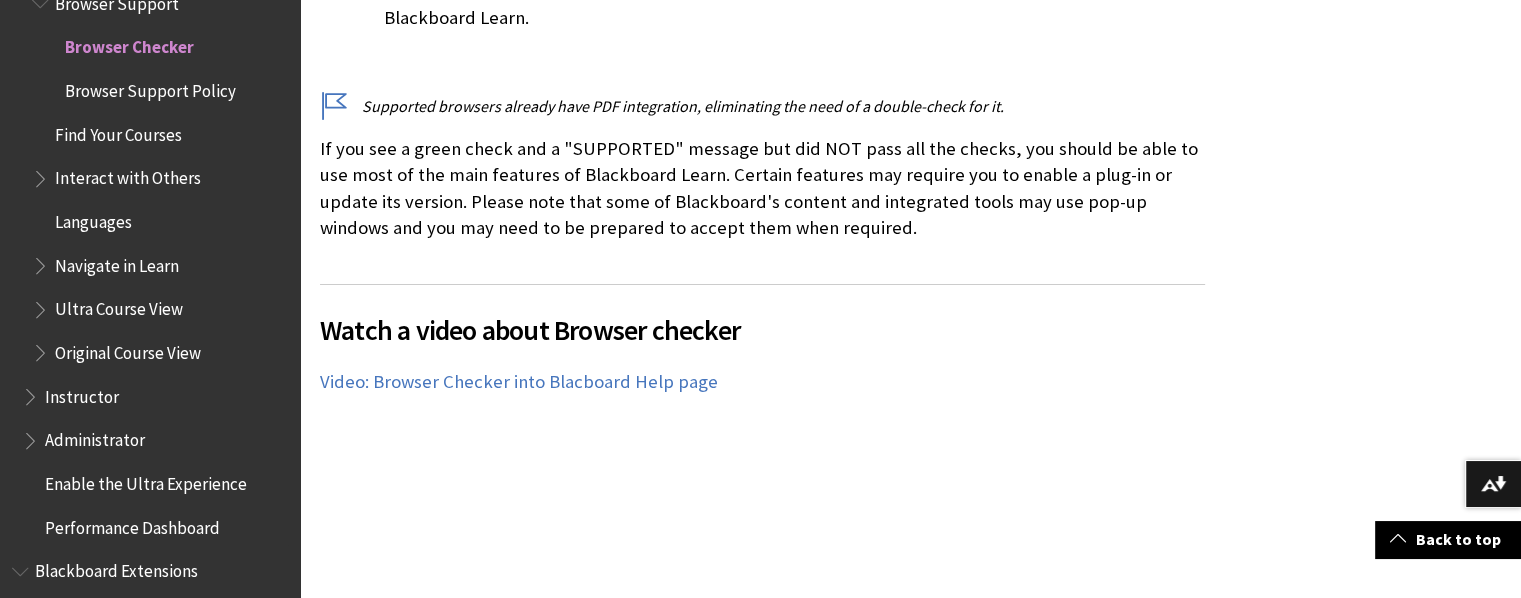 click on "Browser Support Policy" at bounding box center [150, 87] 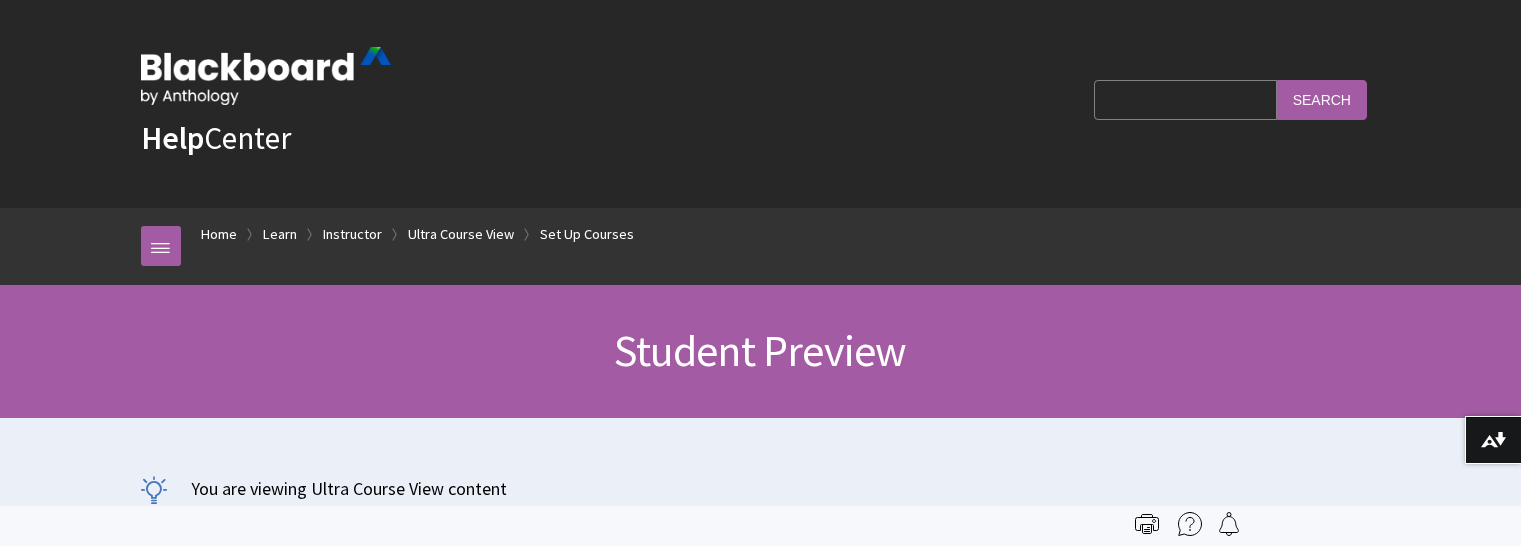 scroll, scrollTop: 0, scrollLeft: 0, axis: both 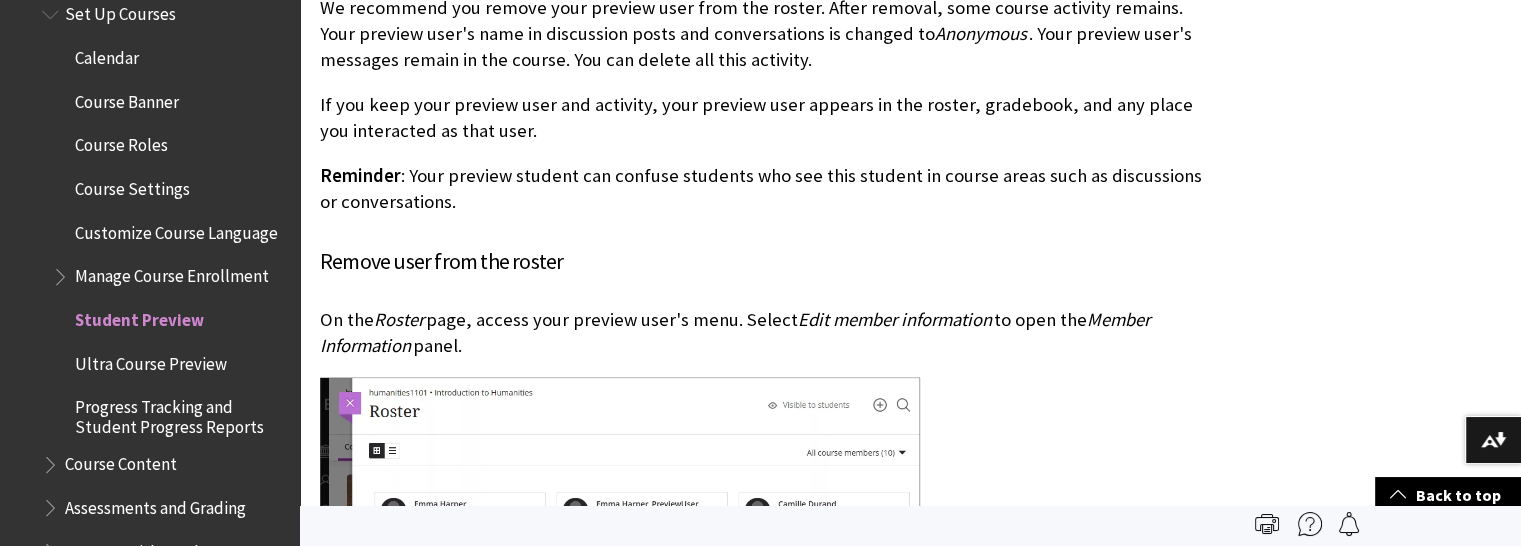 click on "Customize Course Language" at bounding box center [176, 229] 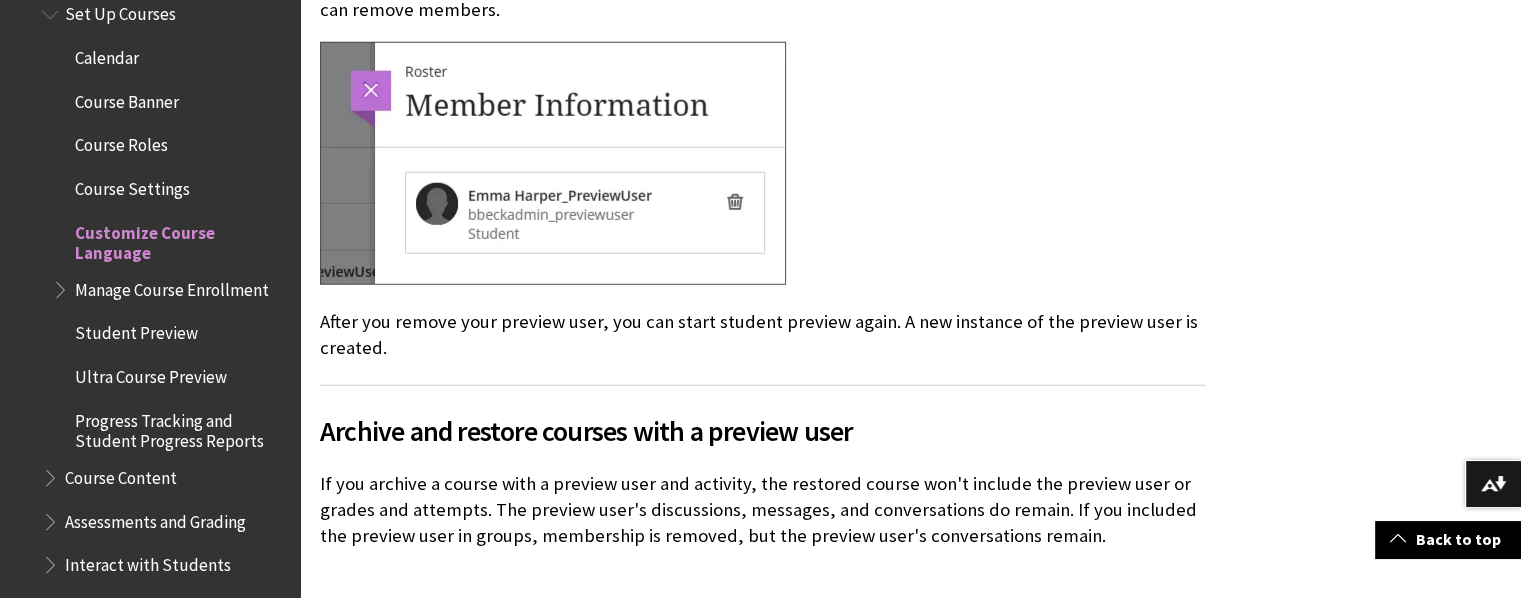 scroll, scrollTop: 5600, scrollLeft: 0, axis: vertical 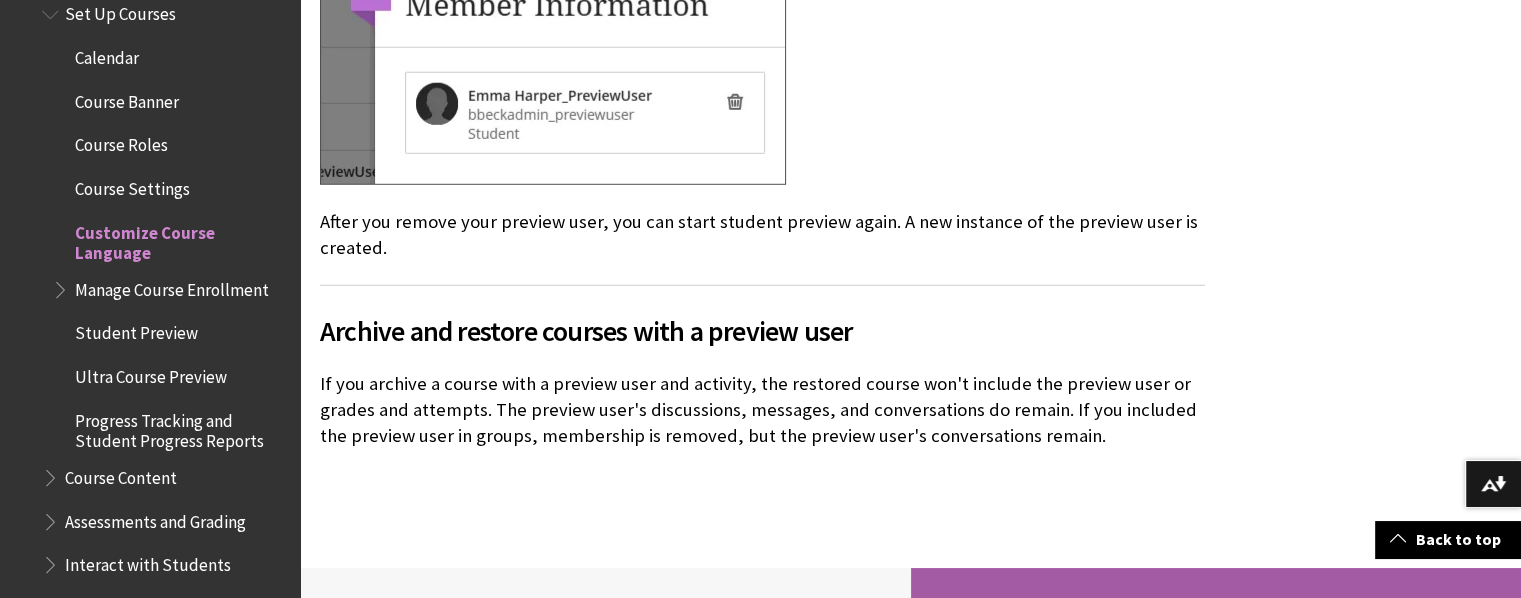click on "Manage Course Enrollment" at bounding box center (172, 286) 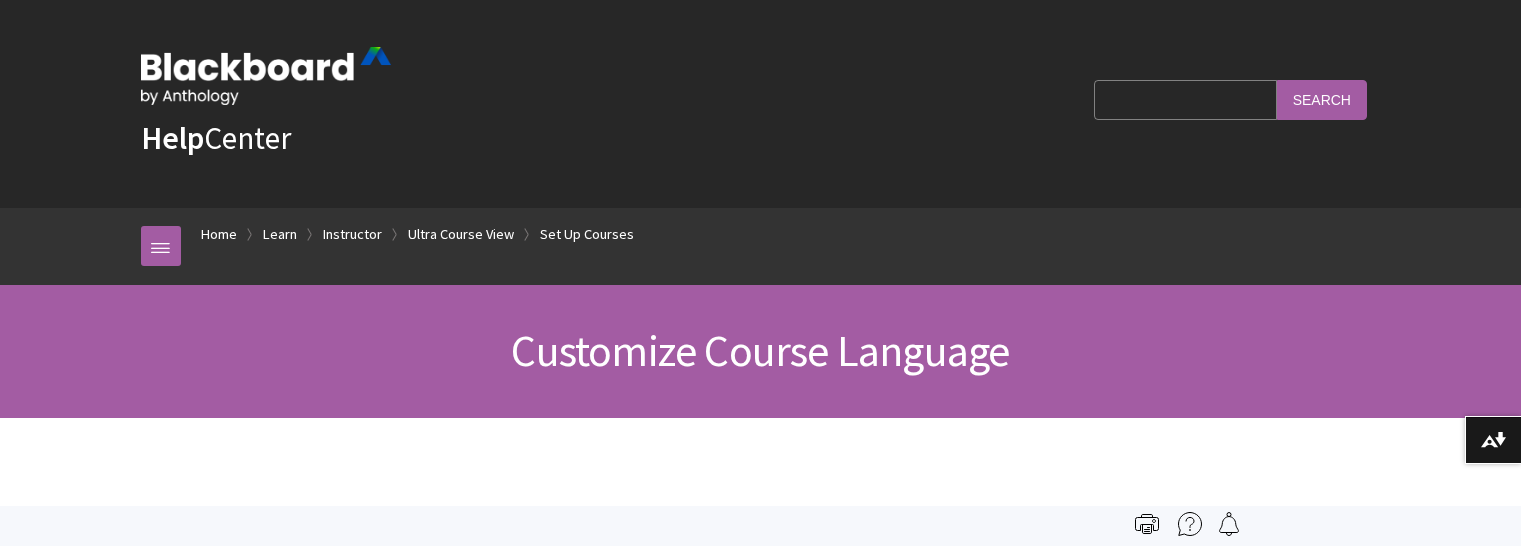 scroll, scrollTop: 0, scrollLeft: 0, axis: both 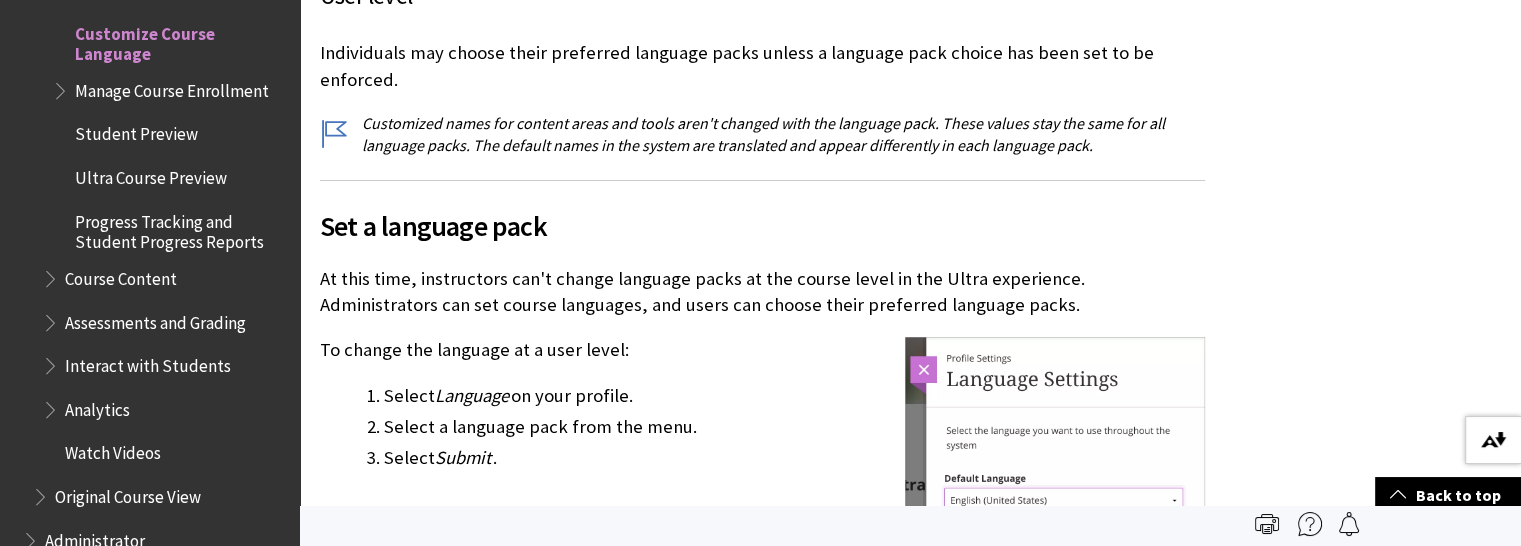 click at bounding box center (1493, 440) 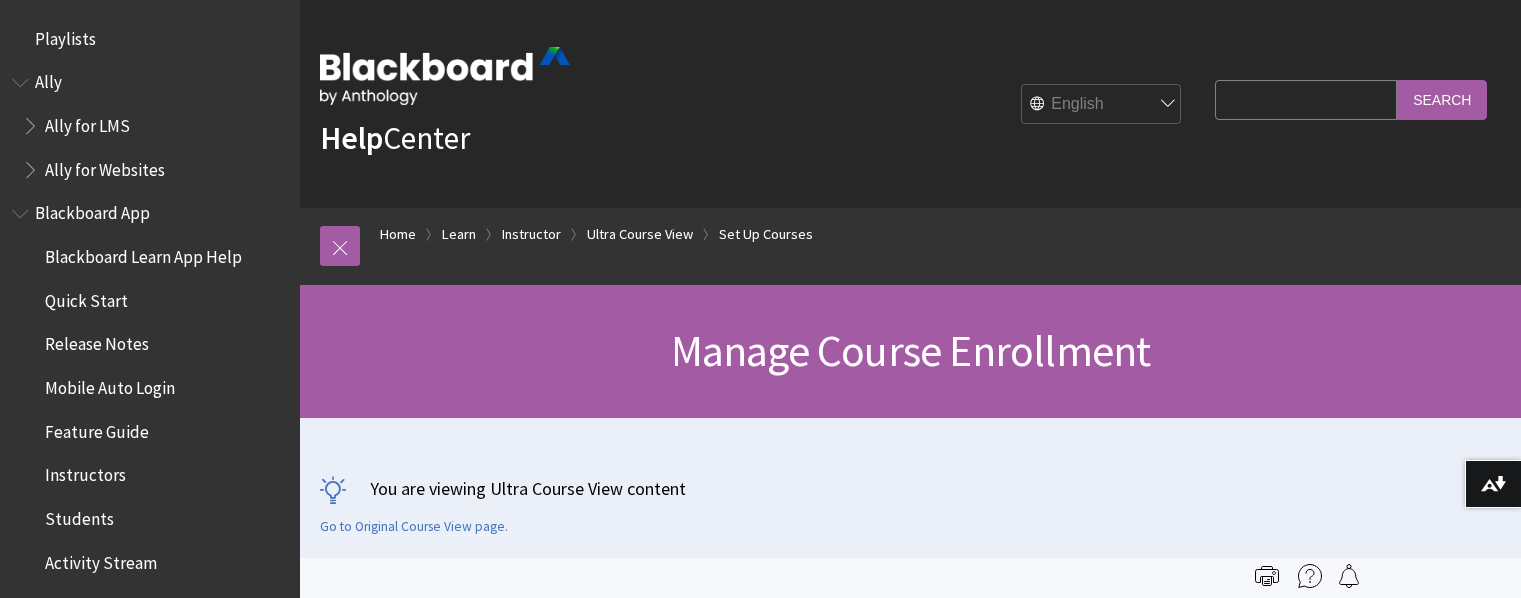 scroll, scrollTop: 0, scrollLeft: 0, axis: both 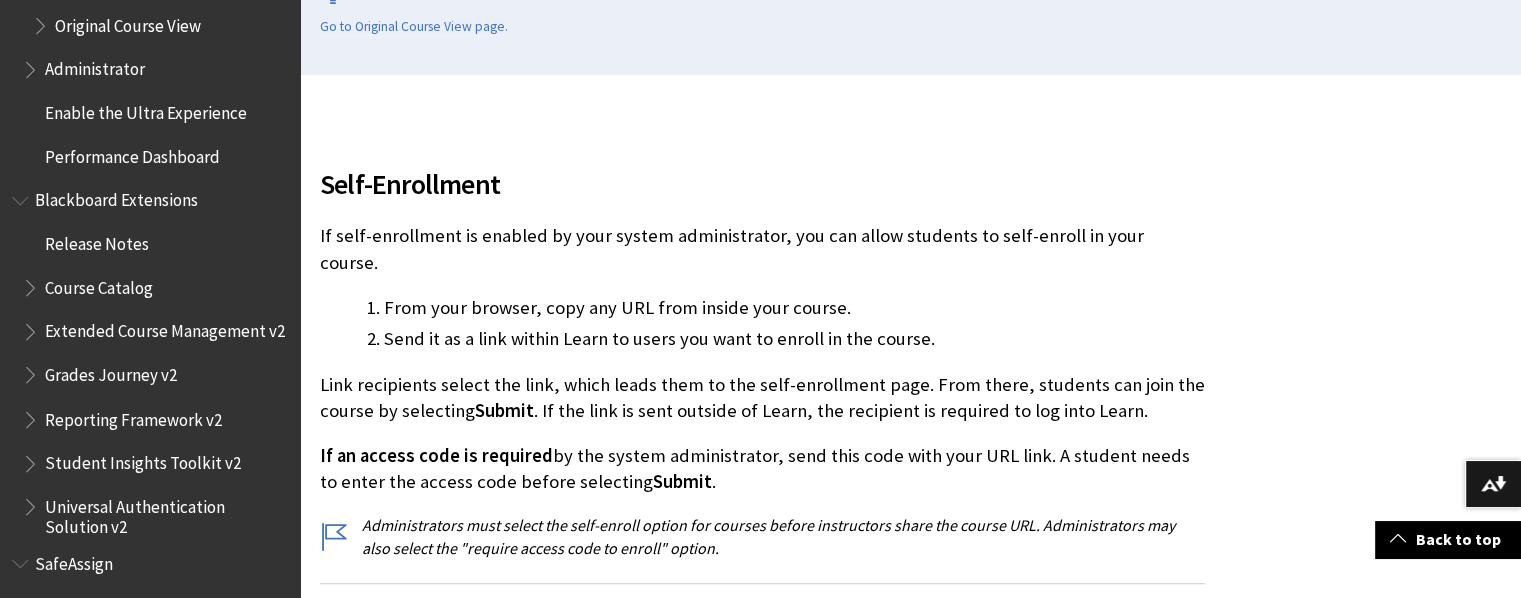 click on "Link recipients select the link, which leads them to the self-enrollment page. From there, students can join the course by selecting  Submit . If the link is sent outside of Learn, the recipient is required to log into Learn." at bounding box center [762, 398] 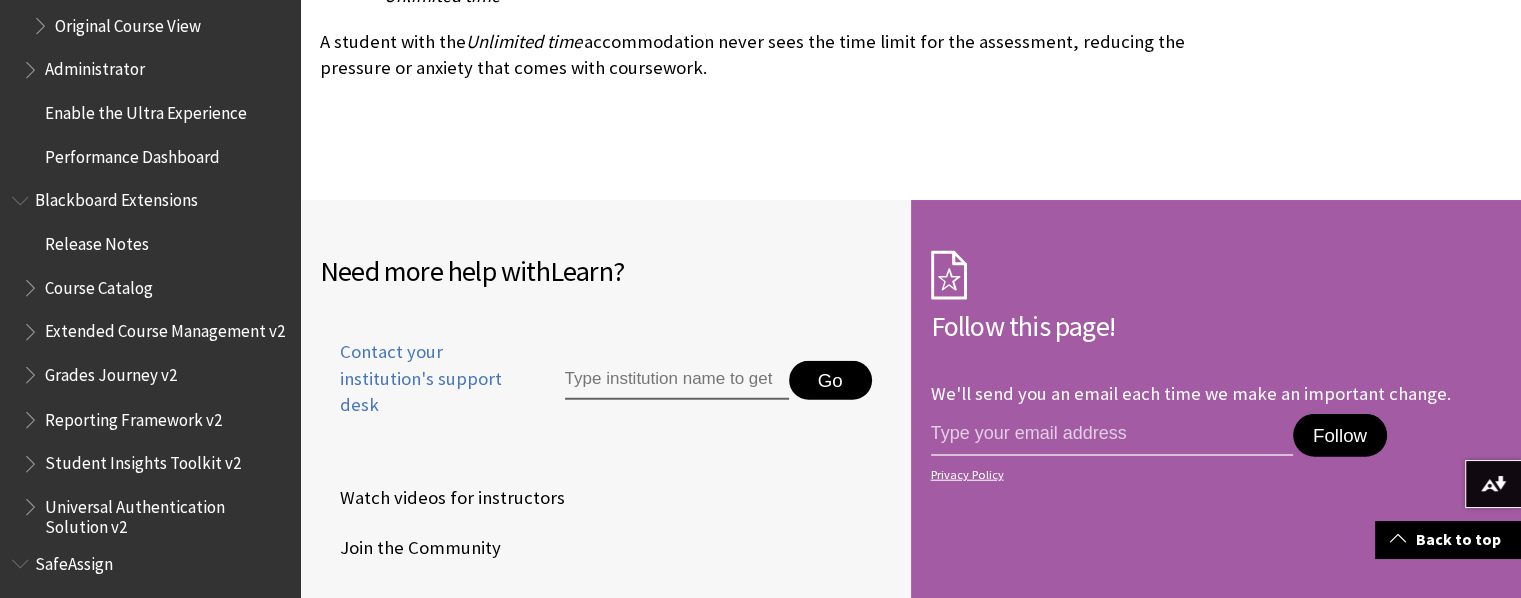 scroll, scrollTop: 5000, scrollLeft: 0, axis: vertical 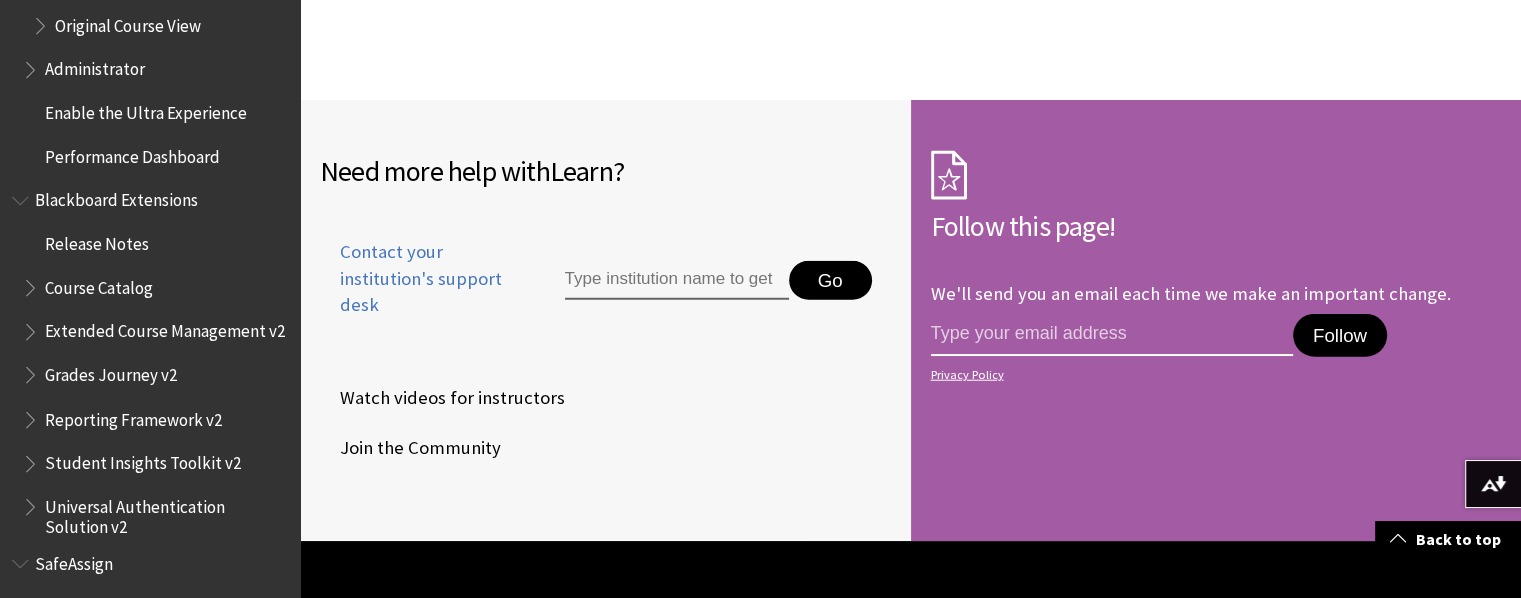 click at bounding box center (1112, 335) 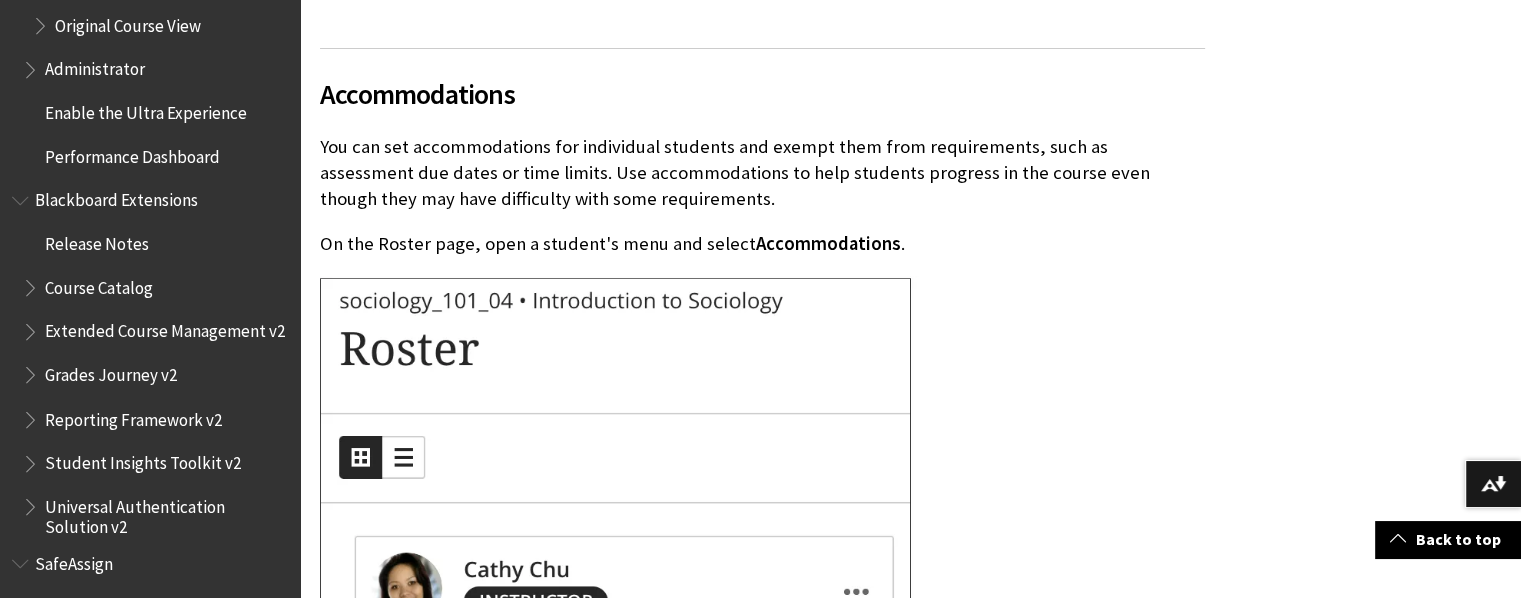 scroll, scrollTop: 3784, scrollLeft: 0, axis: vertical 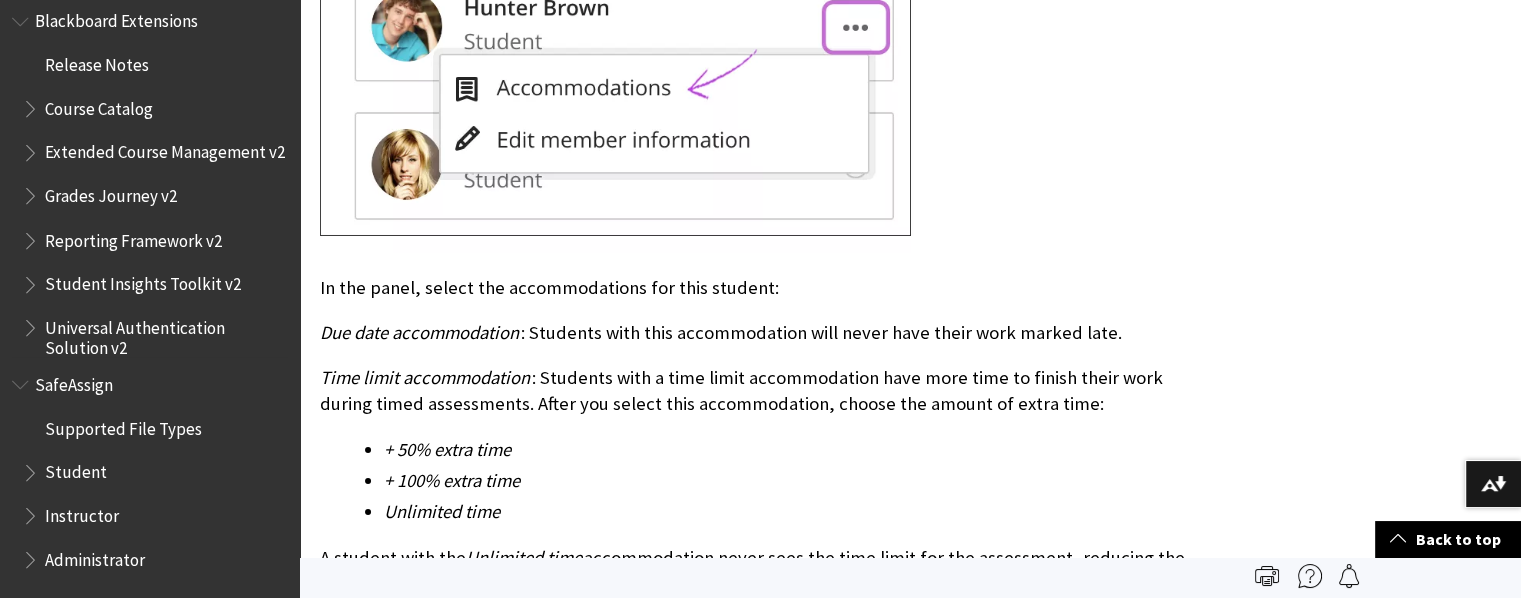click on "Extended Course Management v2" at bounding box center [165, 149] 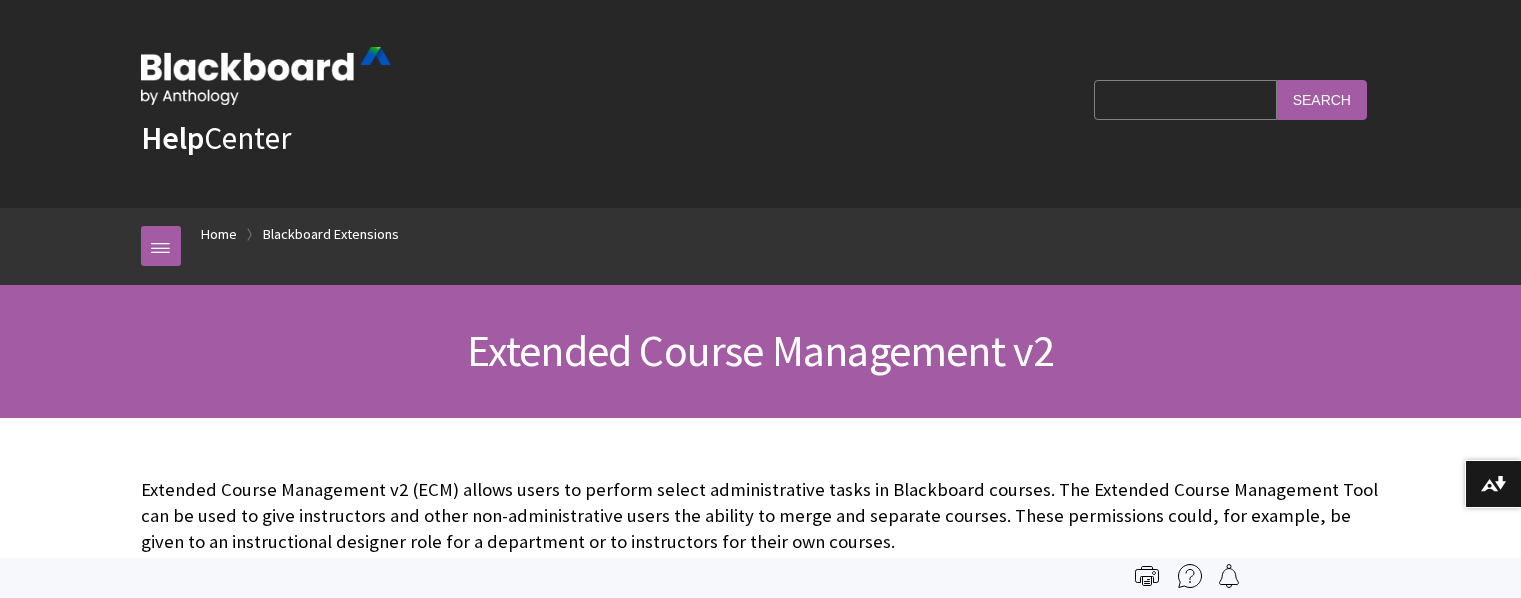 scroll, scrollTop: 0, scrollLeft: 0, axis: both 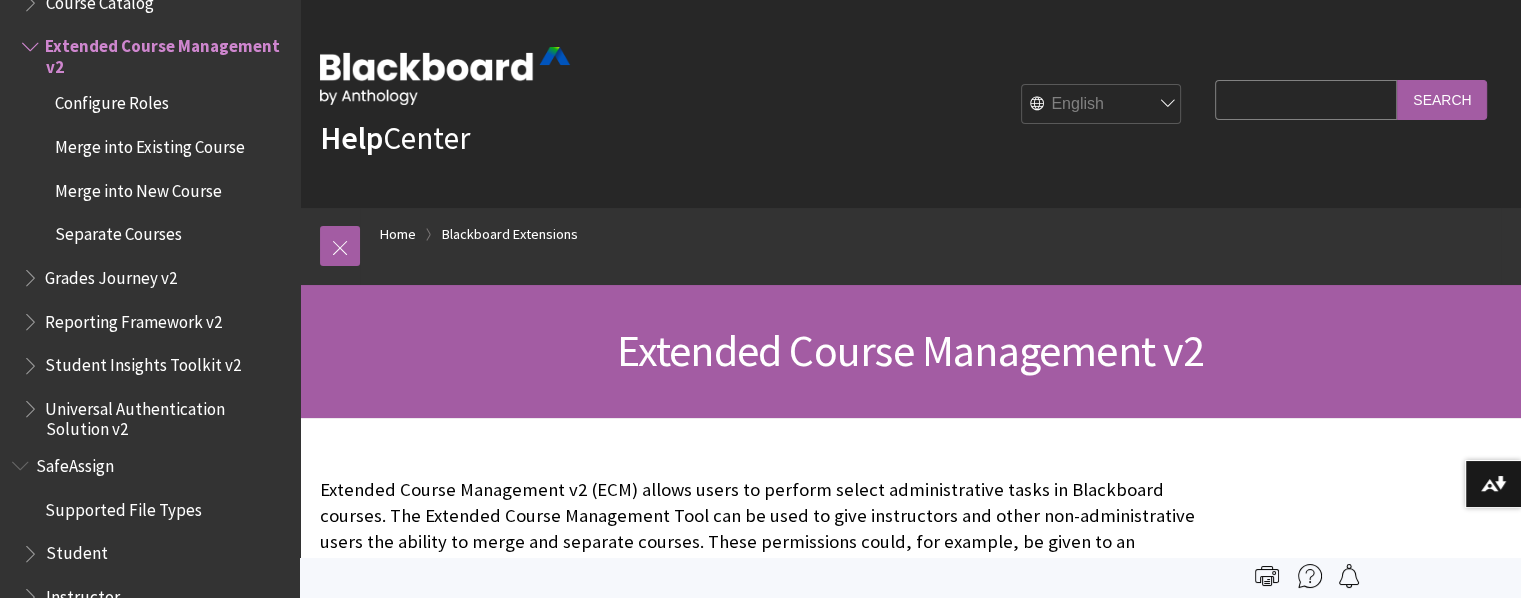 click on "Extended Course Management v2" at bounding box center (911, 350) 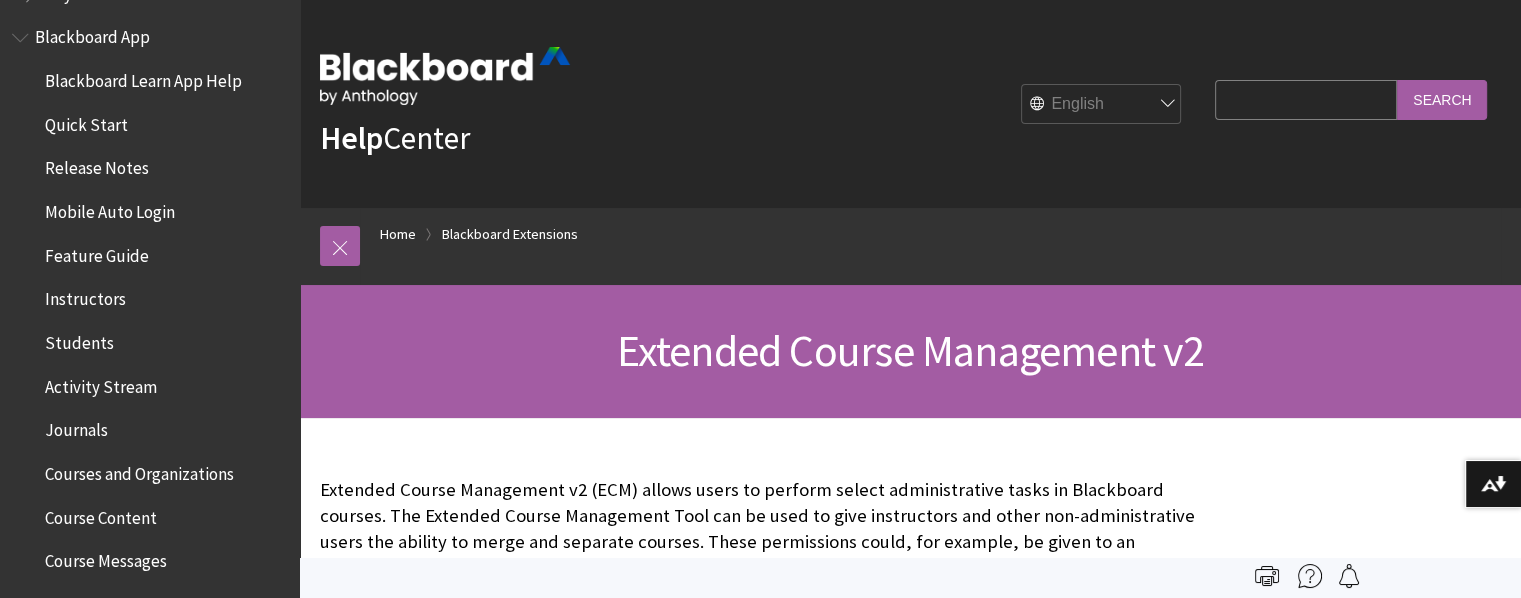 scroll, scrollTop: 0, scrollLeft: 0, axis: both 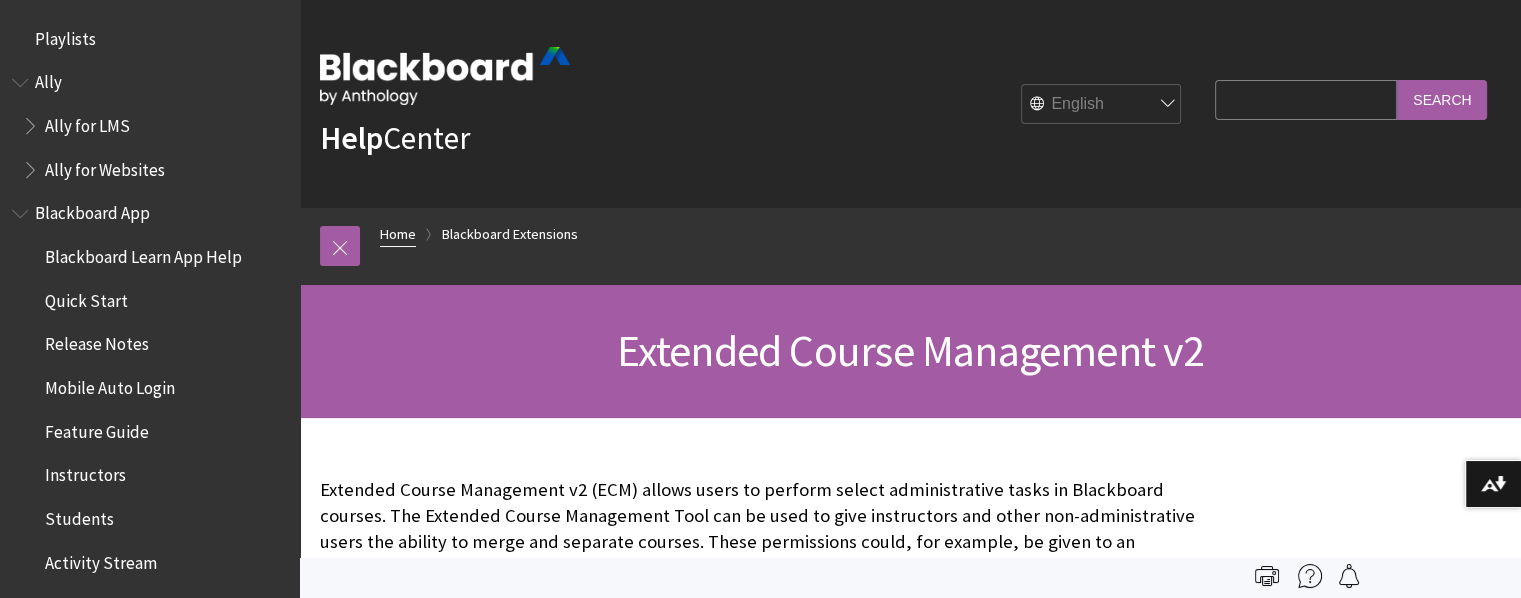 click on "Home" at bounding box center [398, 234] 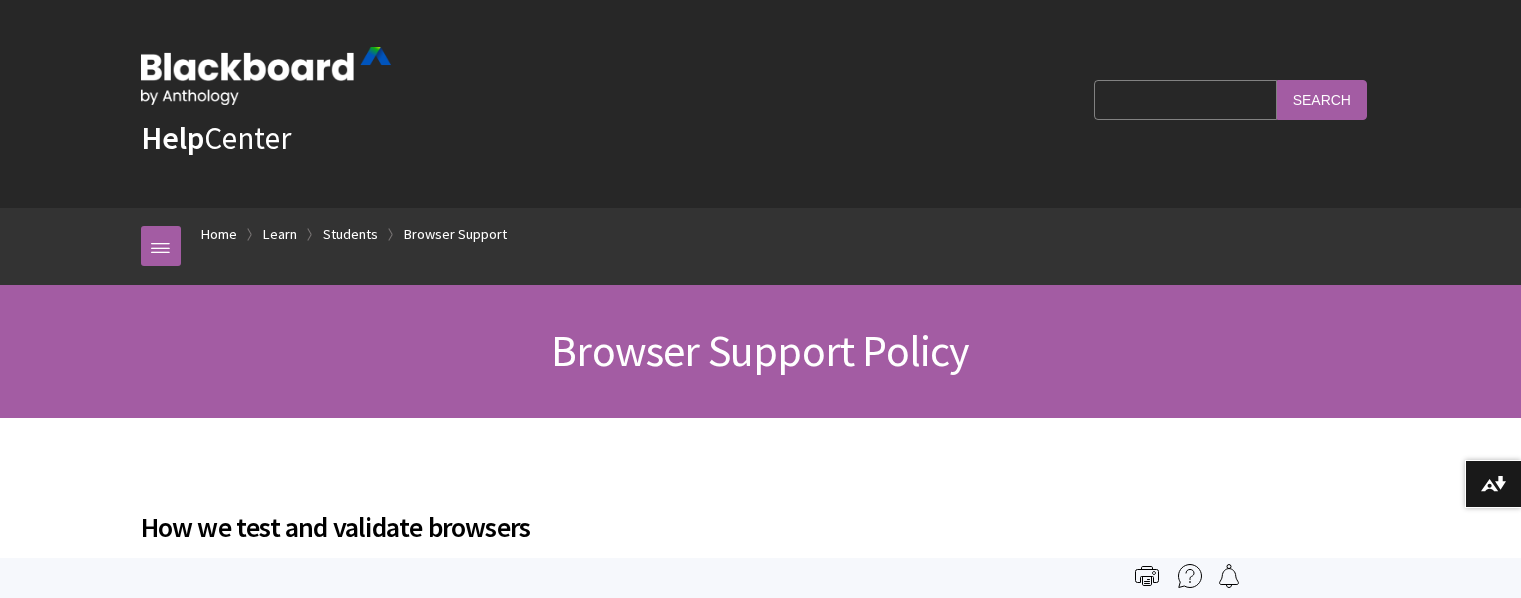 scroll, scrollTop: 0, scrollLeft: 0, axis: both 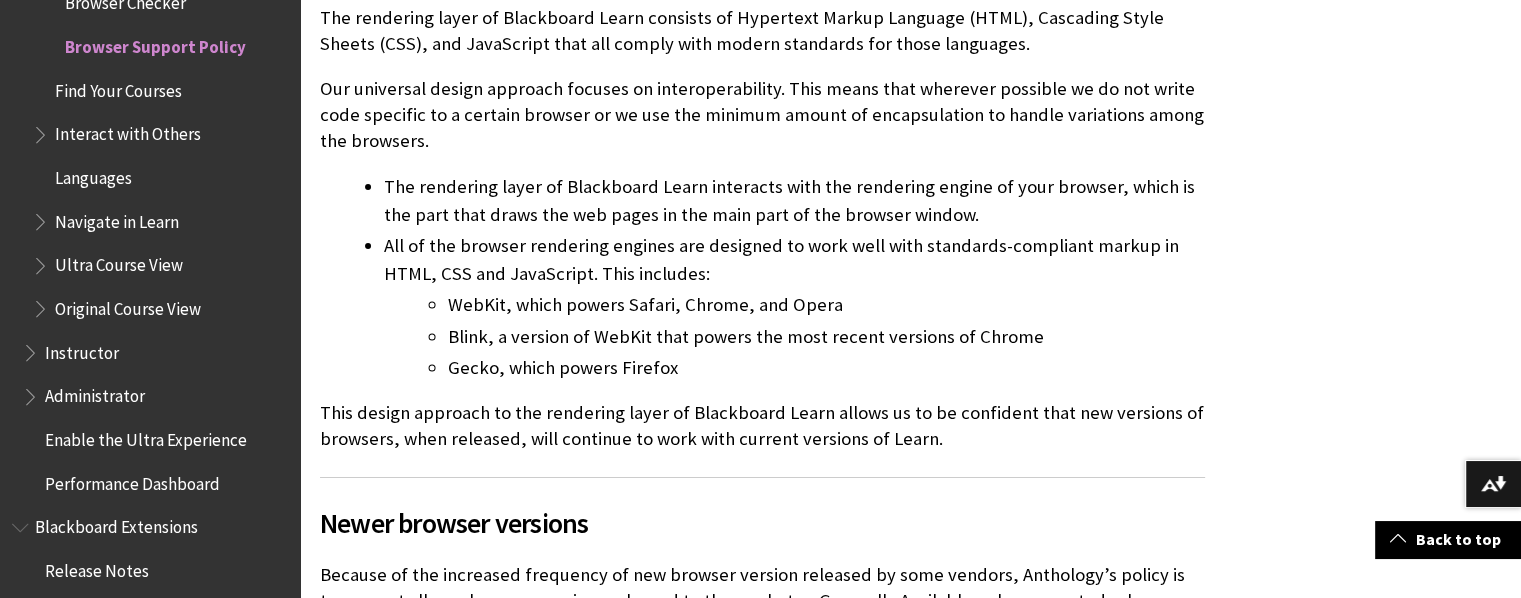 click on "Find Your Courses" at bounding box center [118, 87] 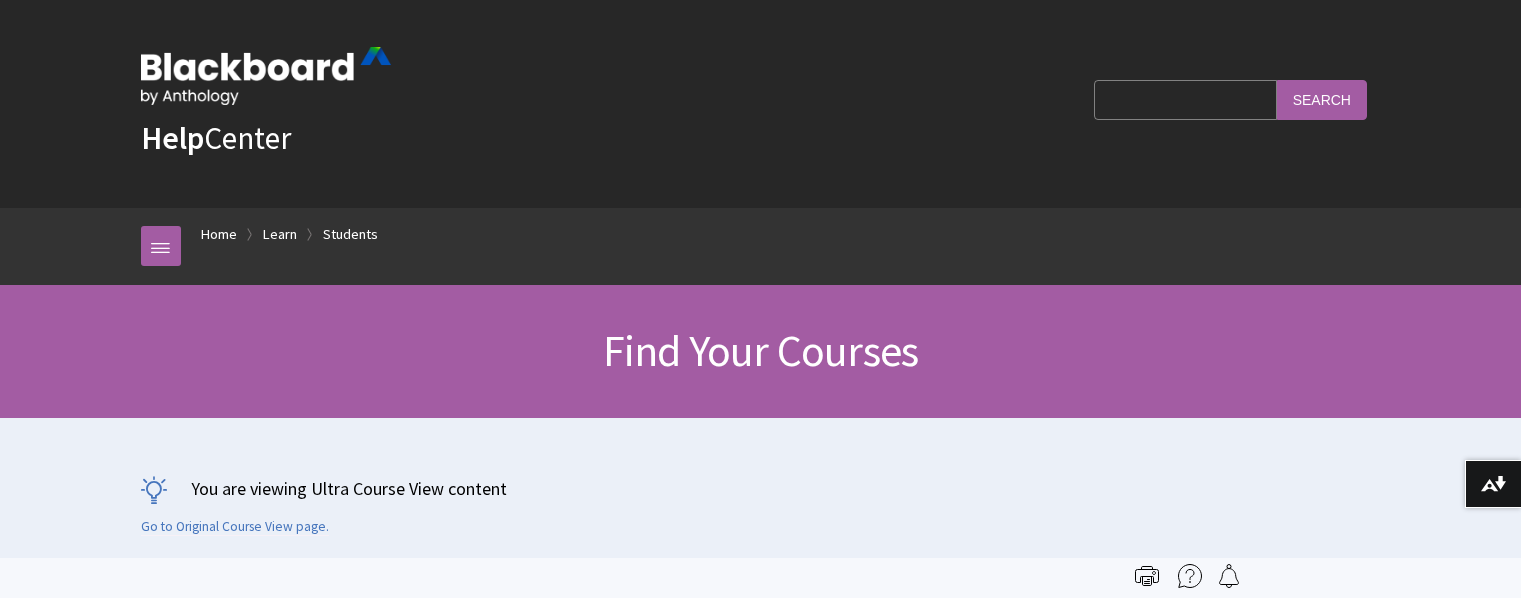 scroll, scrollTop: 200, scrollLeft: 0, axis: vertical 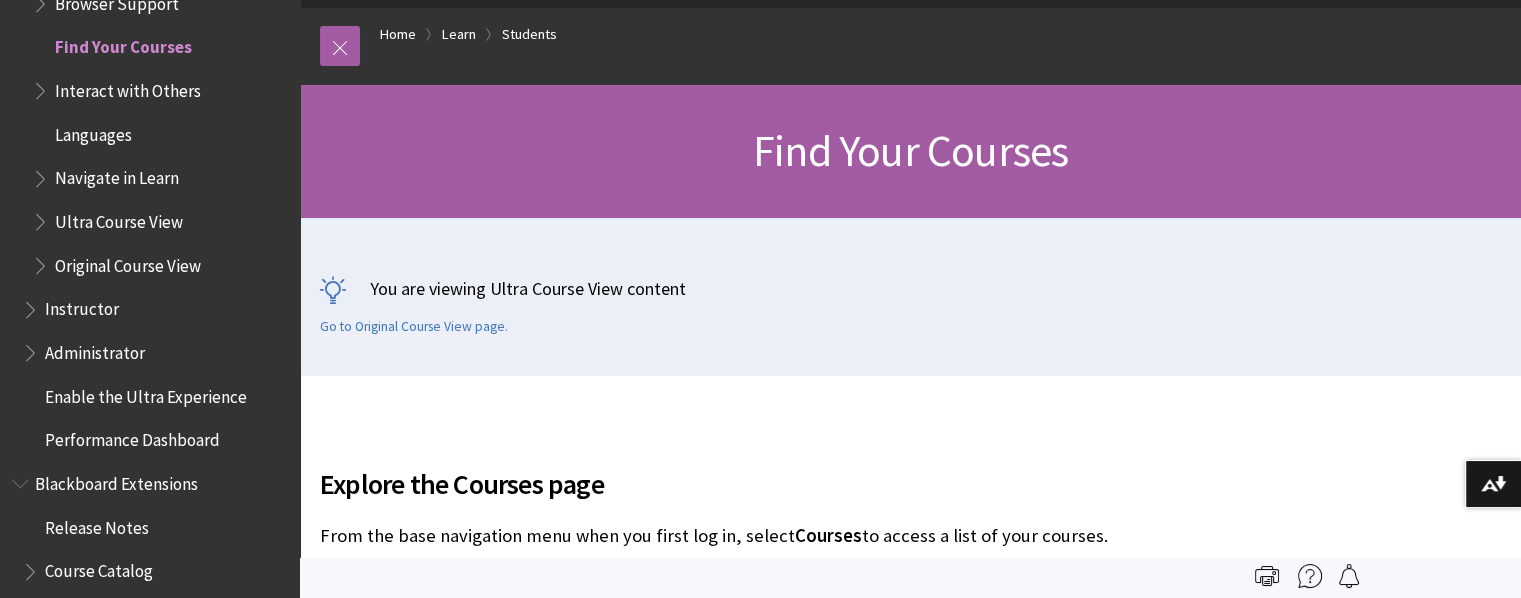 click on "Interact with Others" at bounding box center (128, 87) 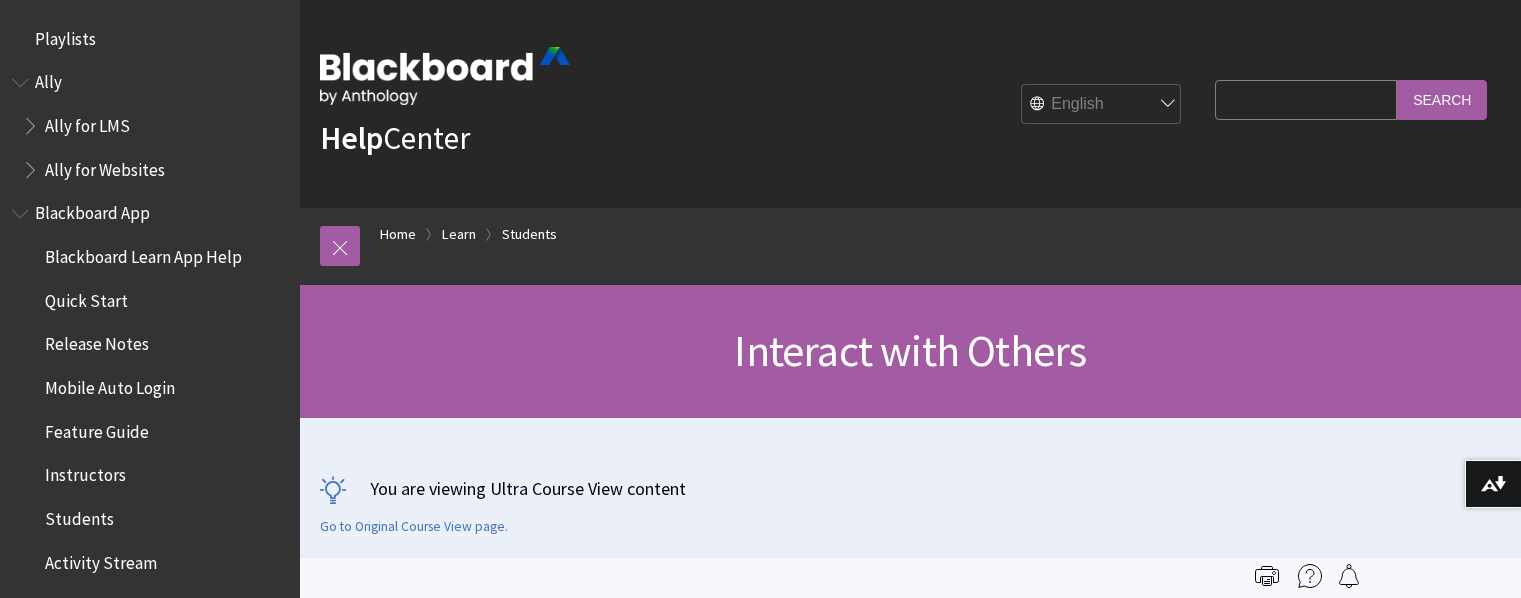 scroll, scrollTop: 0, scrollLeft: 0, axis: both 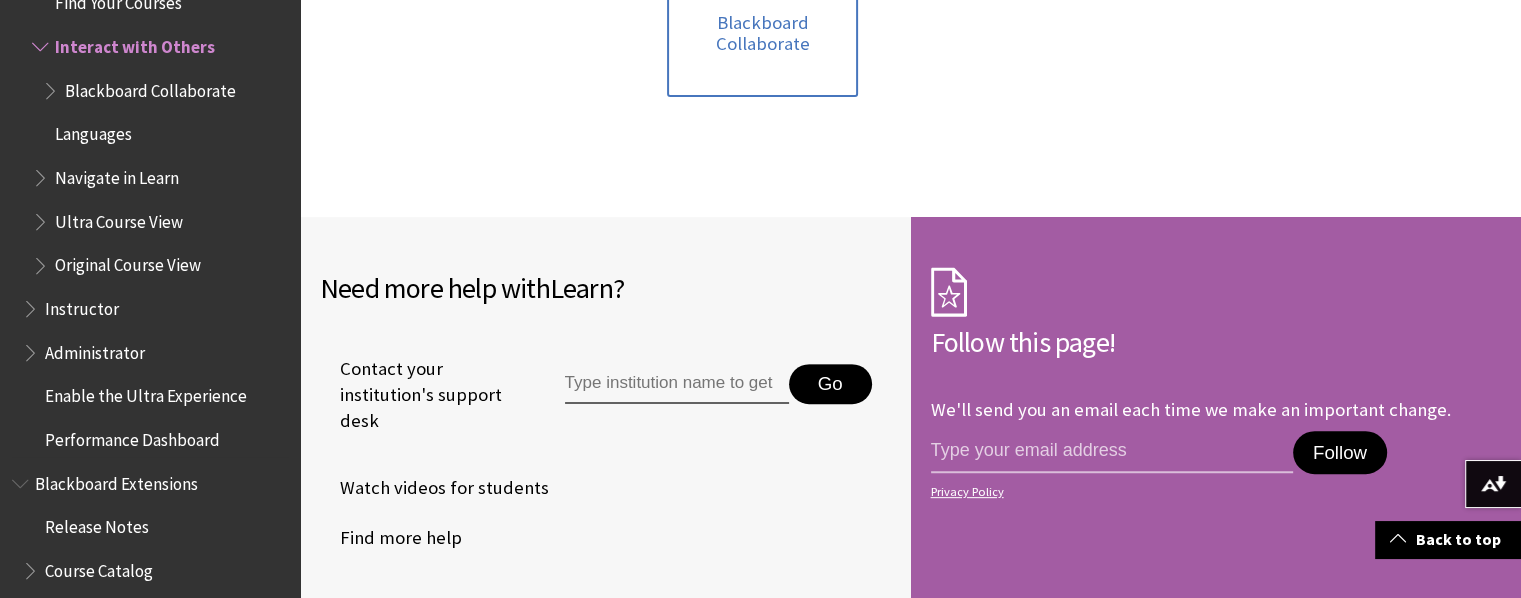 drag, startPoint x: 141, startPoint y: 93, endPoint x: 152, endPoint y: 88, distance: 12.083046 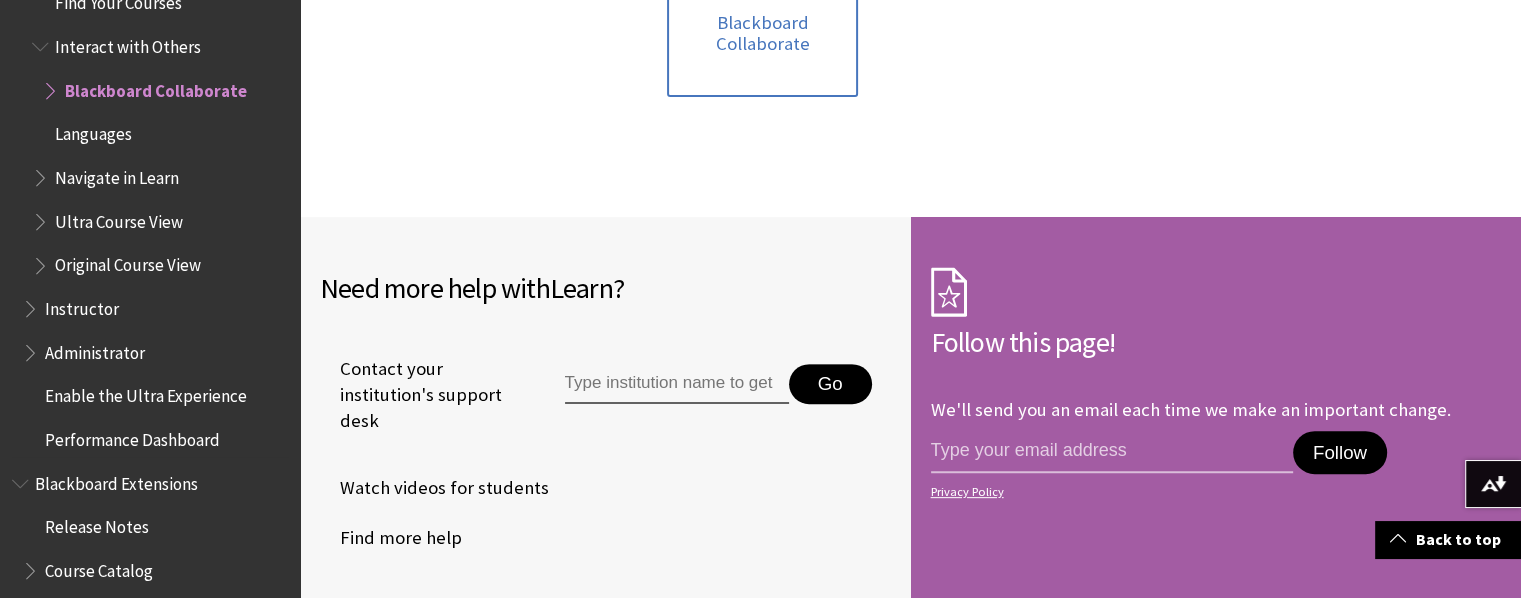 click on "Languages" at bounding box center [93, 131] 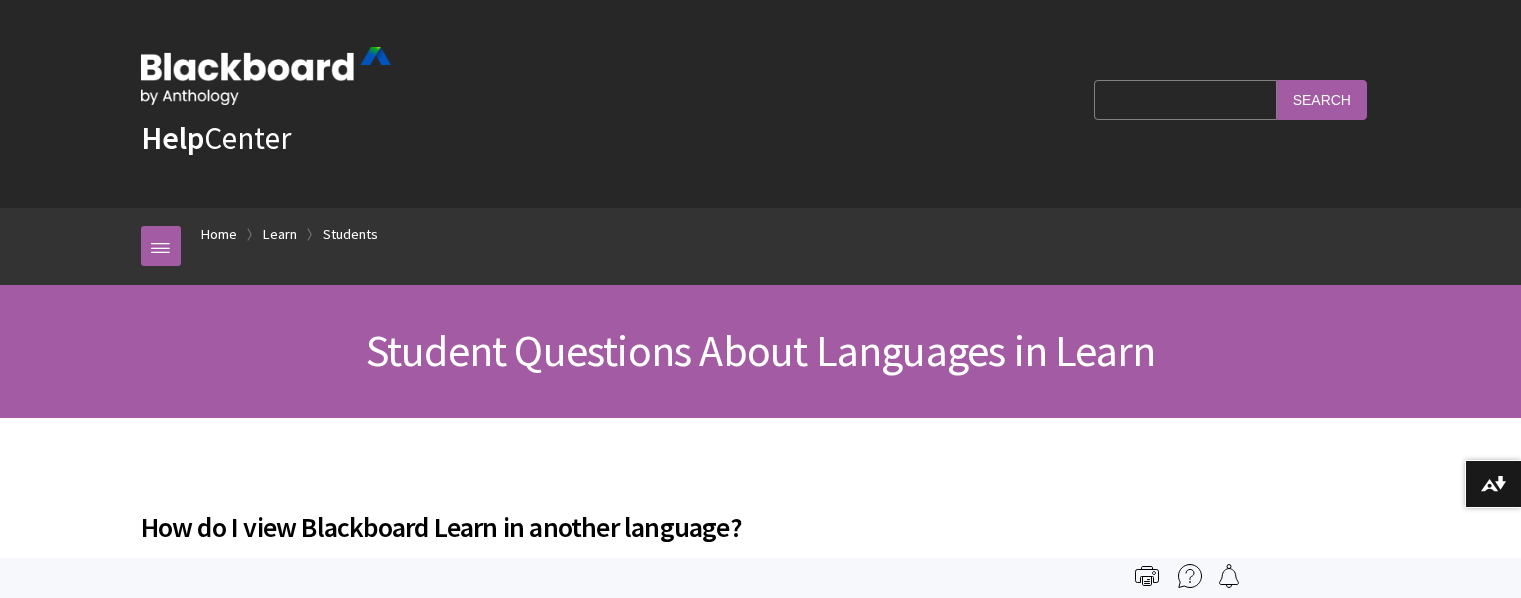 scroll, scrollTop: 0, scrollLeft: 0, axis: both 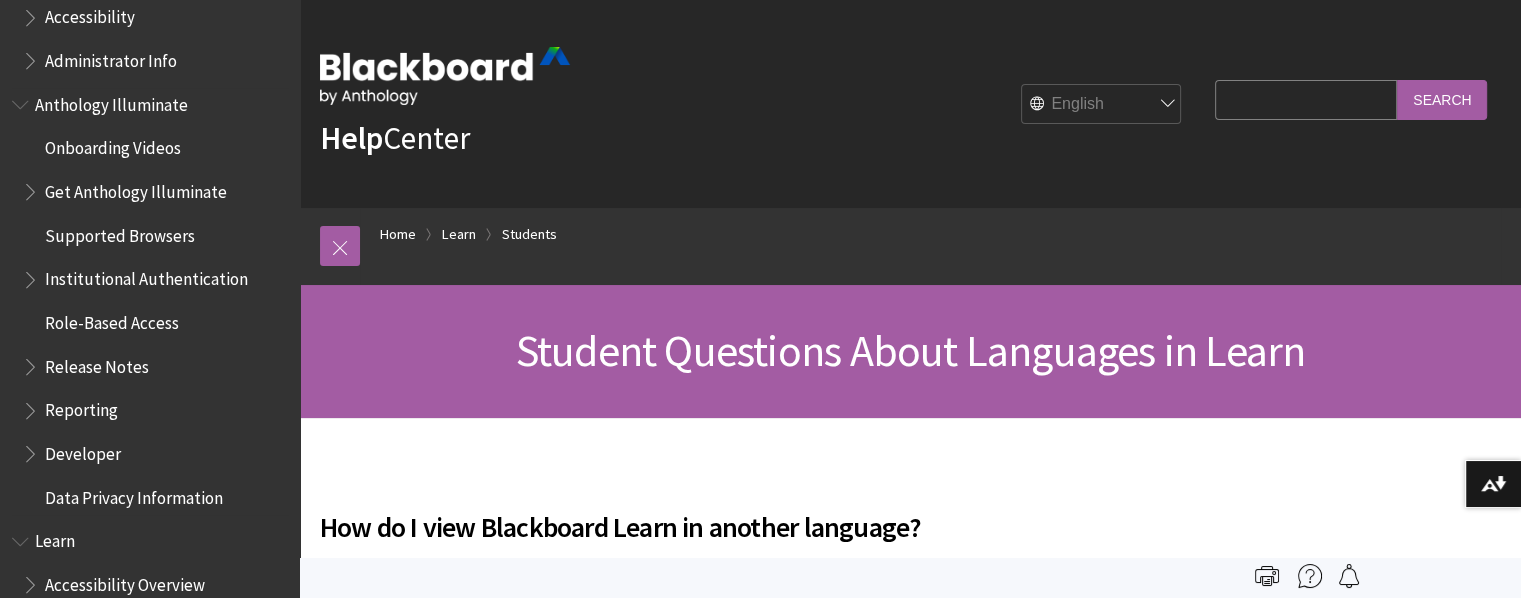 click on "Supported Browsers" at bounding box center [120, 232] 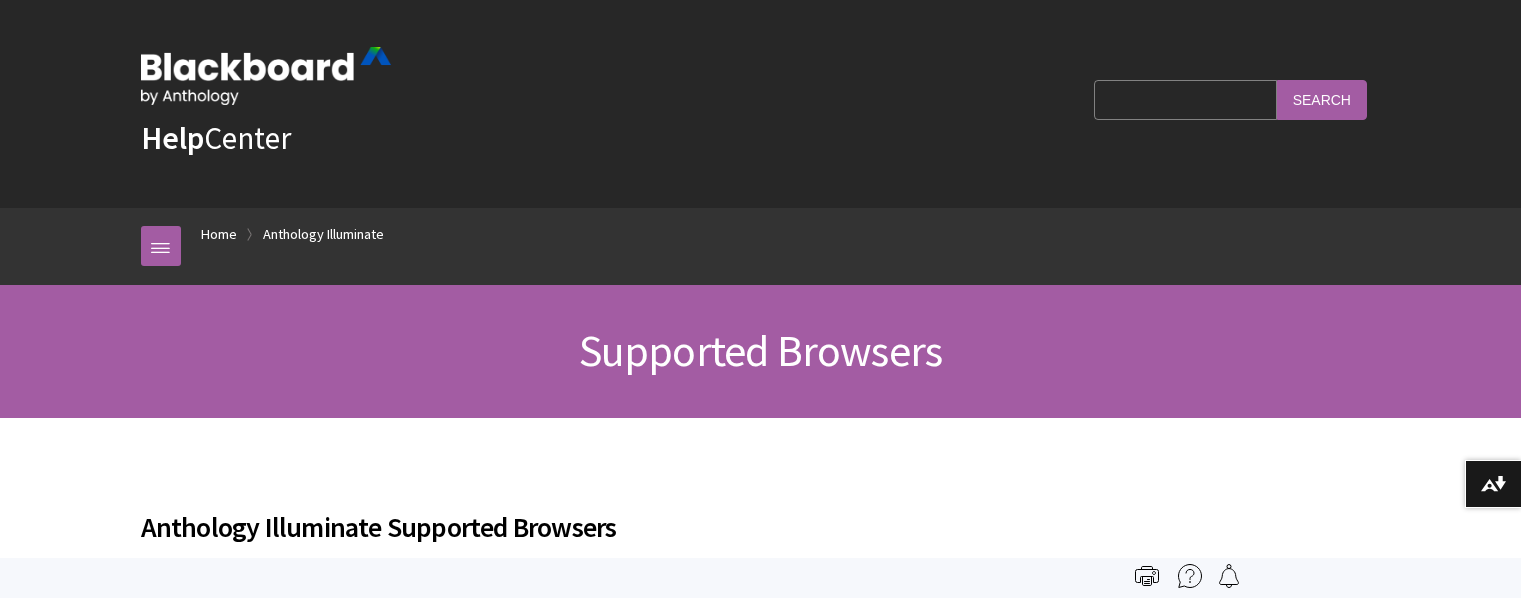 scroll, scrollTop: 0, scrollLeft: 0, axis: both 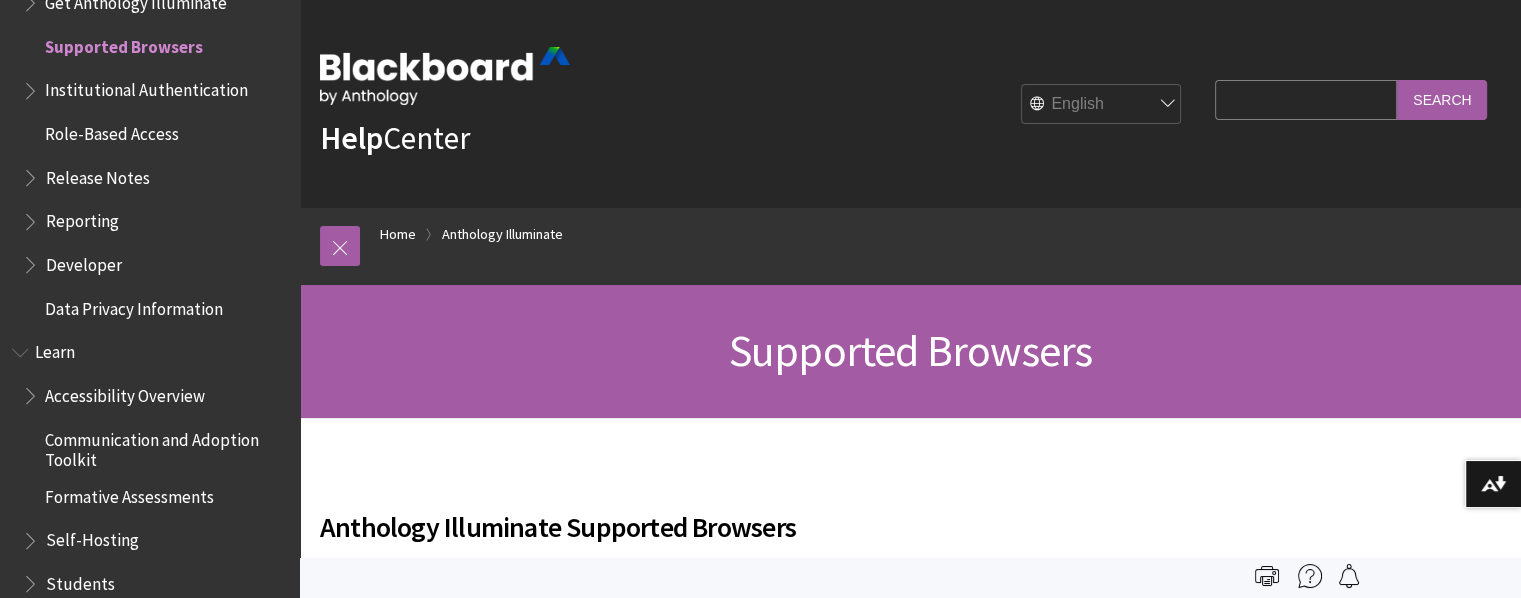 click on "Role-Based Access" at bounding box center (112, 130) 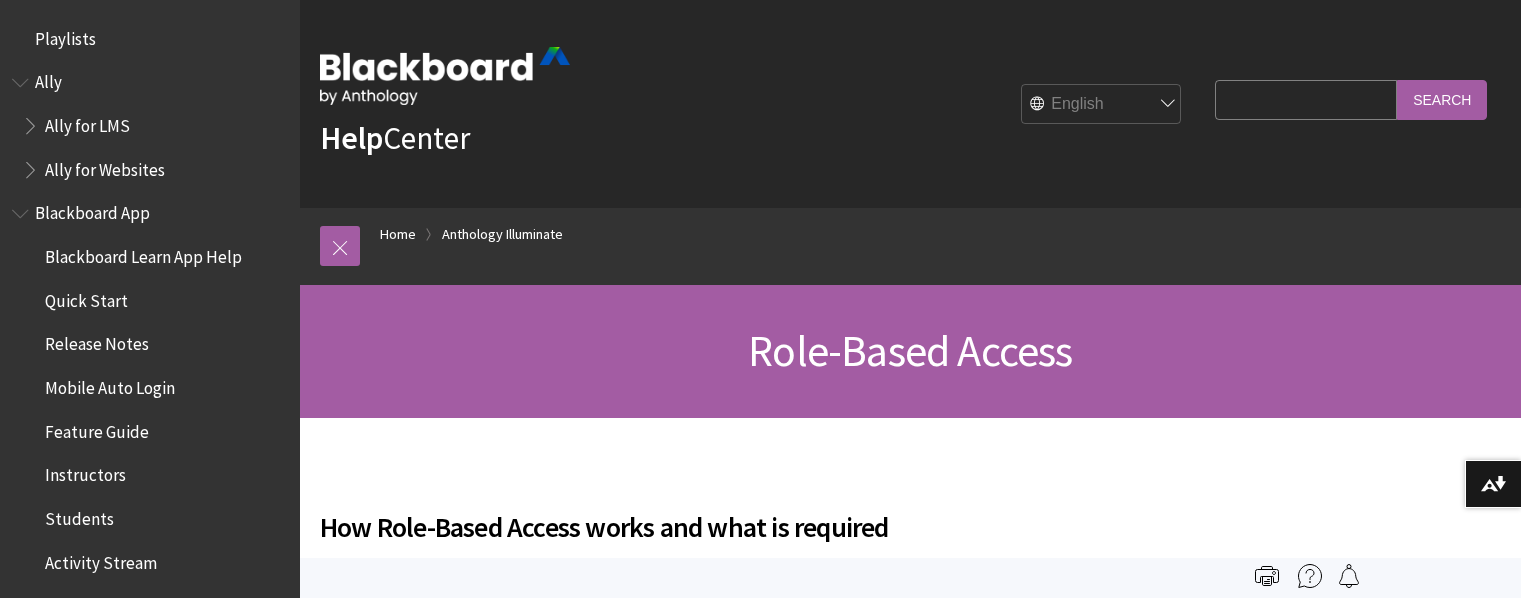 scroll, scrollTop: 0, scrollLeft: 0, axis: both 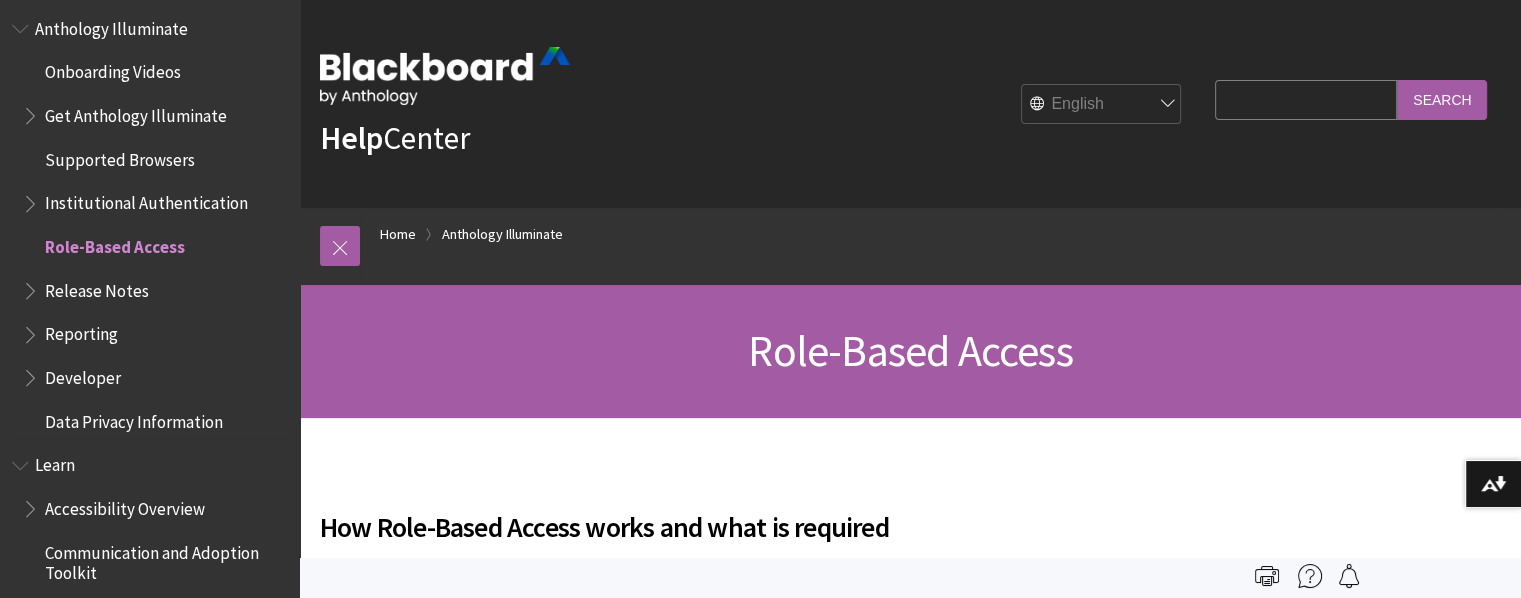 click on "Release Notes" at bounding box center (97, 287) 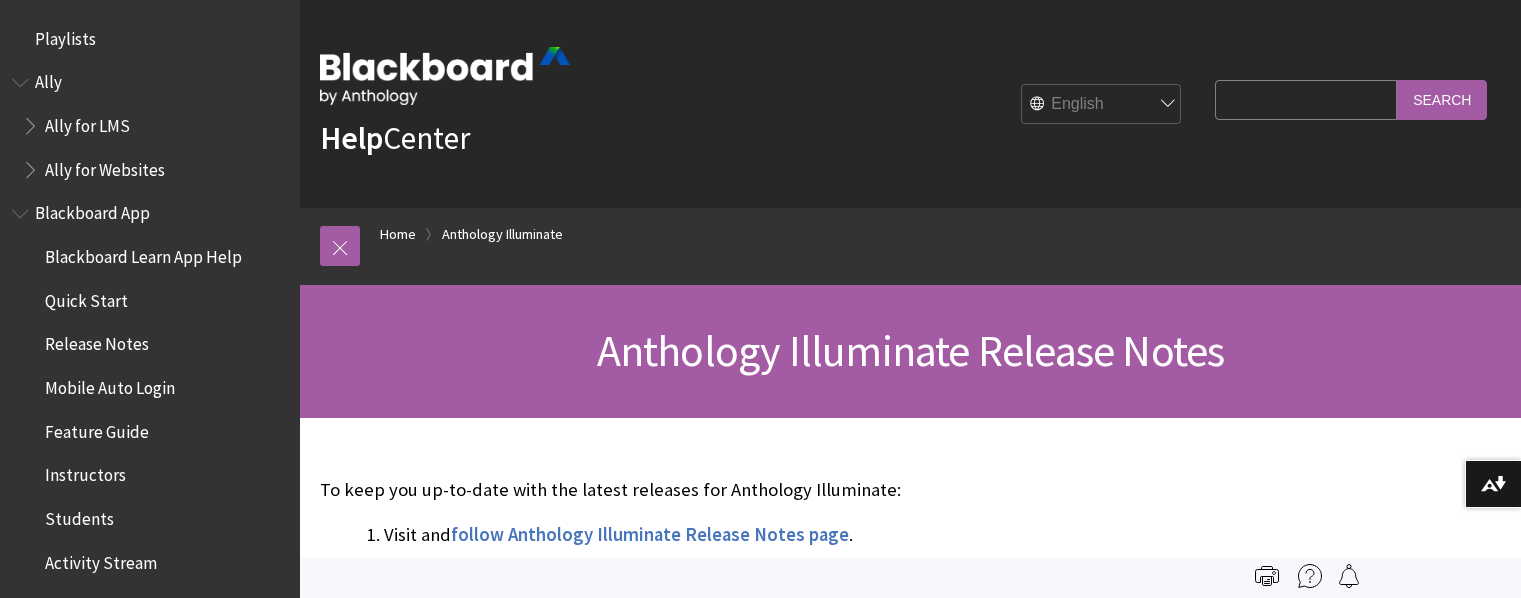 scroll, scrollTop: 0, scrollLeft: 0, axis: both 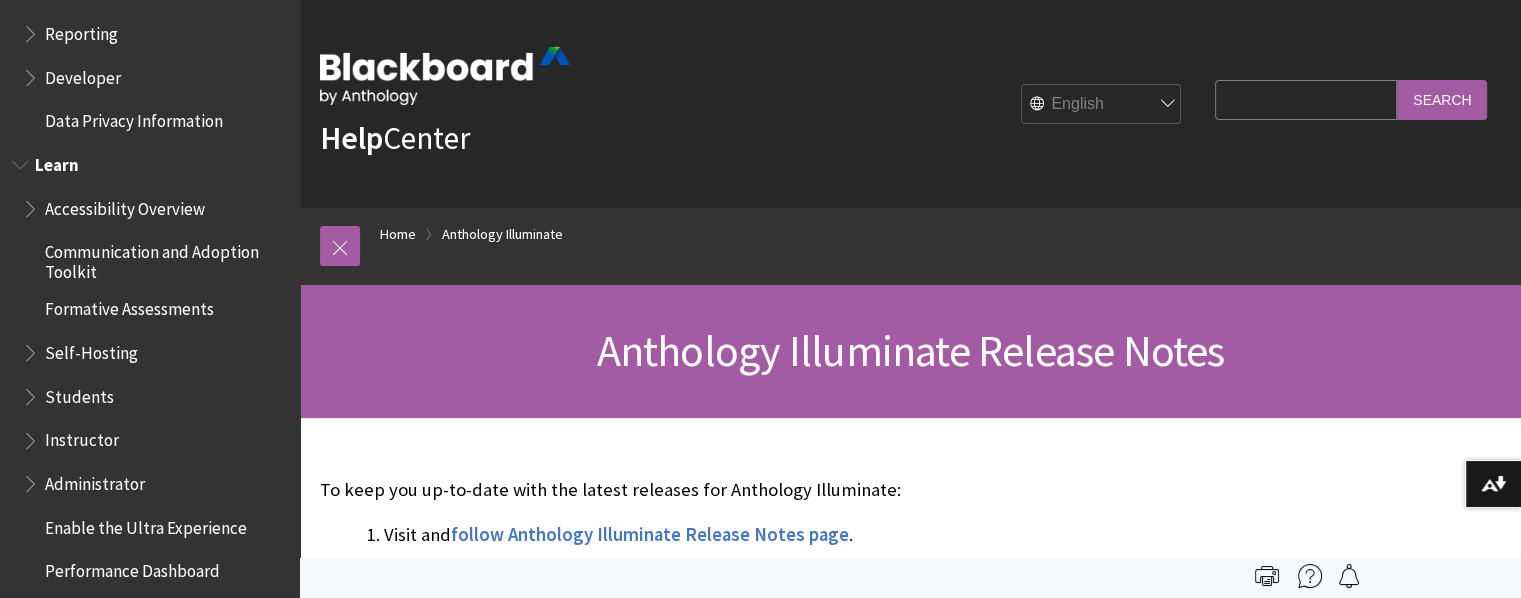 click on "Communication and Adoption Toolkit" at bounding box center [165, 259] 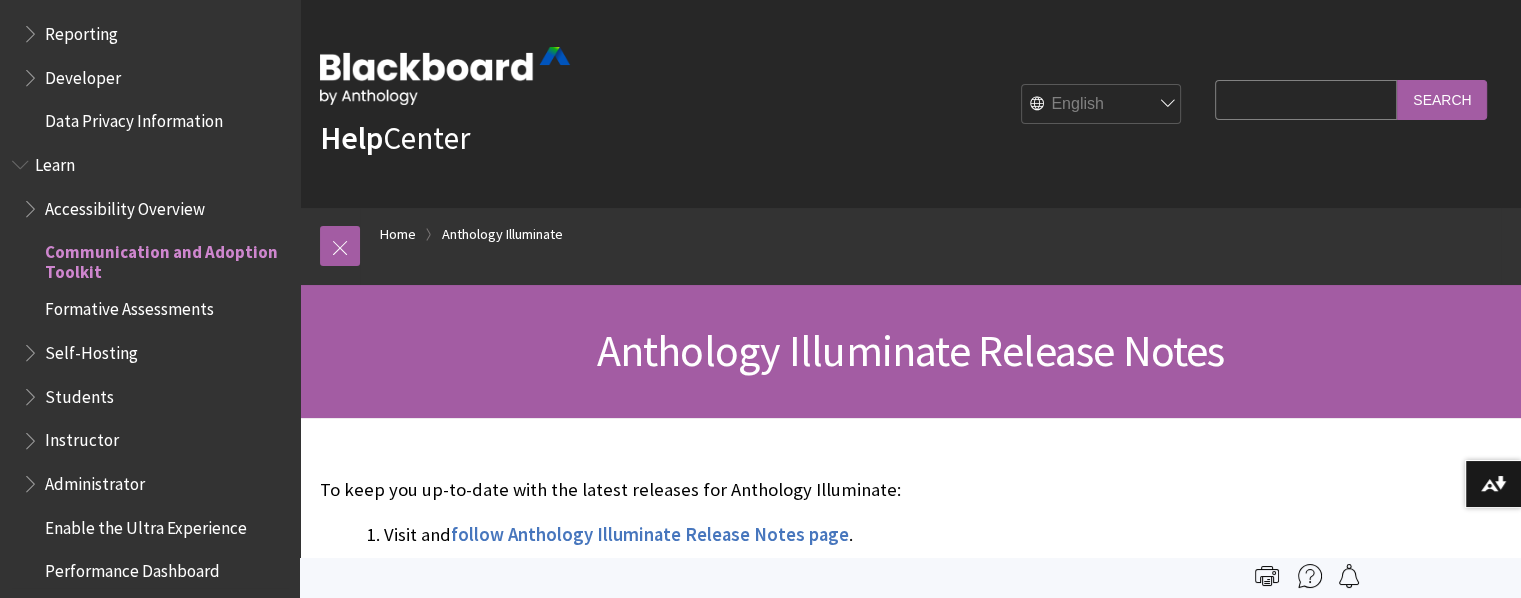 click on "Communication and Adoption Toolkit" at bounding box center [165, 259] 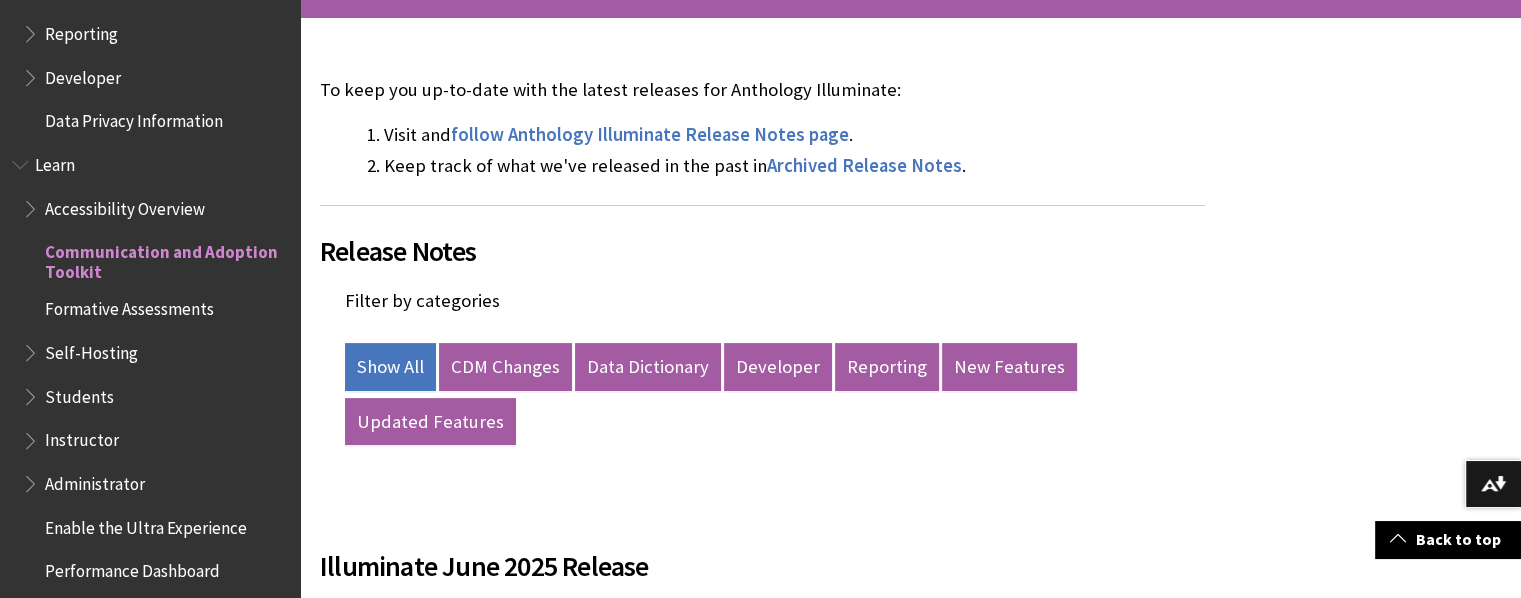 scroll, scrollTop: 500, scrollLeft: 0, axis: vertical 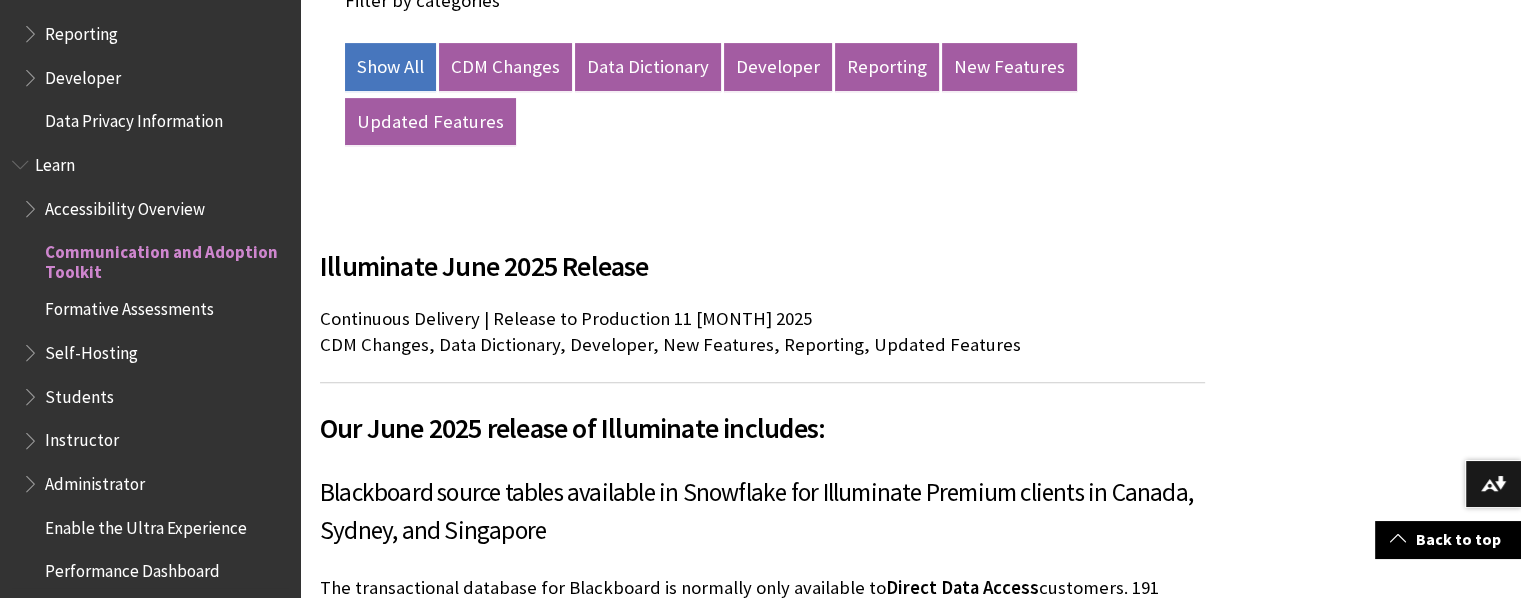 click on "Formative Assessments" at bounding box center (129, 306) 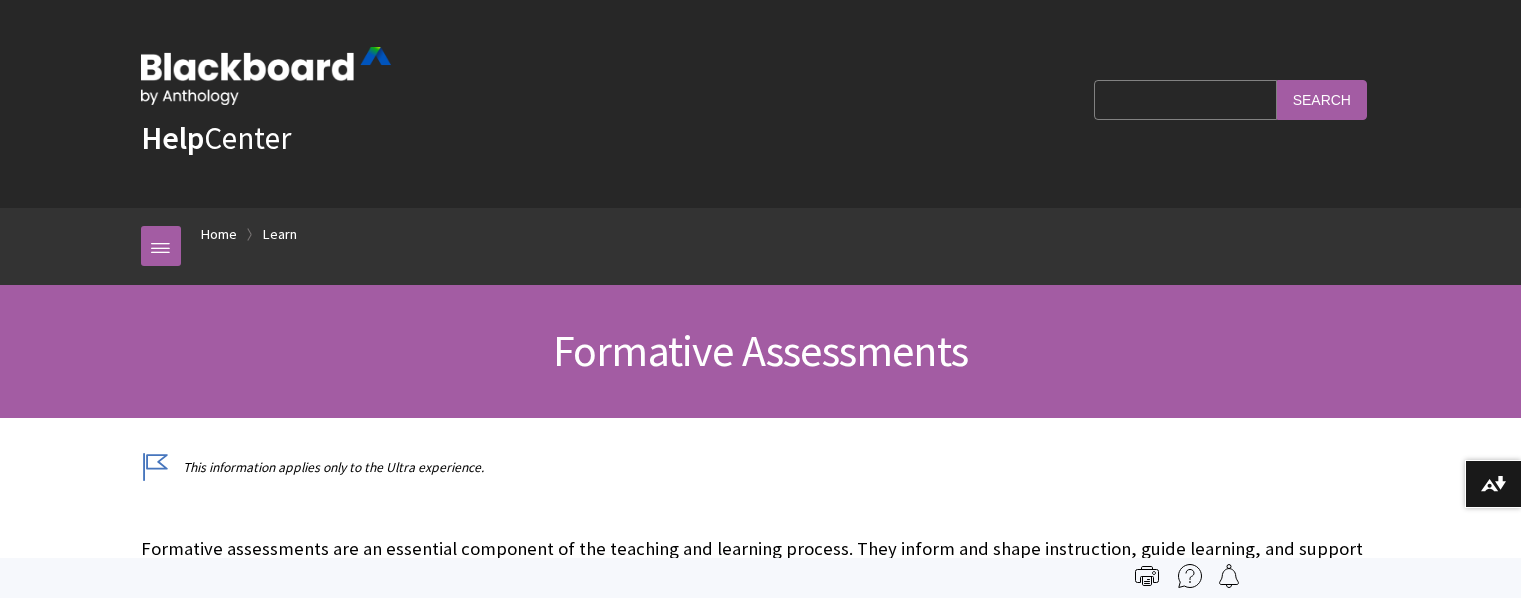 scroll, scrollTop: 0, scrollLeft: 0, axis: both 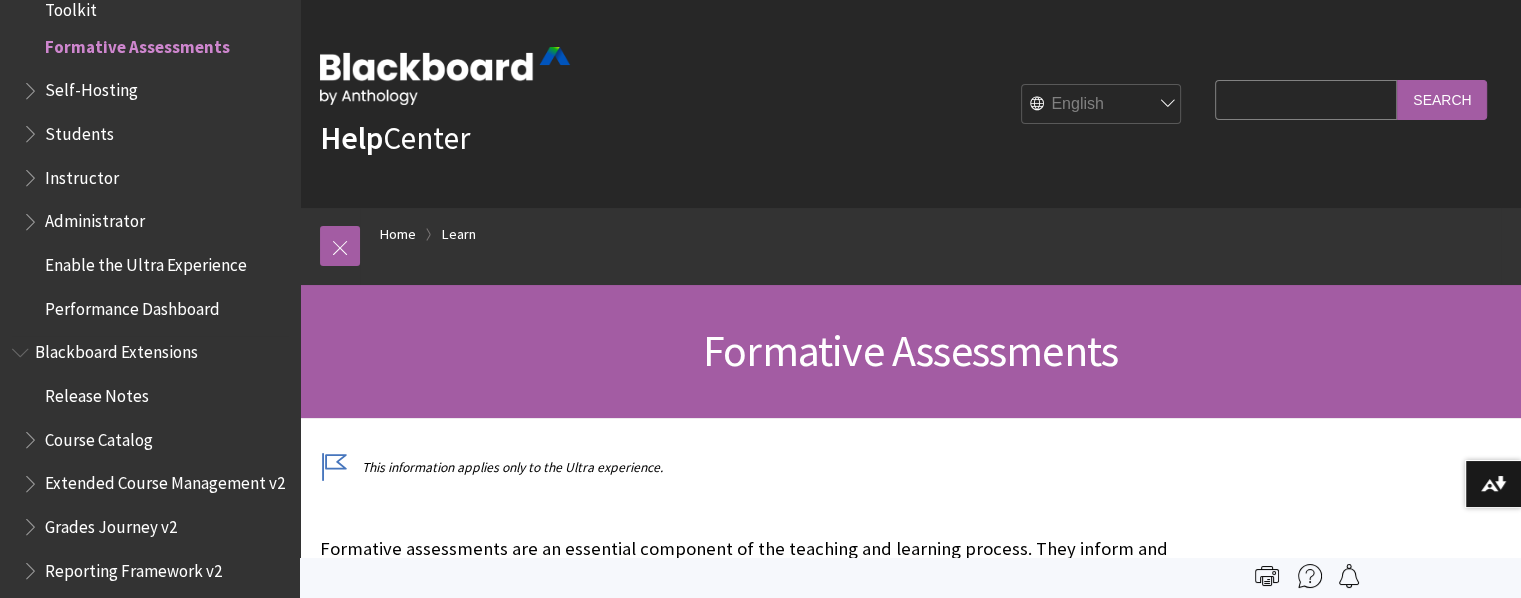 click on "Course Catalog" at bounding box center [99, 436] 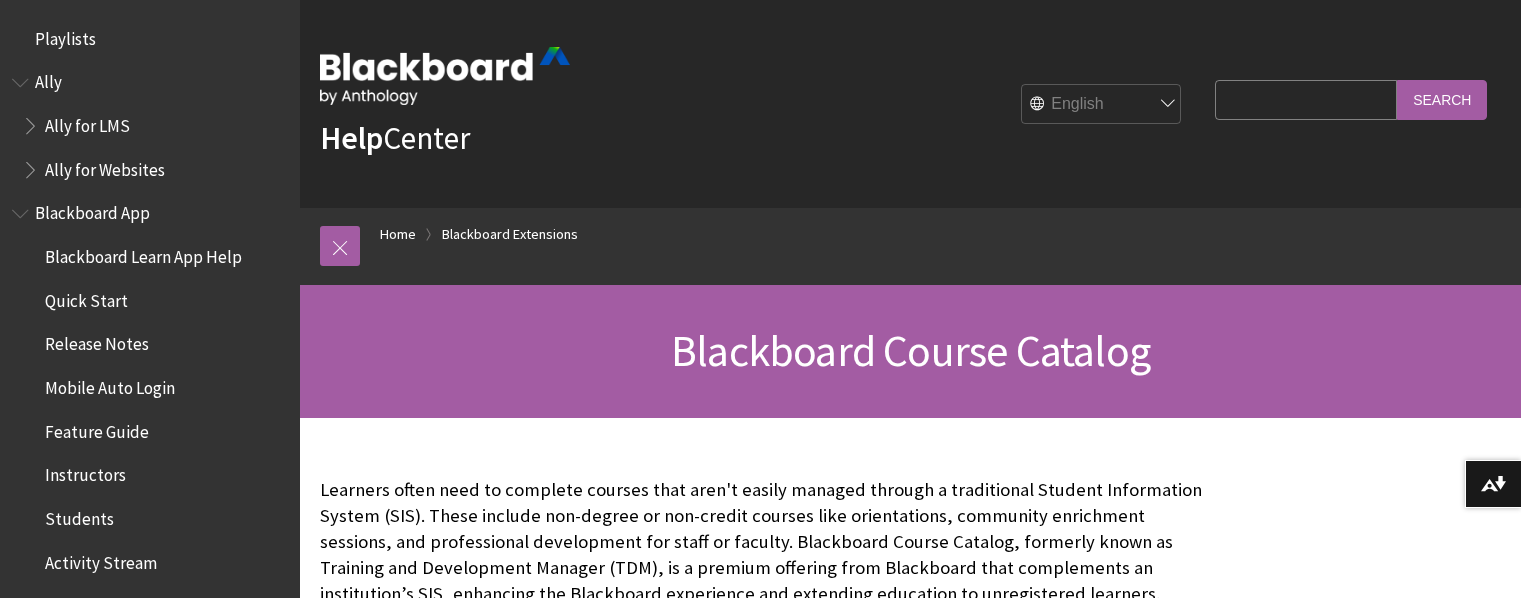 scroll, scrollTop: 0, scrollLeft: 0, axis: both 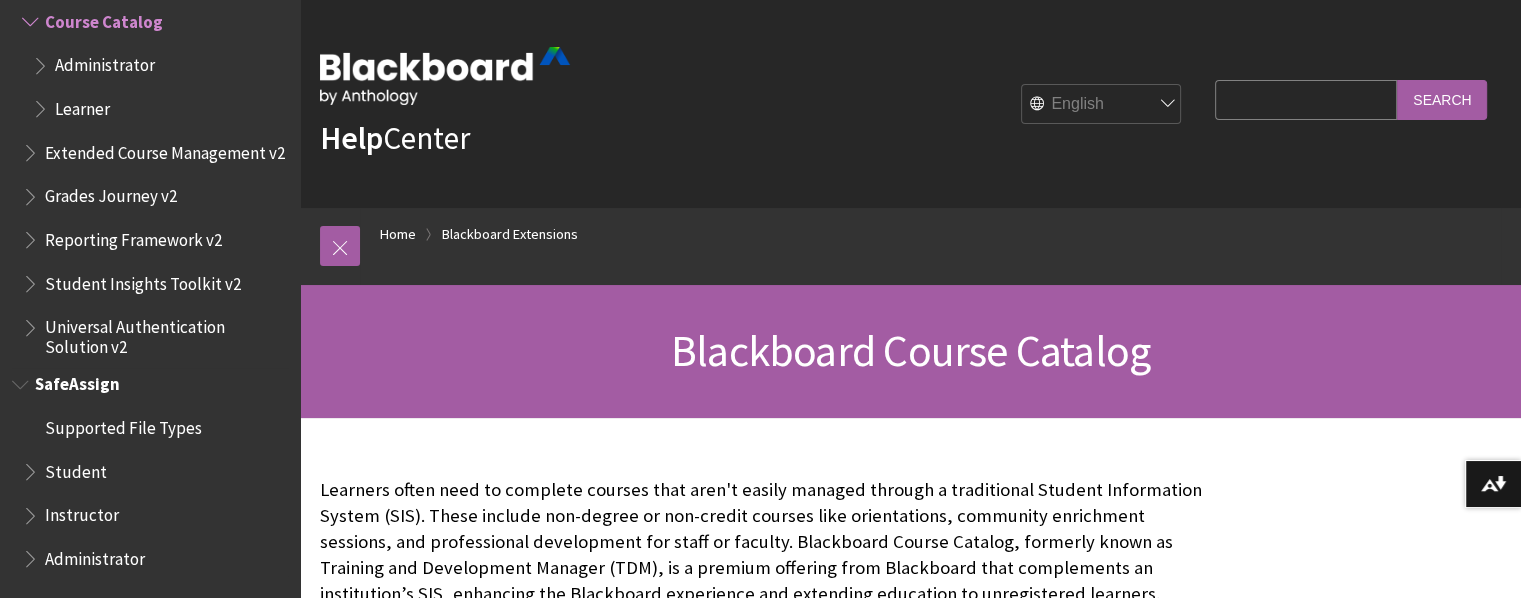 click on "Supported File Types" at bounding box center (123, 424) 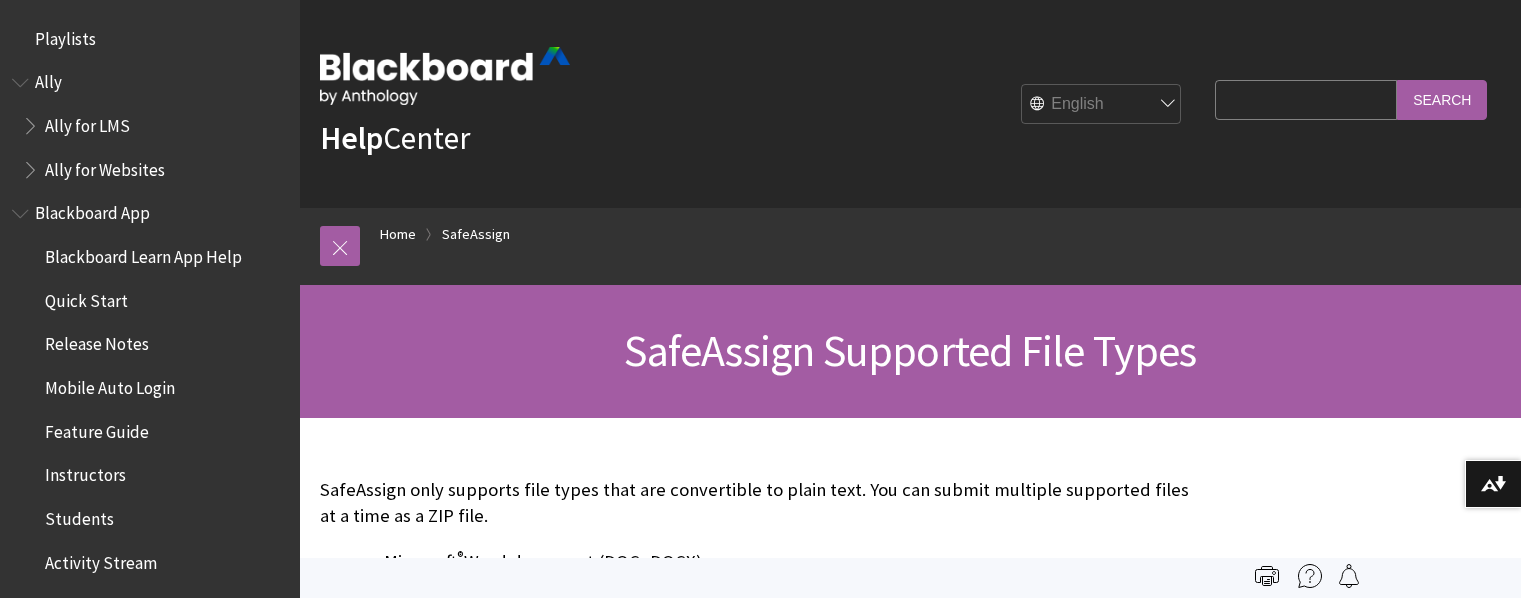 scroll, scrollTop: 0, scrollLeft: 0, axis: both 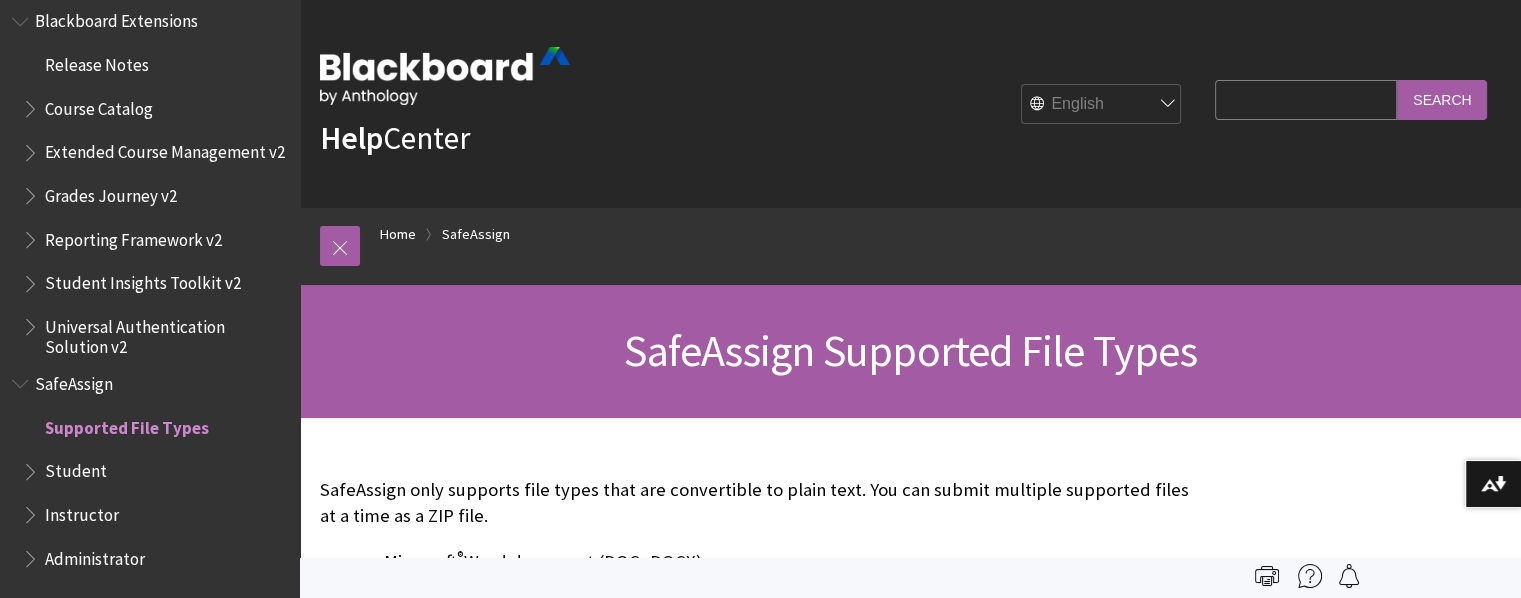 click on "Student" at bounding box center (76, 468) 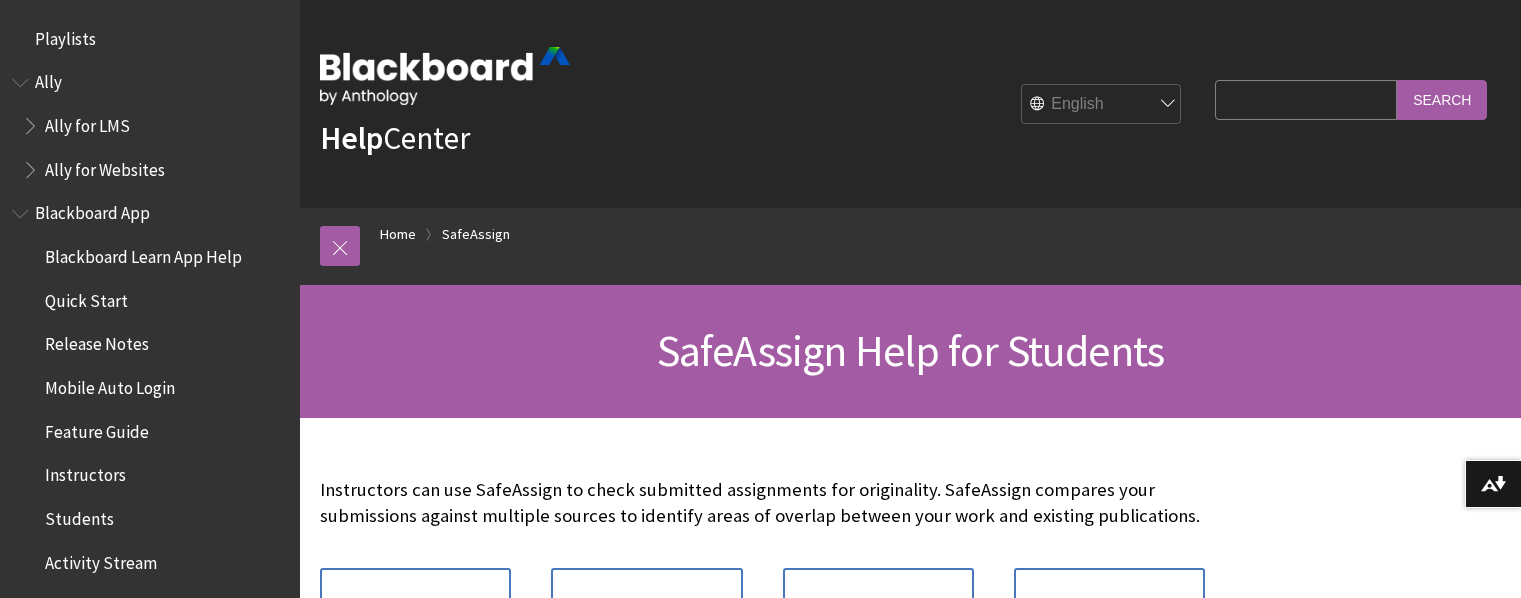 scroll, scrollTop: 0, scrollLeft: 0, axis: both 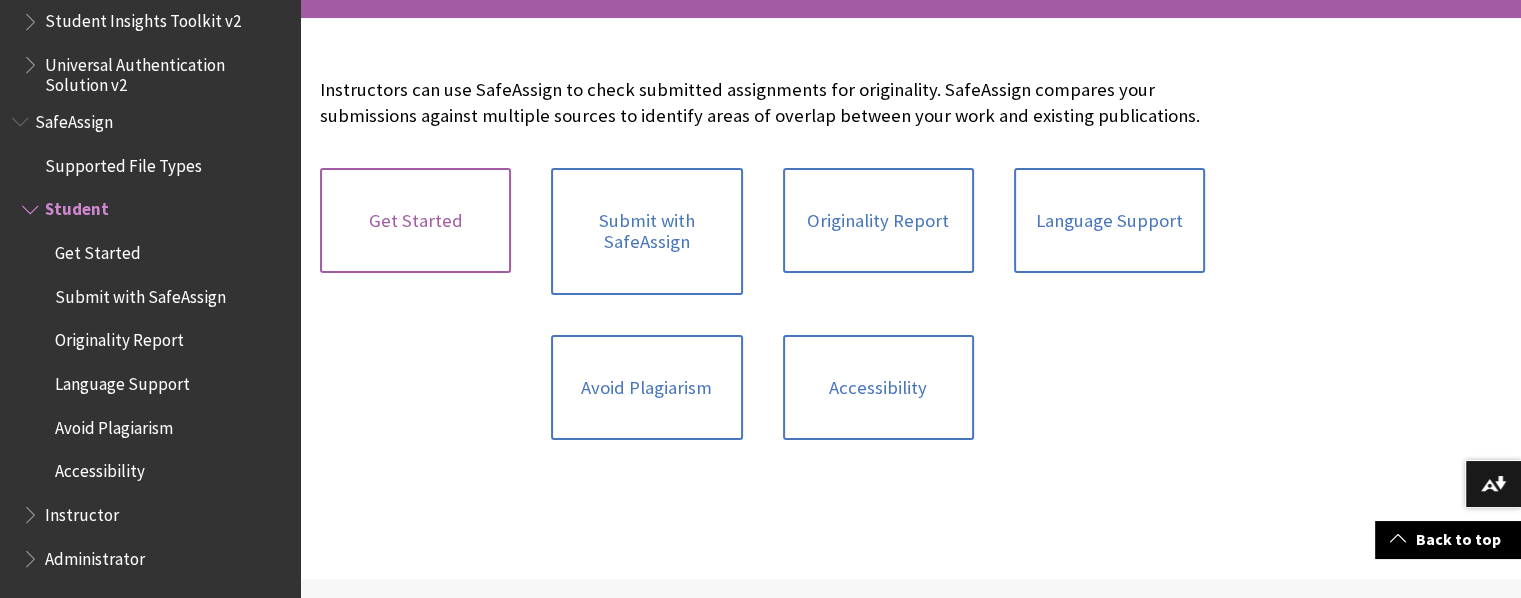 click on "Get Started" at bounding box center [415, 221] 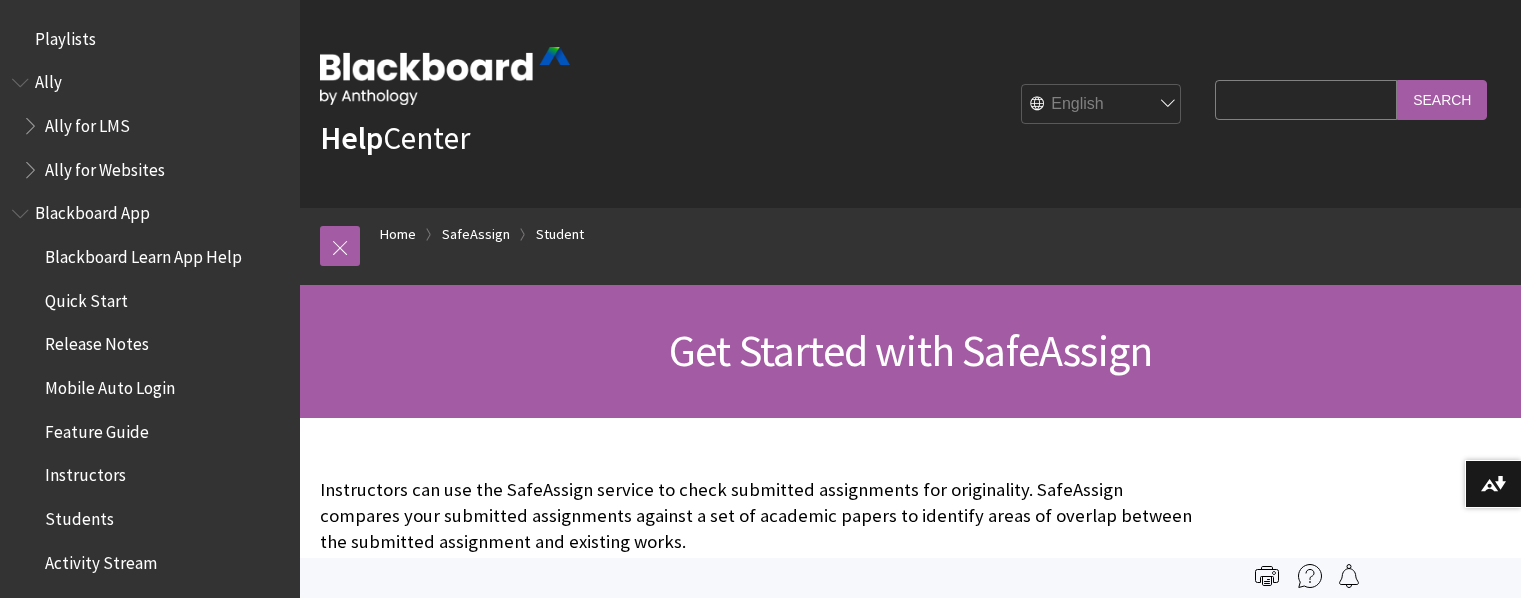 scroll, scrollTop: 0, scrollLeft: 0, axis: both 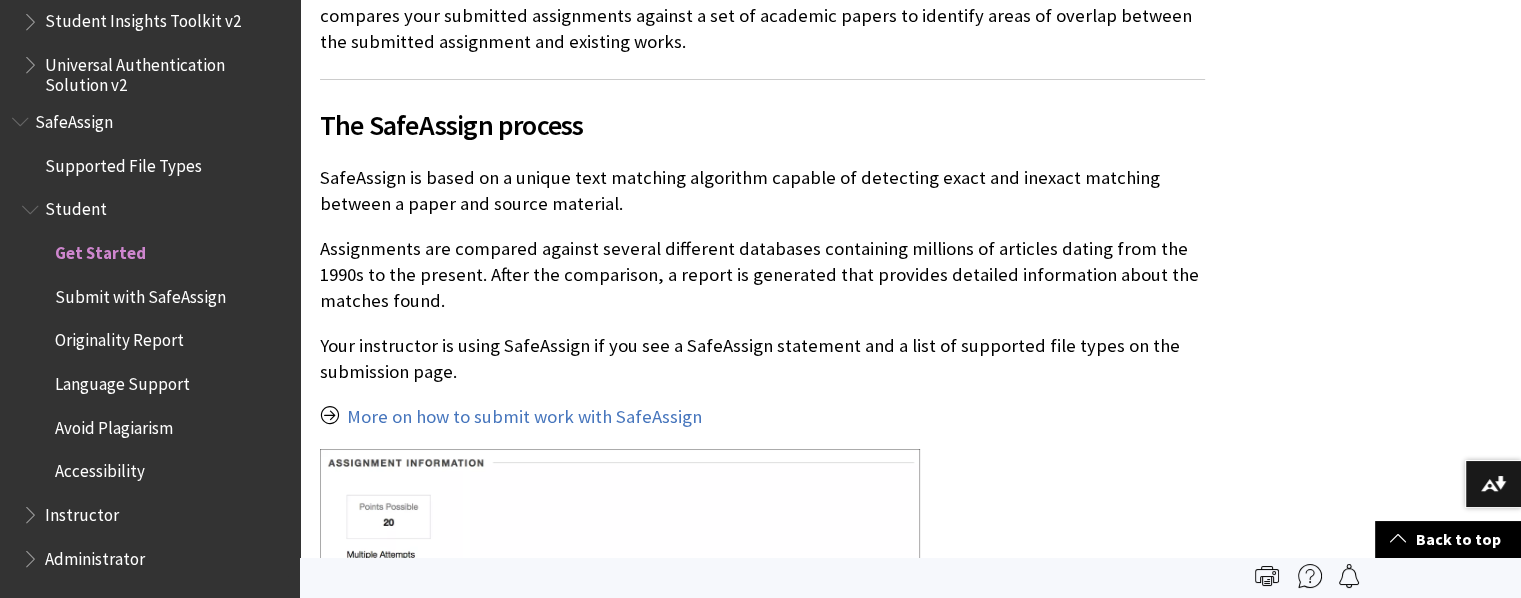 click on "Submit with SafeAssign" at bounding box center (140, 293) 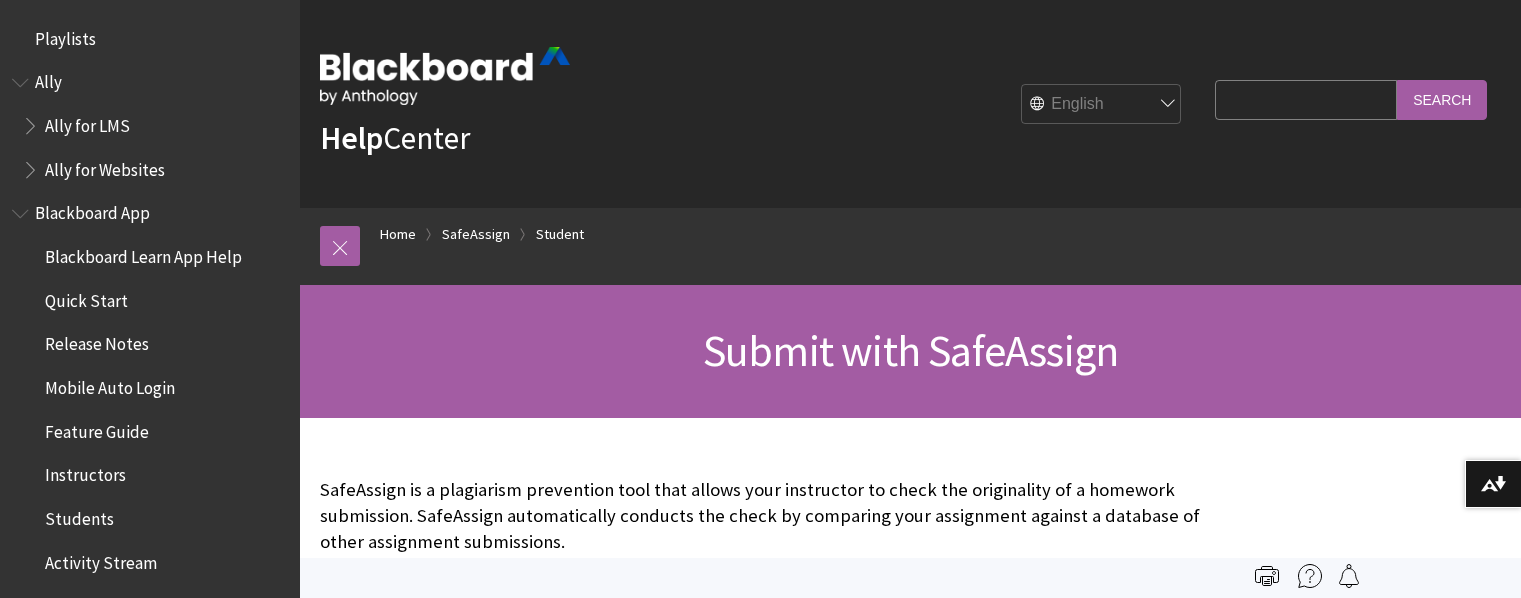scroll, scrollTop: 0, scrollLeft: 0, axis: both 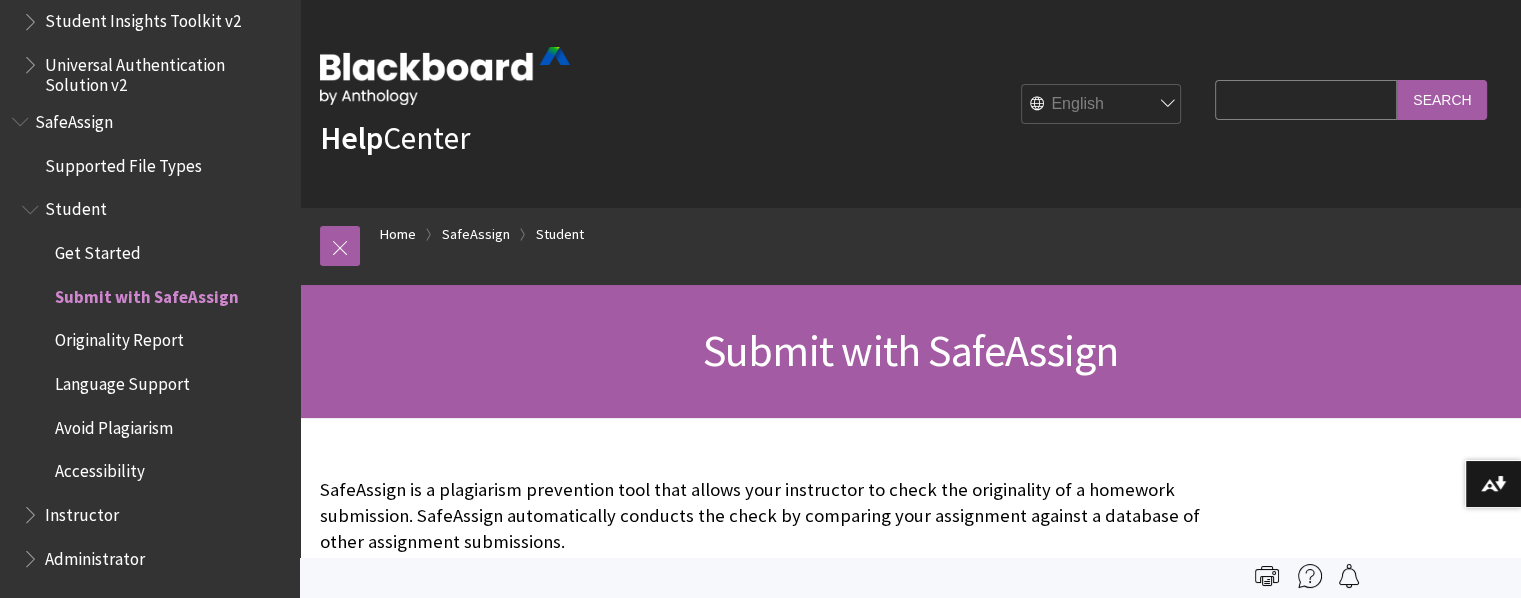 click on "Originality Report" at bounding box center [119, 337] 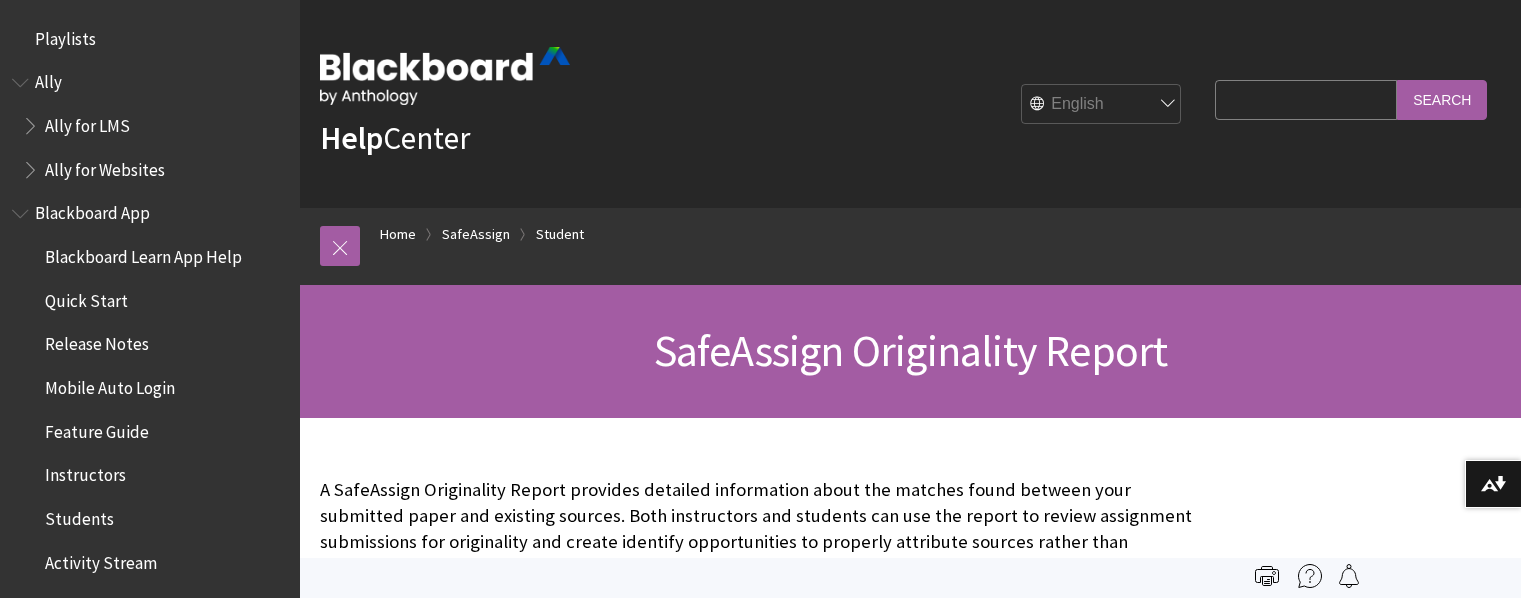 scroll, scrollTop: 0, scrollLeft: 0, axis: both 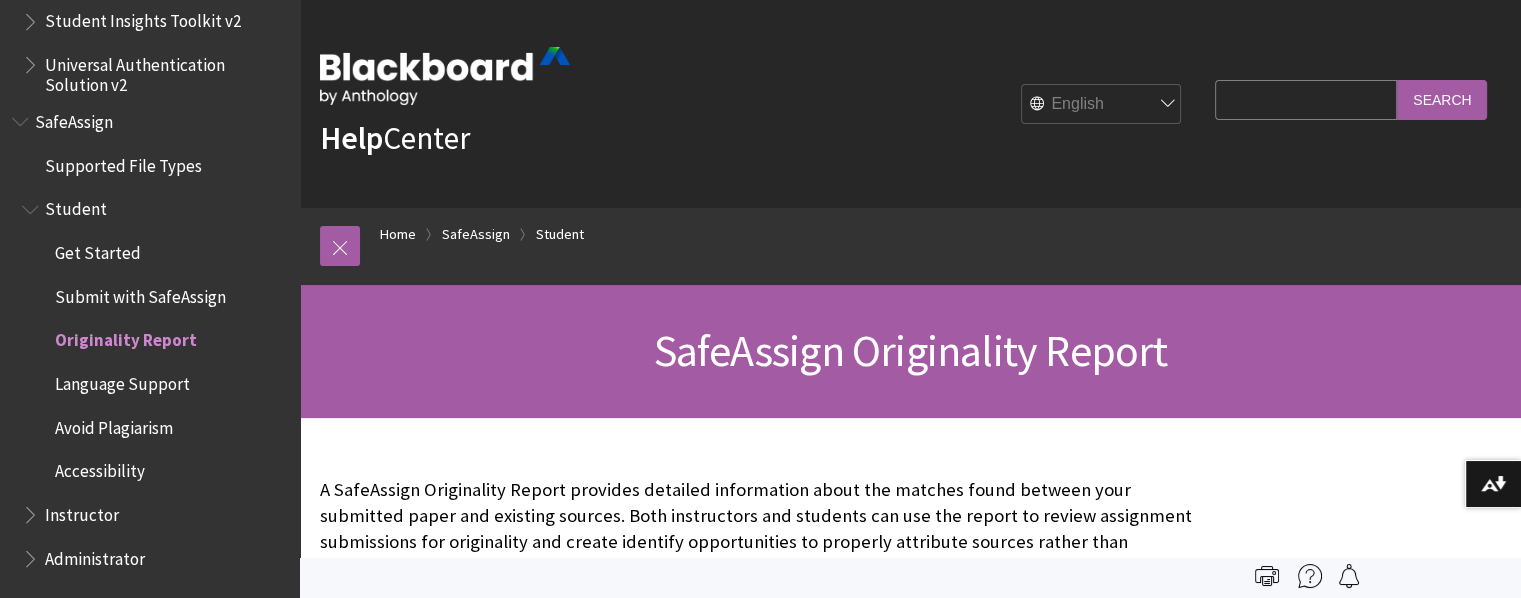 click on "Get Started" at bounding box center (98, 249) 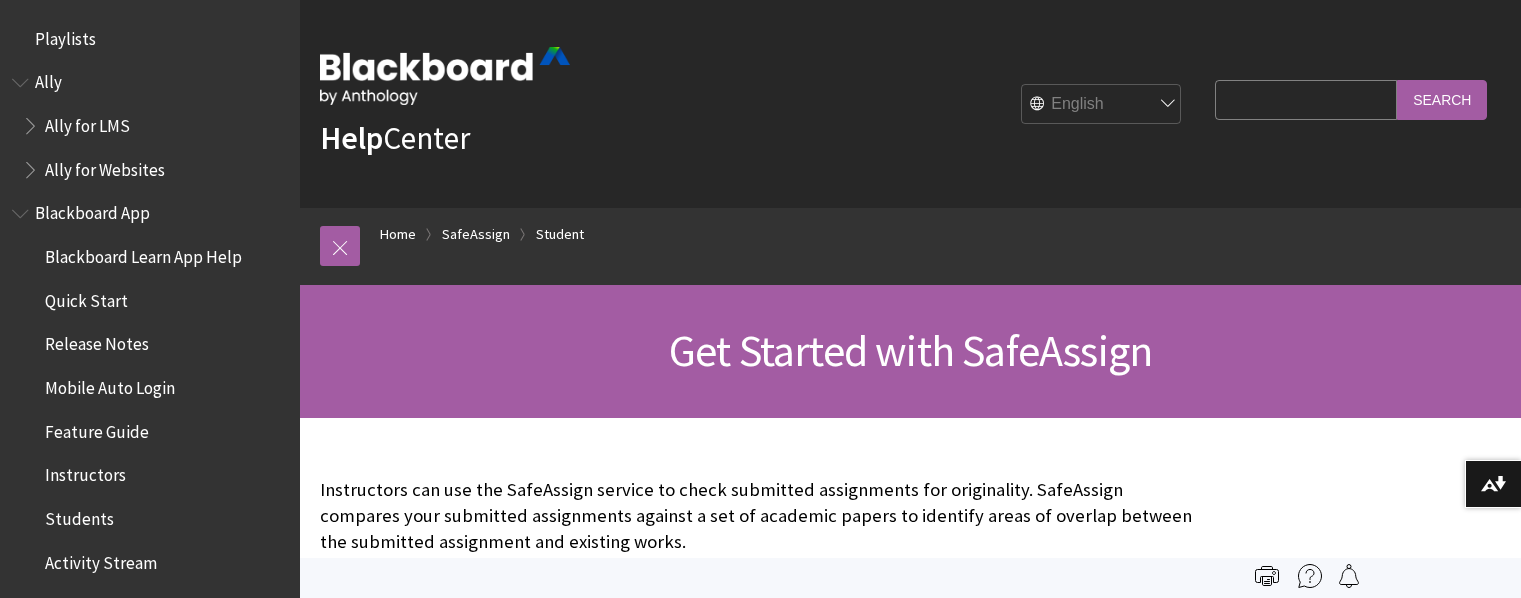 scroll, scrollTop: 0, scrollLeft: 0, axis: both 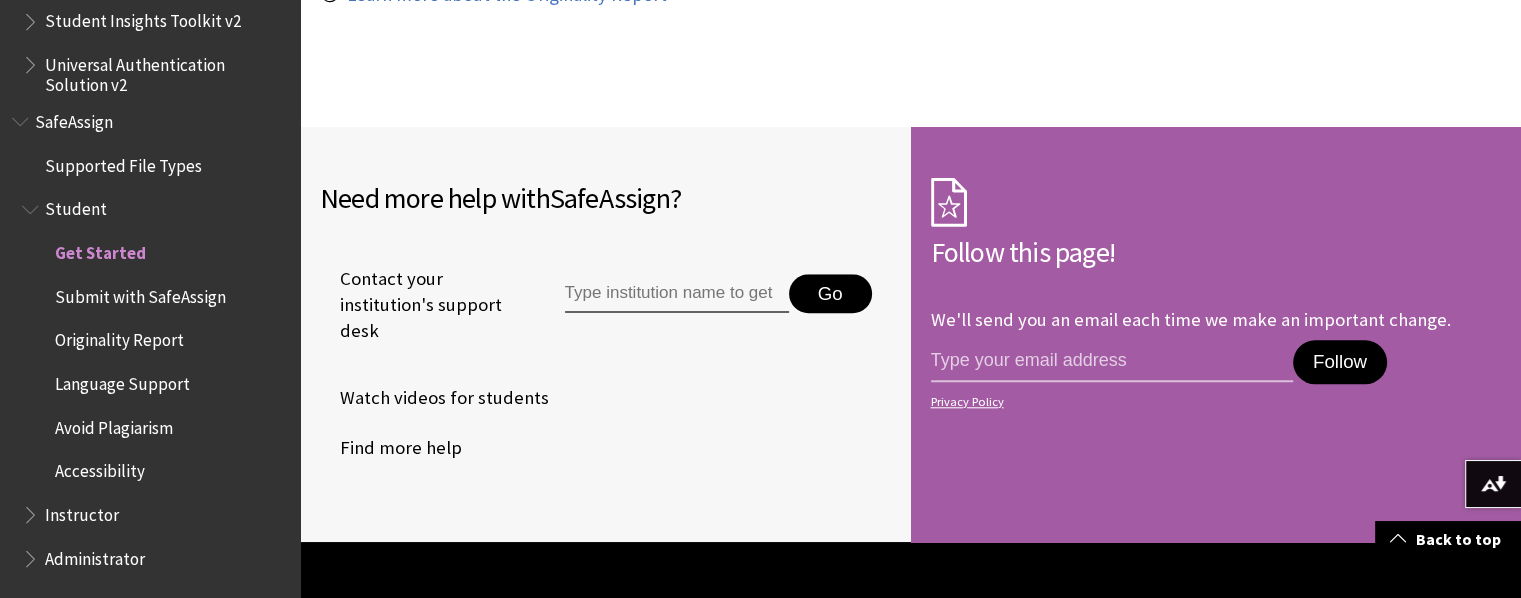 click on "Submit with SafeAssign" at bounding box center (140, 293) 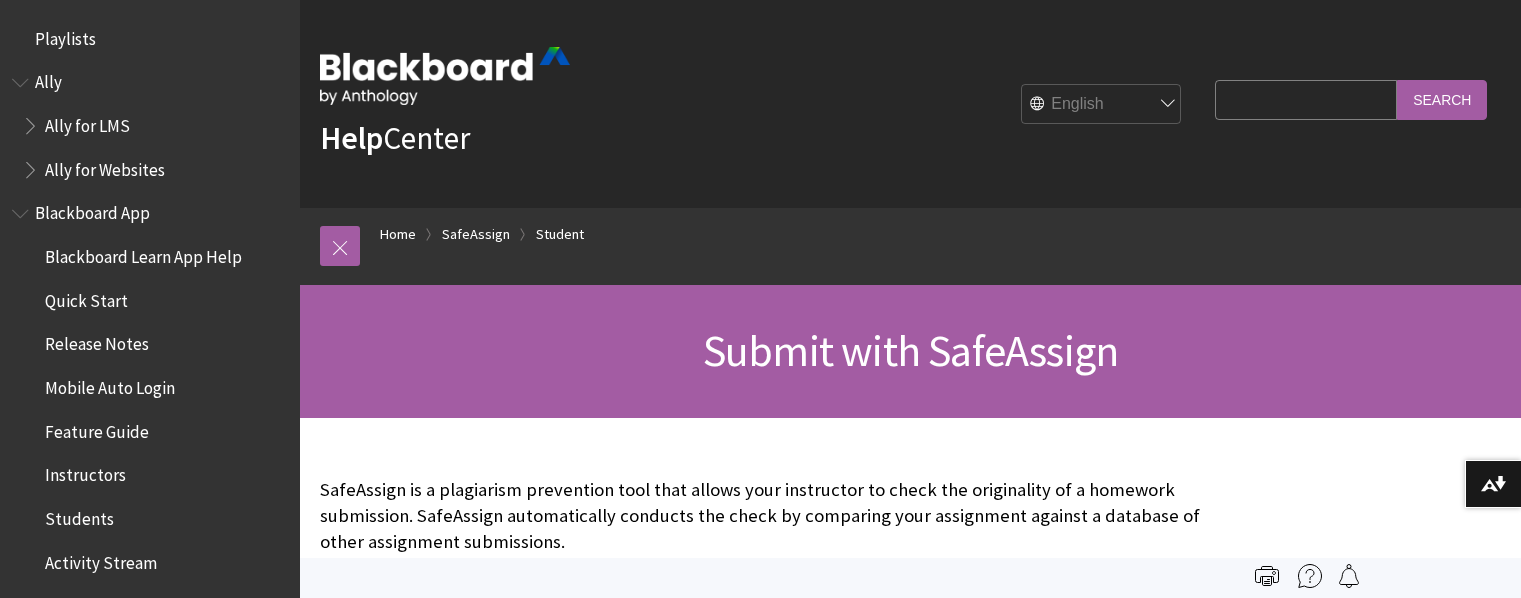 scroll, scrollTop: 0, scrollLeft: 0, axis: both 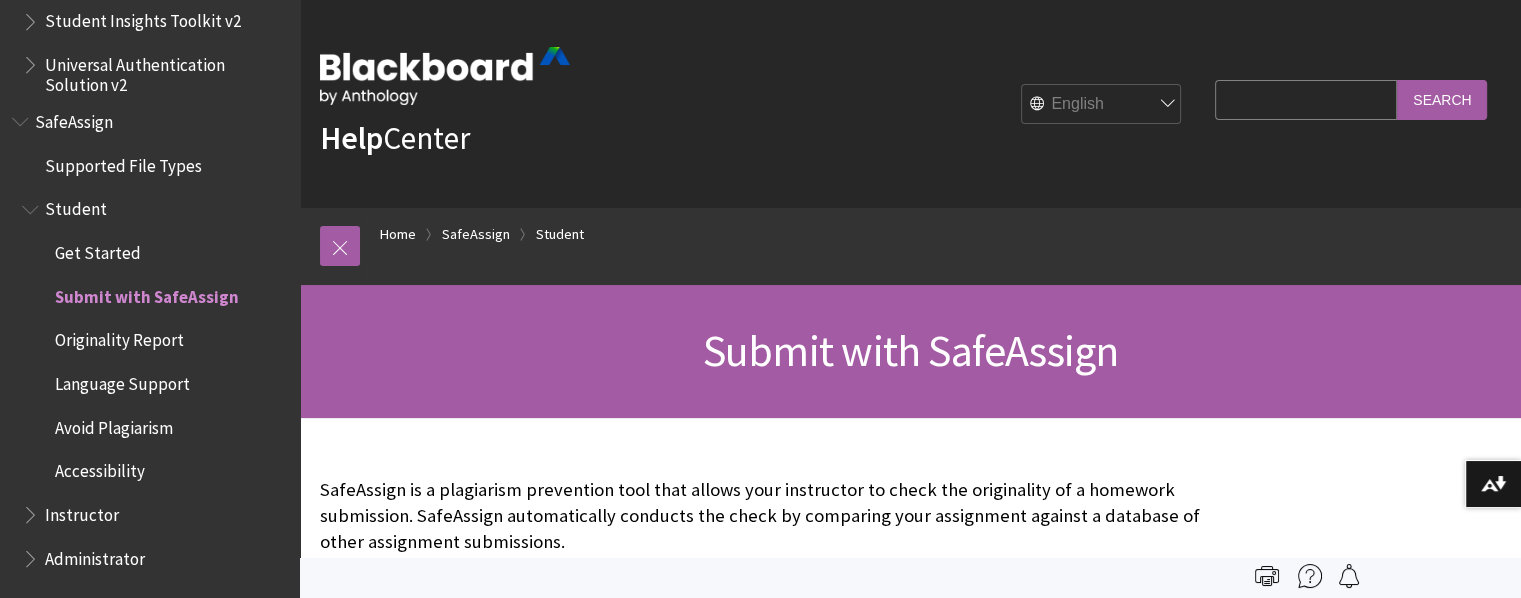 click on "Originality Report" at bounding box center (119, 337) 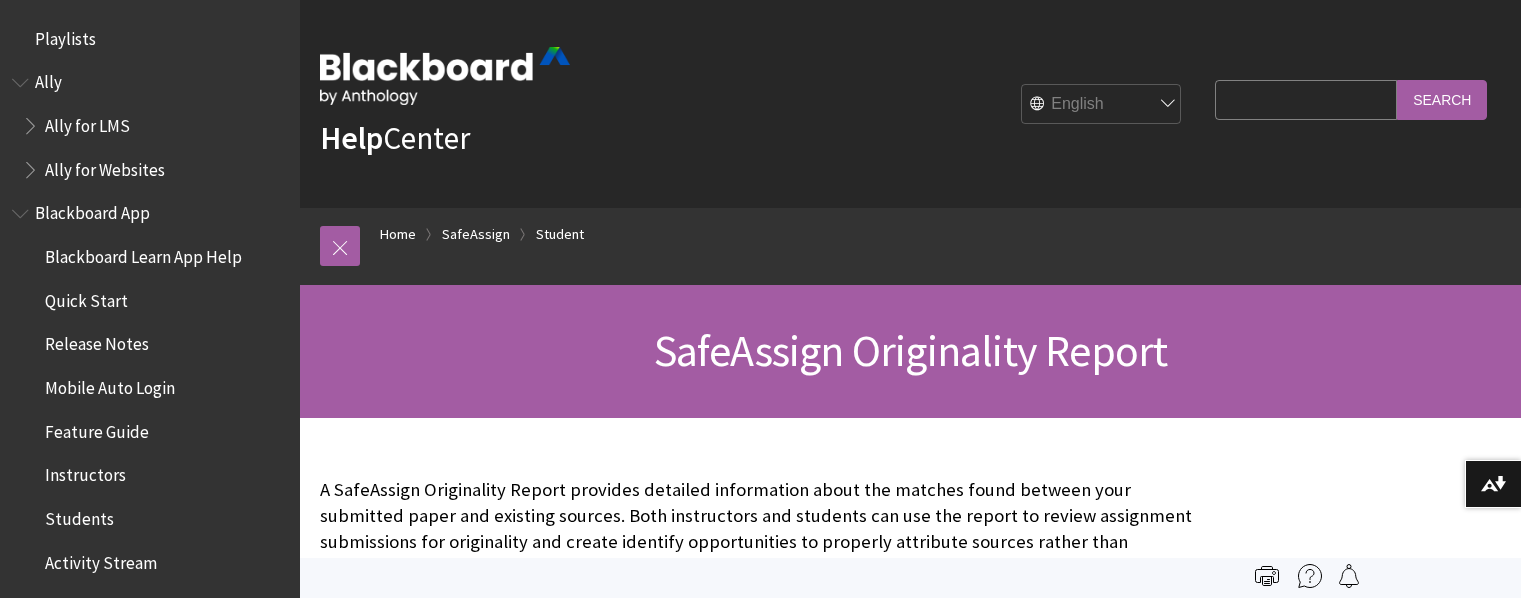 scroll, scrollTop: 0, scrollLeft: 0, axis: both 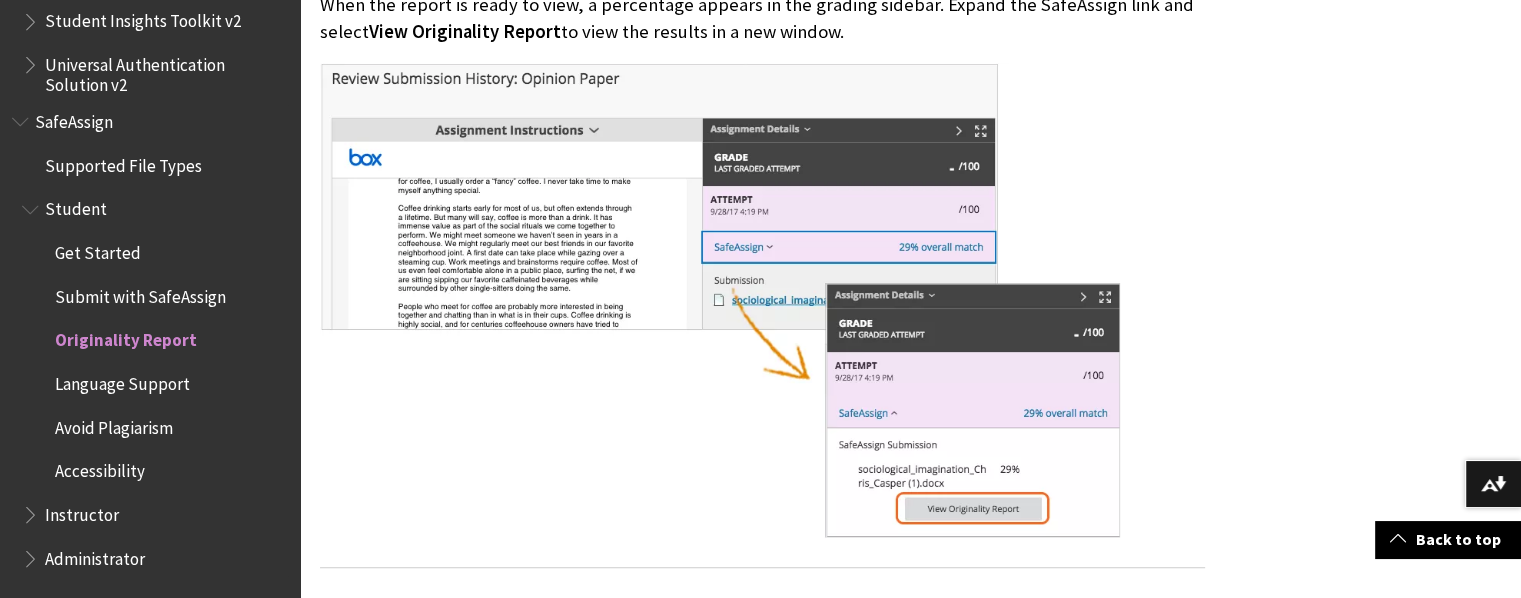 click on "Language Support" at bounding box center (122, 380) 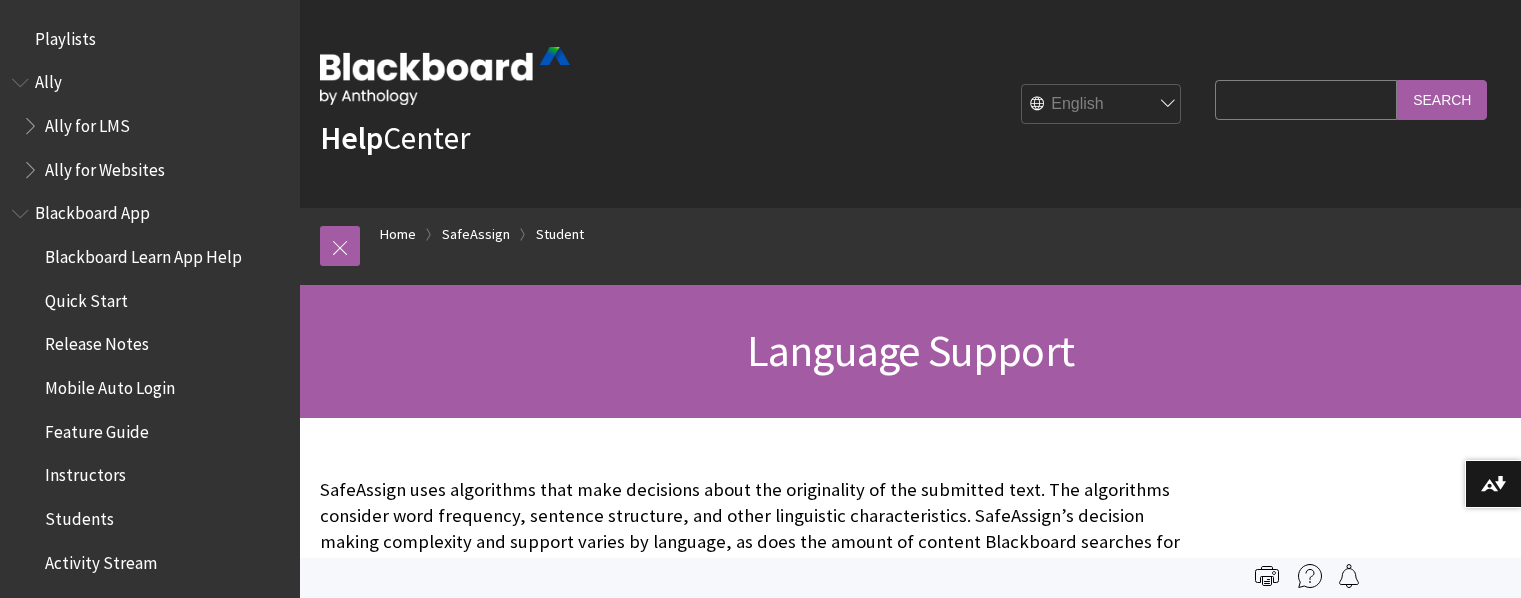 scroll, scrollTop: 0, scrollLeft: 0, axis: both 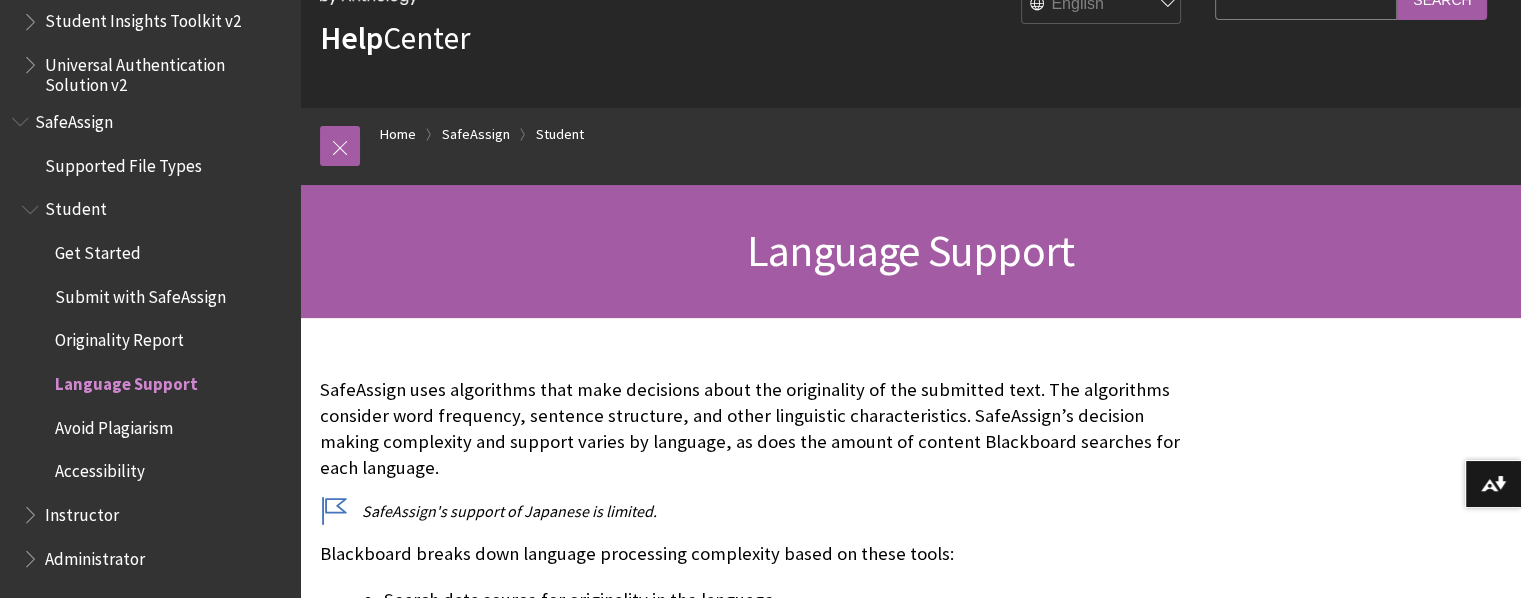 click on "Avoid Plagiarism" at bounding box center (114, 424) 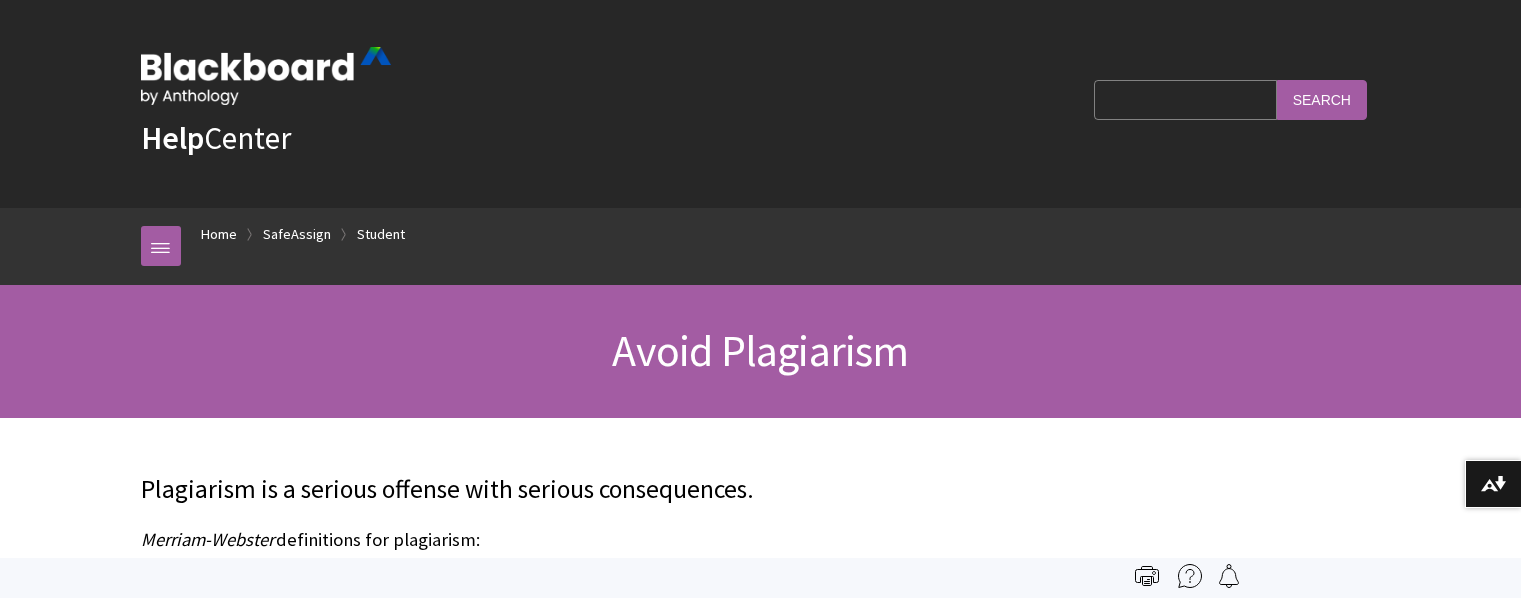 scroll, scrollTop: 0, scrollLeft: 0, axis: both 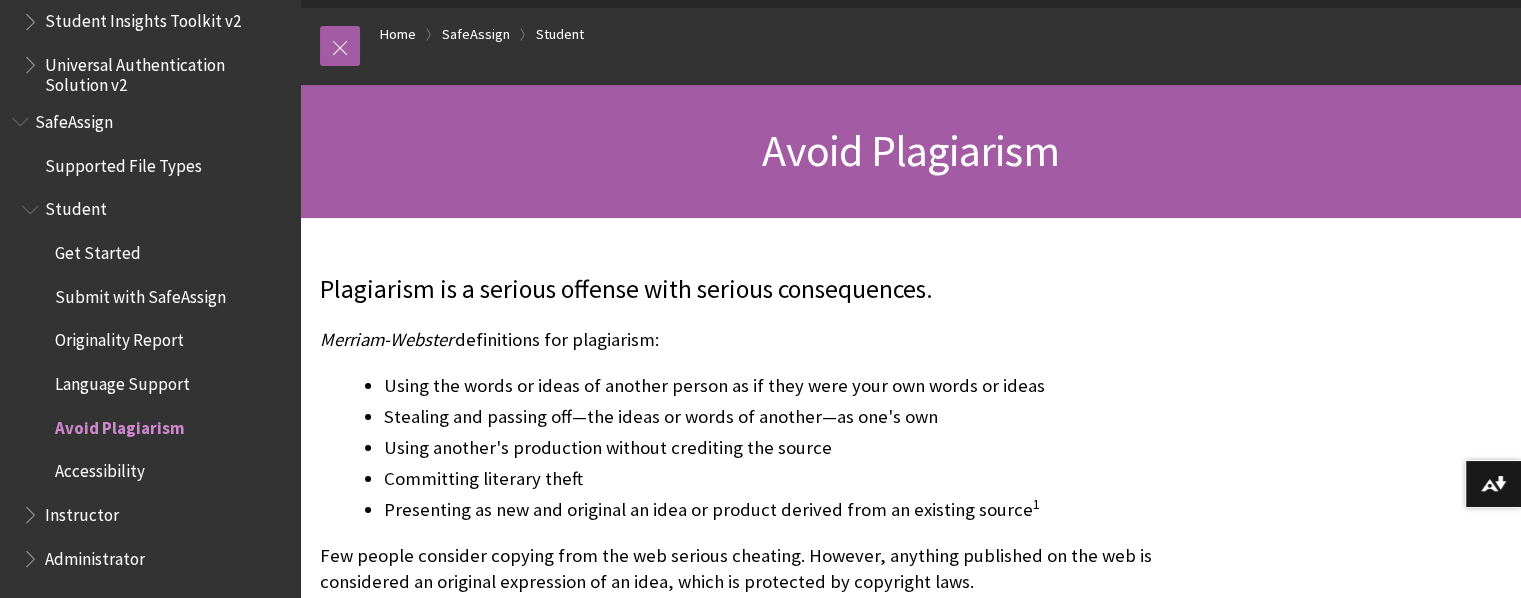 click on "Accessibility" at bounding box center (100, 468) 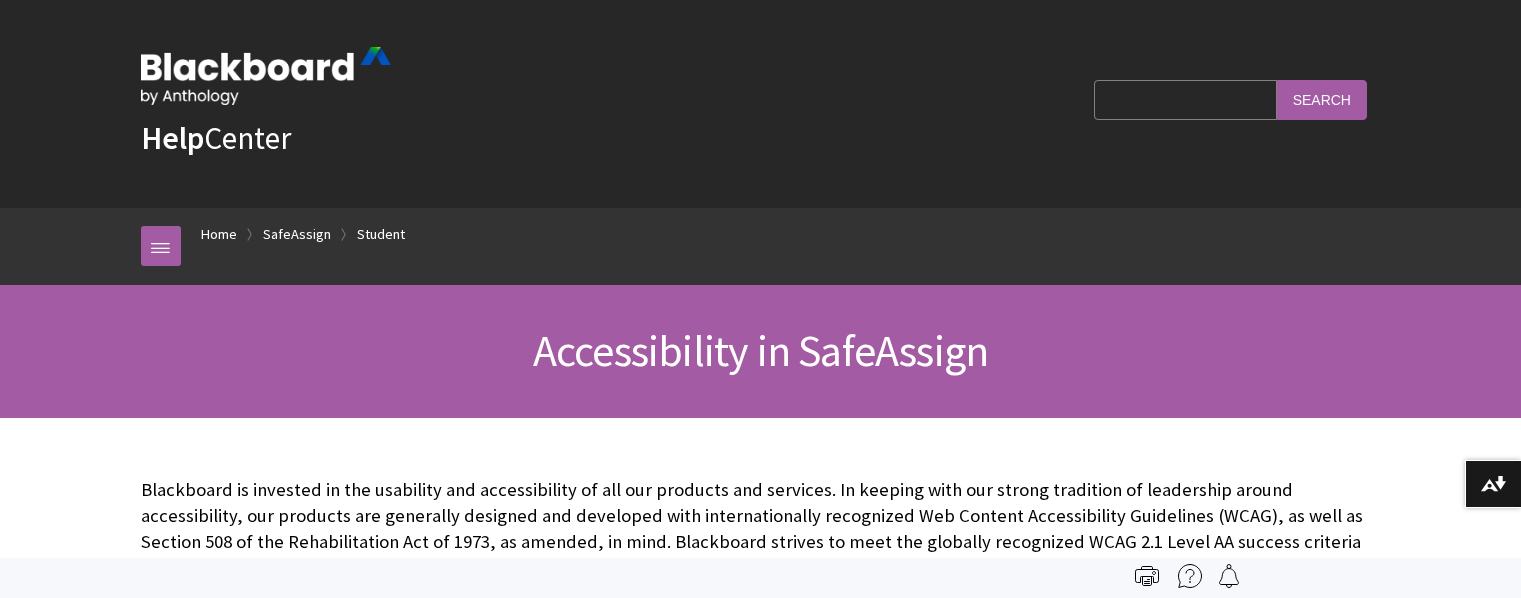 scroll, scrollTop: 0, scrollLeft: 0, axis: both 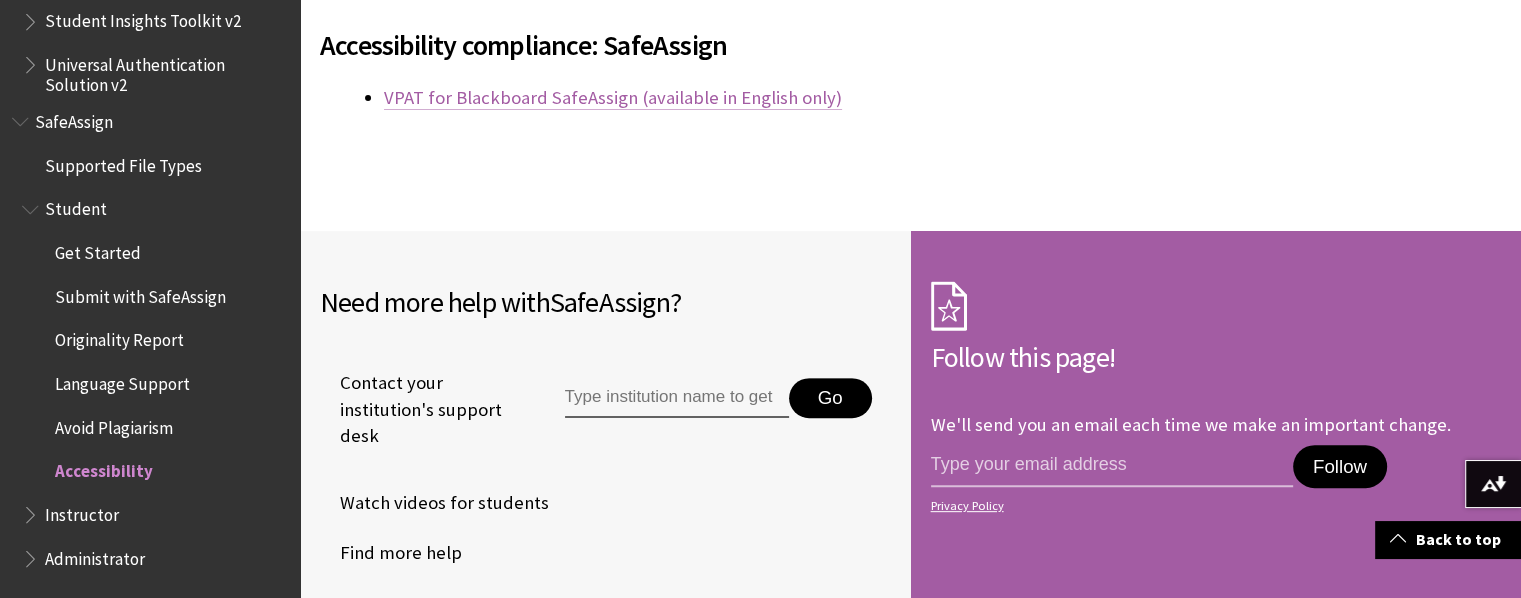 click on "VPAT for Blackboard SafeAssign (available in English only)" at bounding box center (613, 98) 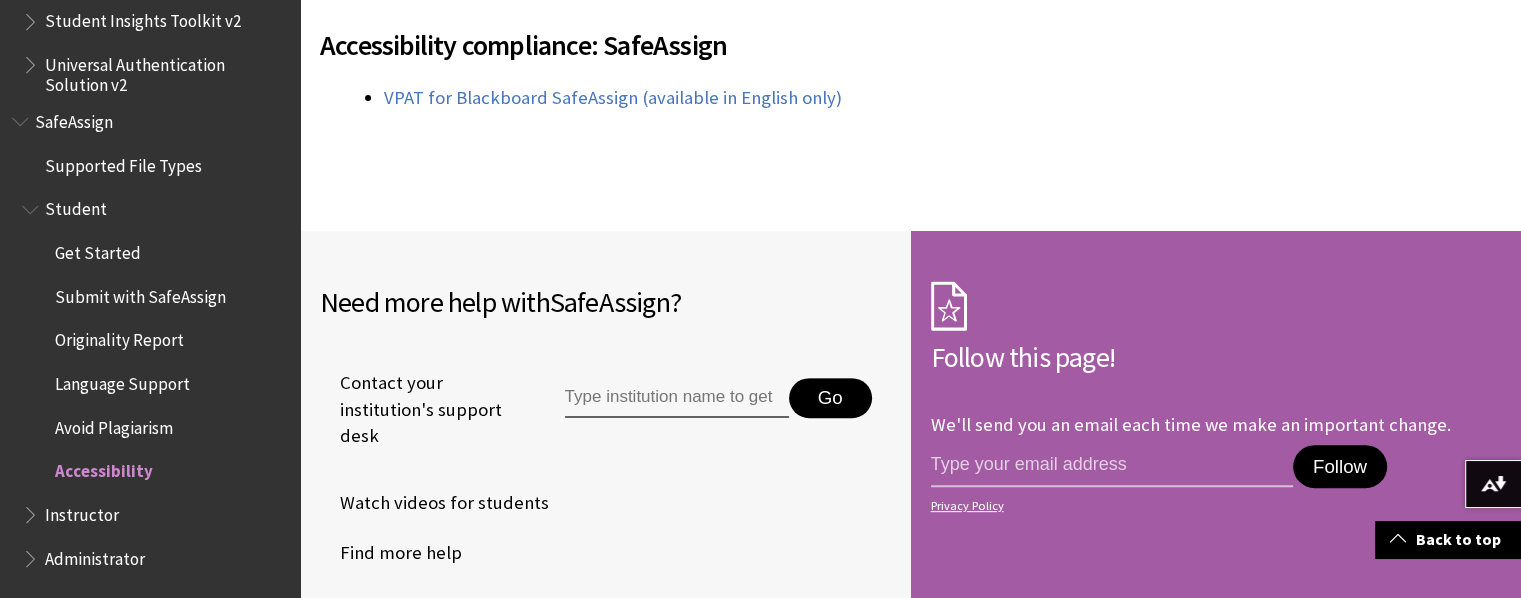click on "Instructor" at bounding box center [82, 511] 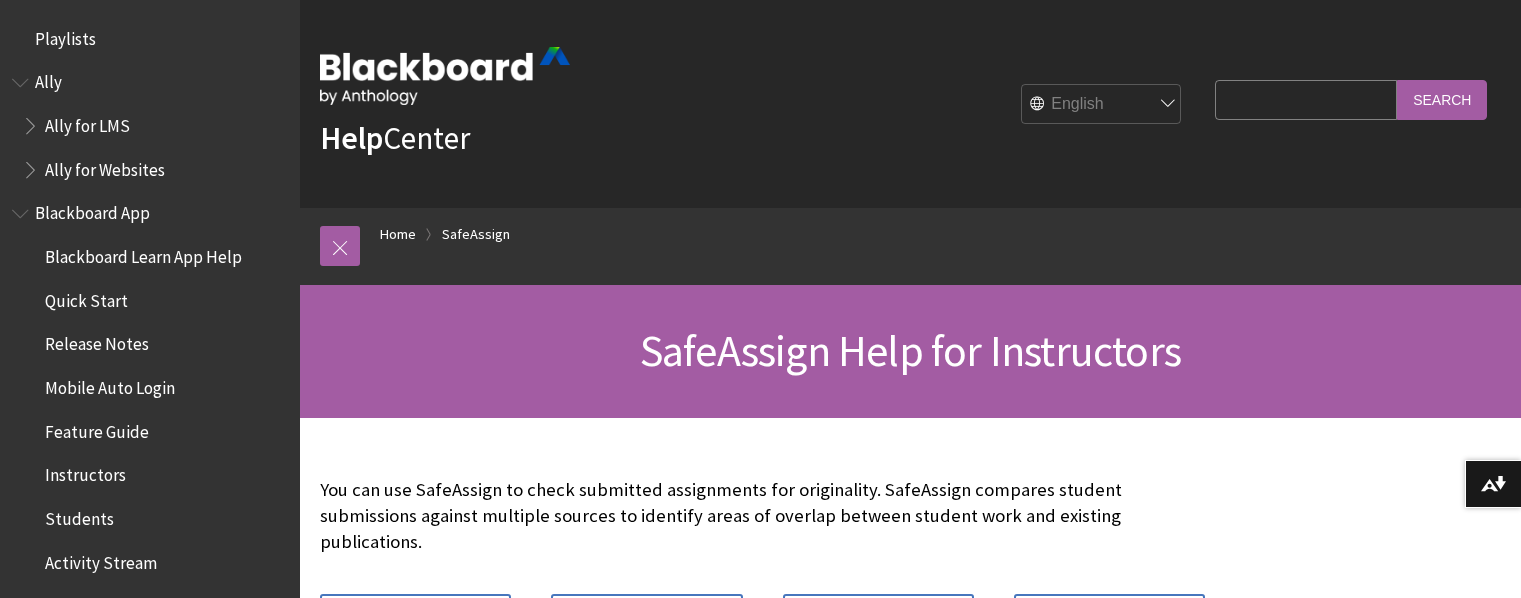 scroll, scrollTop: 0, scrollLeft: 0, axis: both 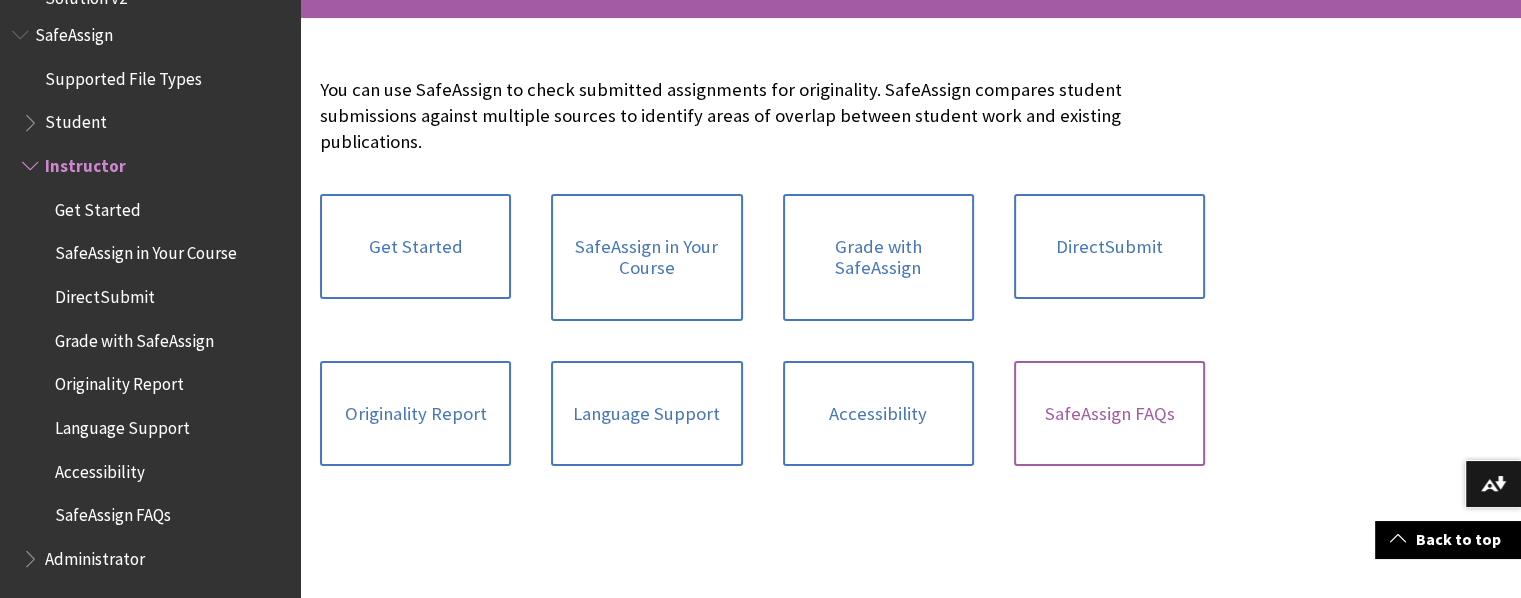 click on "SafeAssign FAQs" at bounding box center (1109, 414) 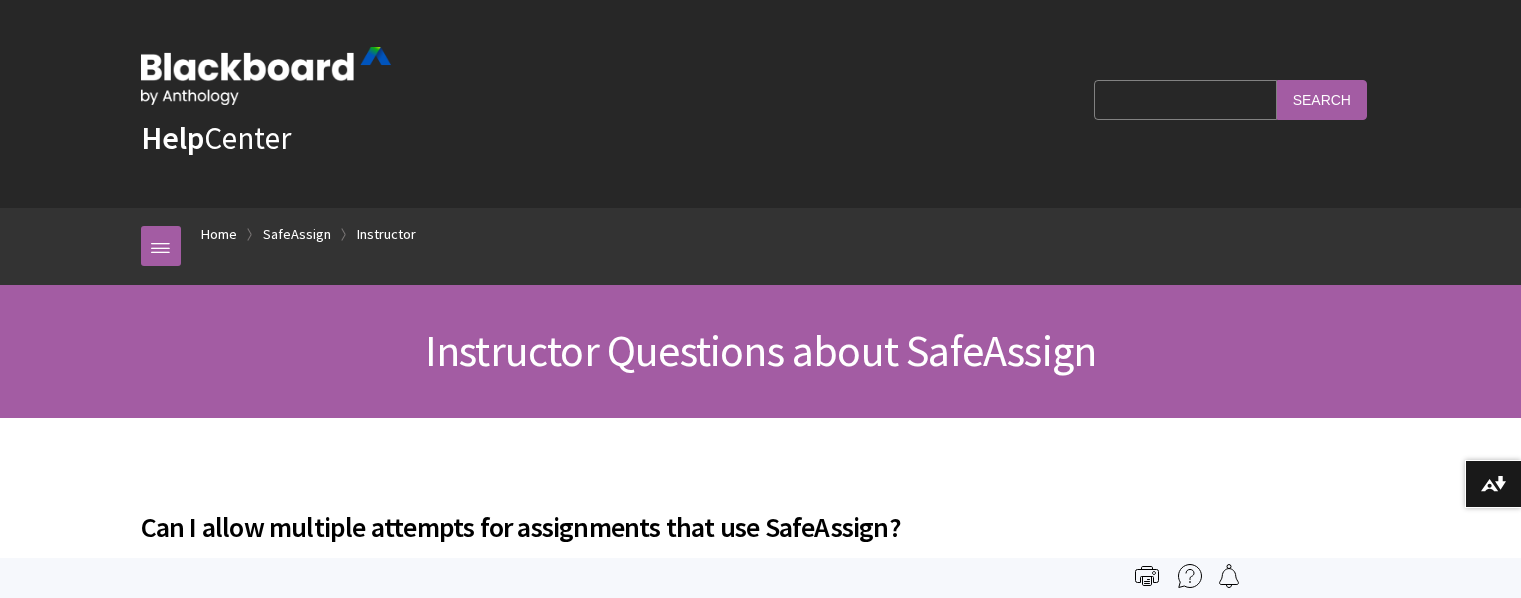scroll, scrollTop: 0, scrollLeft: 0, axis: both 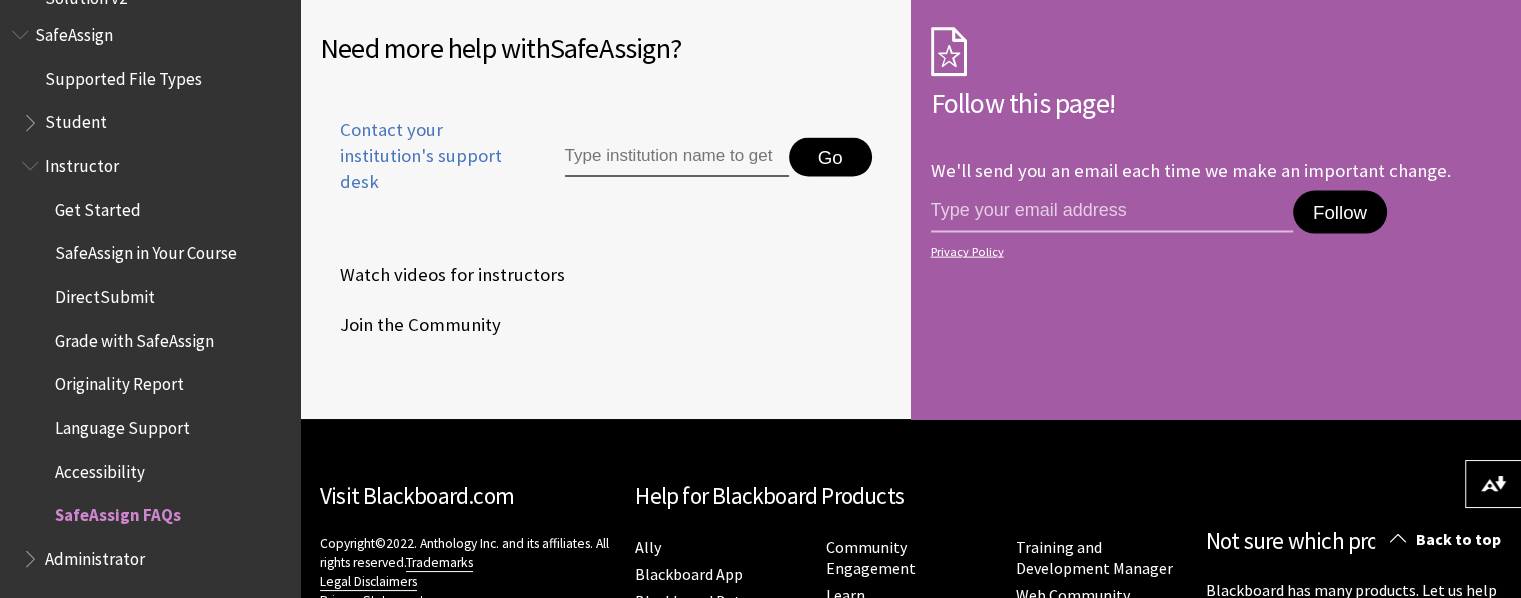 click on "Administrator" at bounding box center [95, 555] 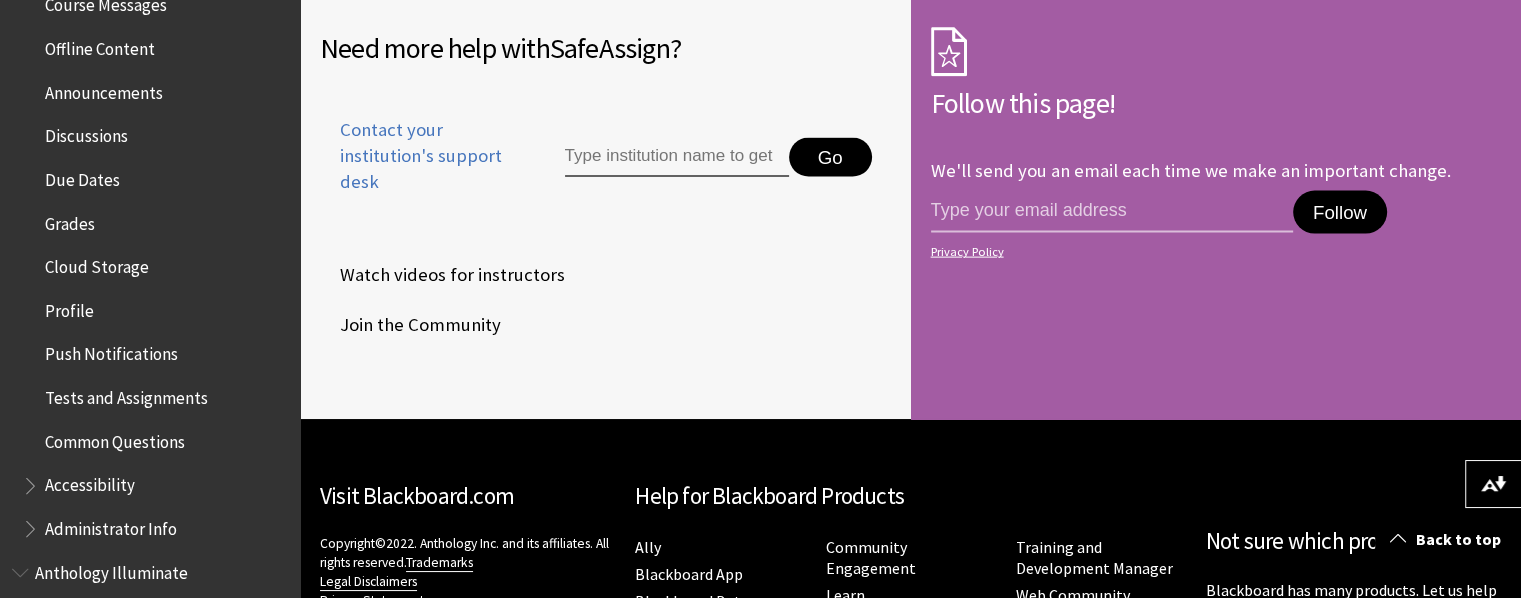 scroll, scrollTop: 332, scrollLeft: 0, axis: vertical 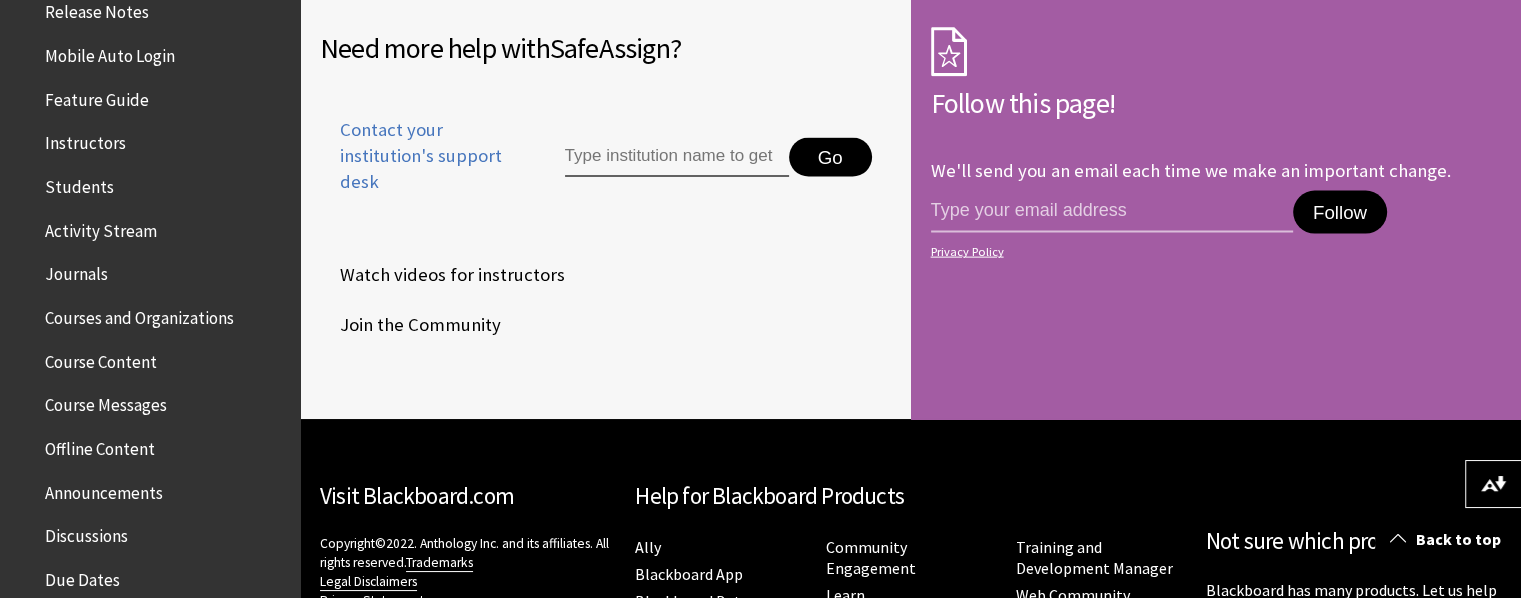 click on "Journals" at bounding box center (76, 271) 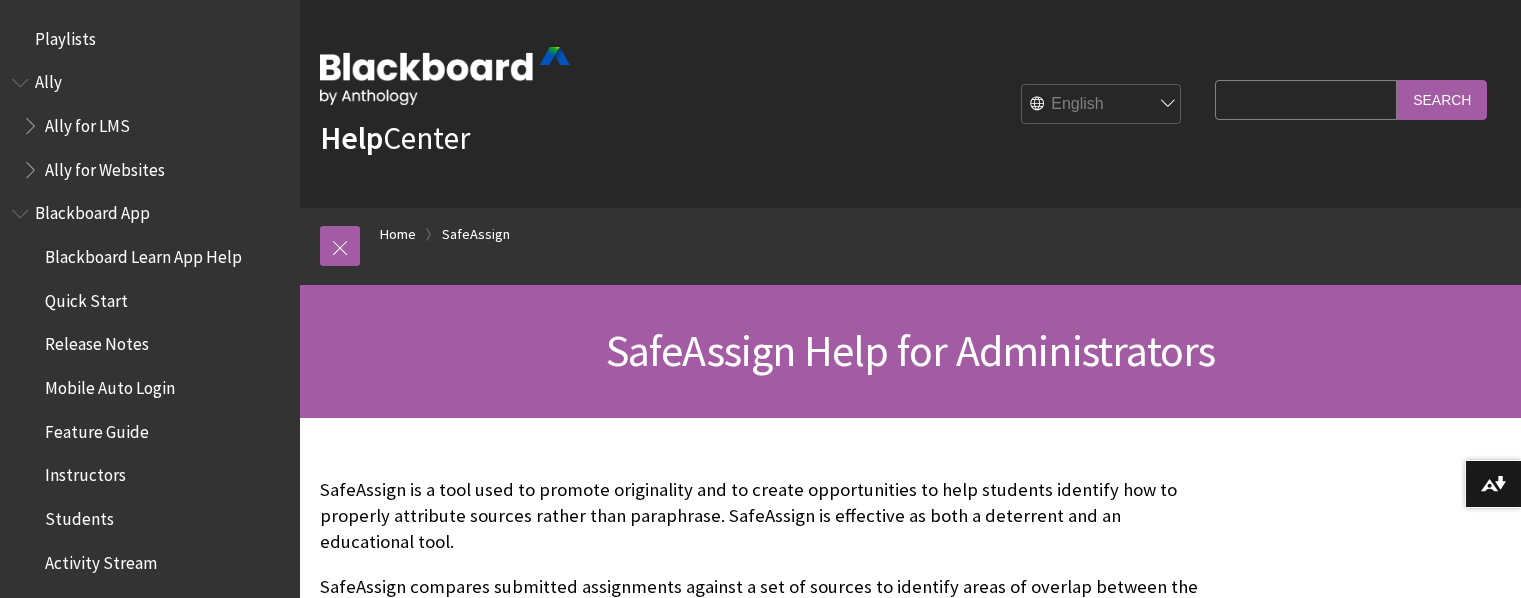 scroll, scrollTop: 0, scrollLeft: 0, axis: both 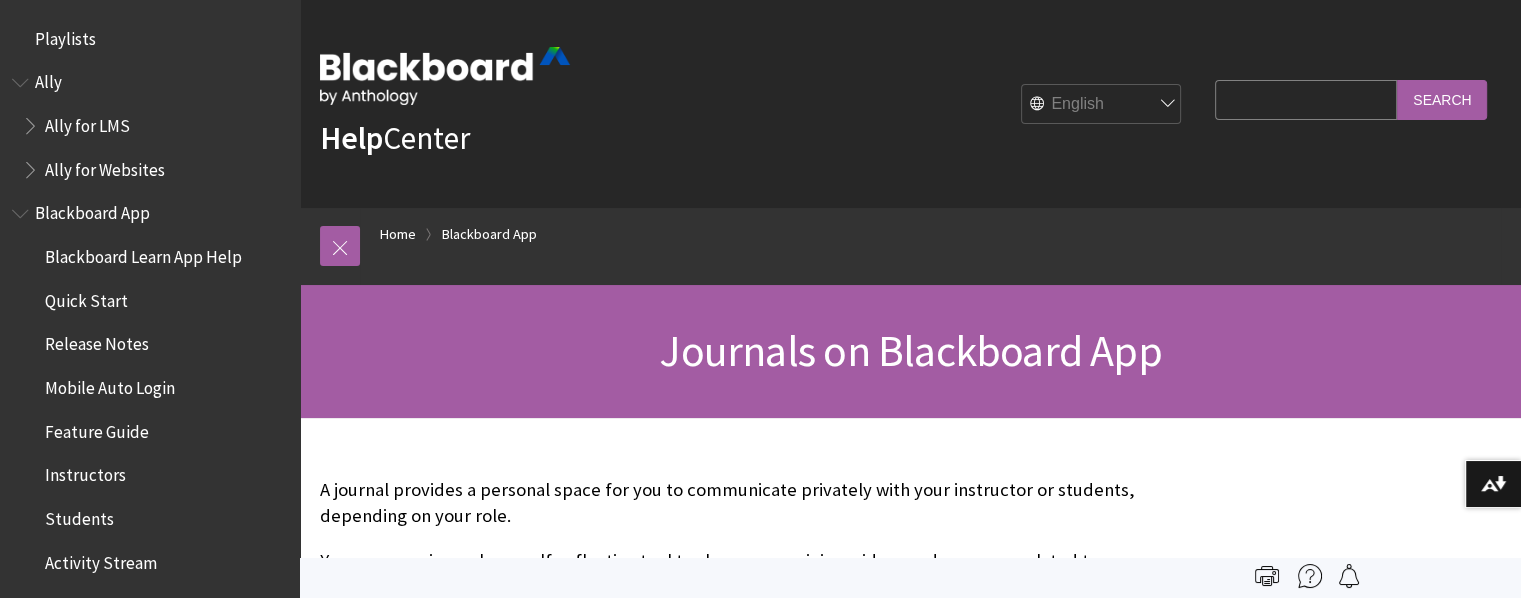 click on "Playlists" at bounding box center [65, 35] 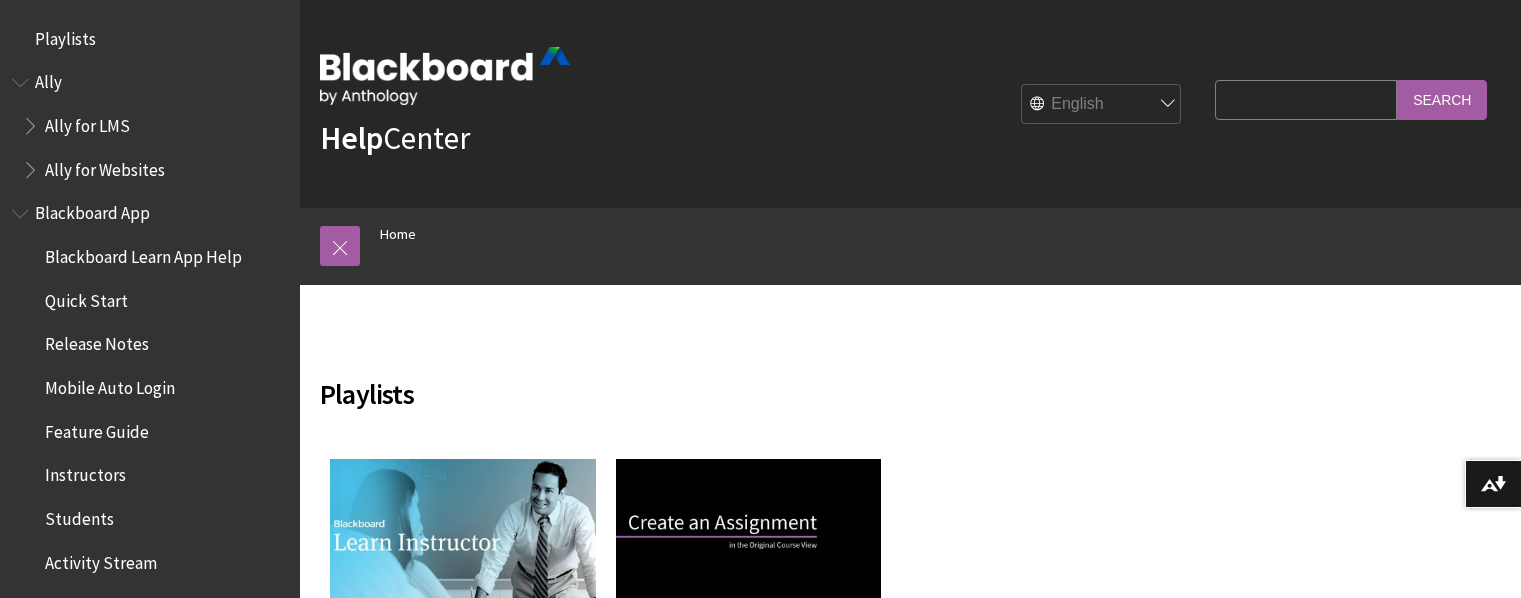scroll, scrollTop: 0, scrollLeft: 0, axis: both 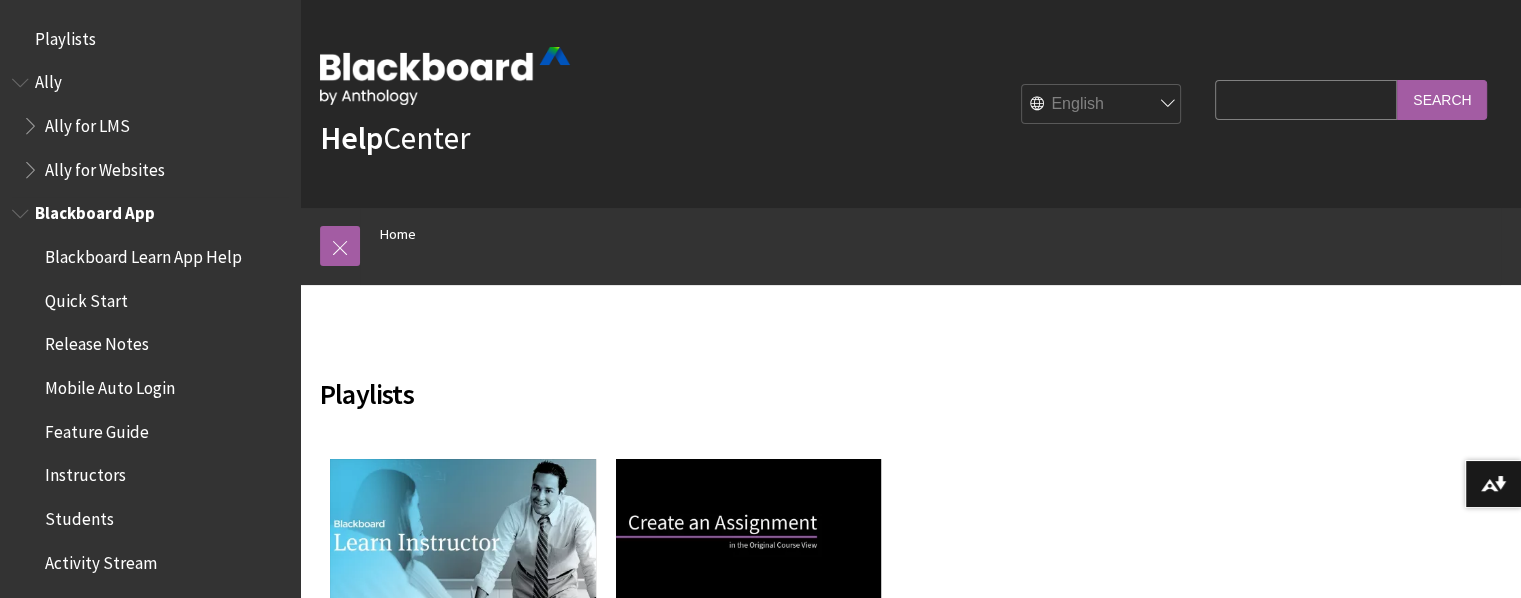 click on "Release Notes" at bounding box center [97, 341] 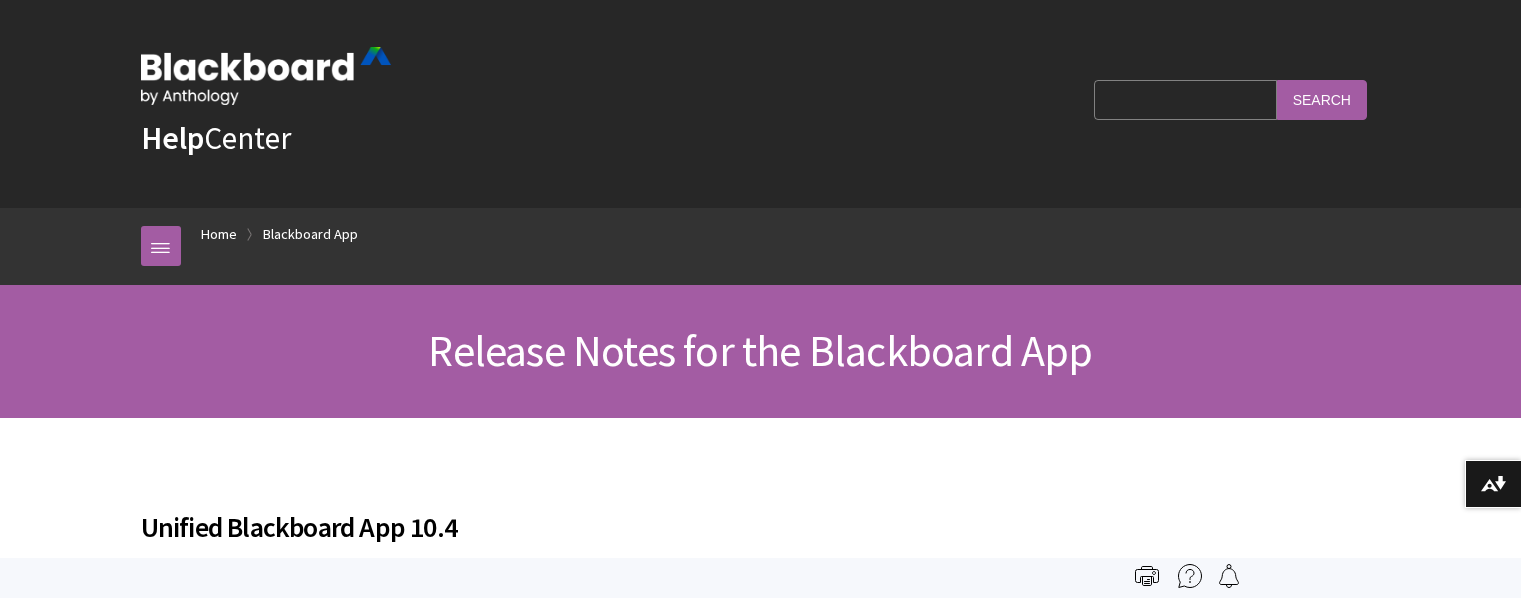 scroll, scrollTop: 0, scrollLeft: 0, axis: both 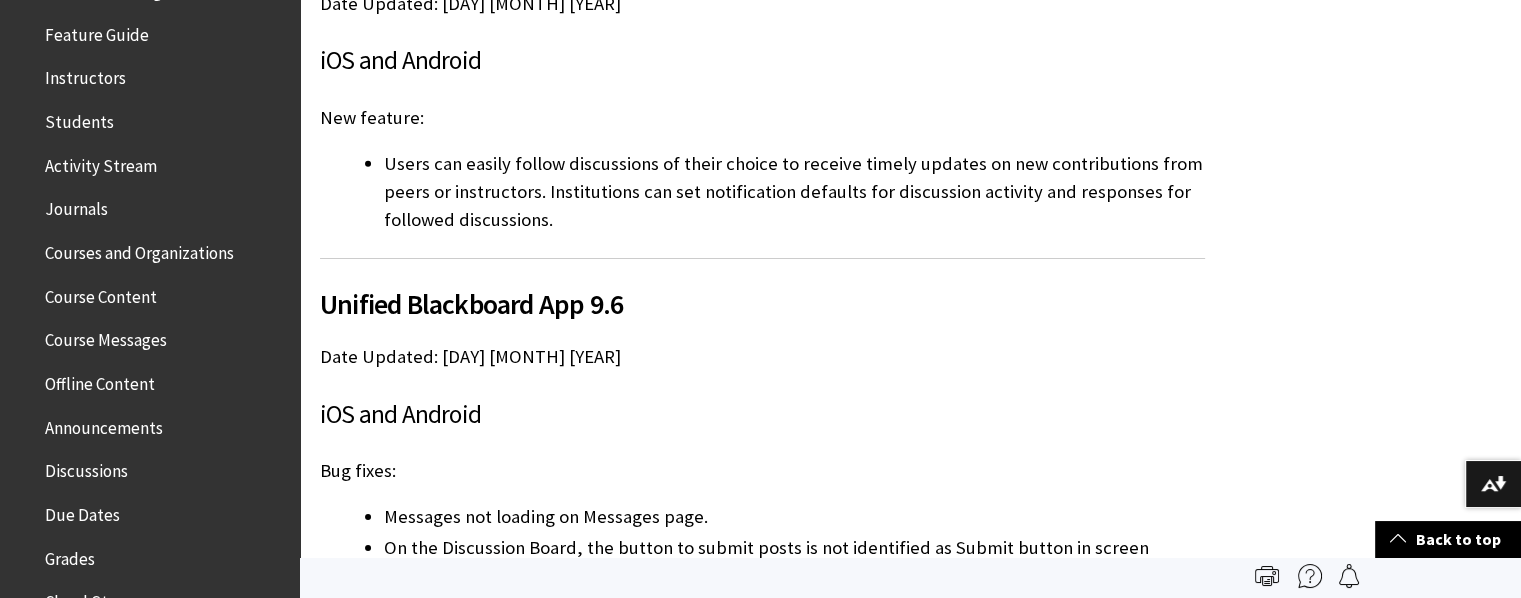 click on "Courses and Organizations" at bounding box center [139, 249] 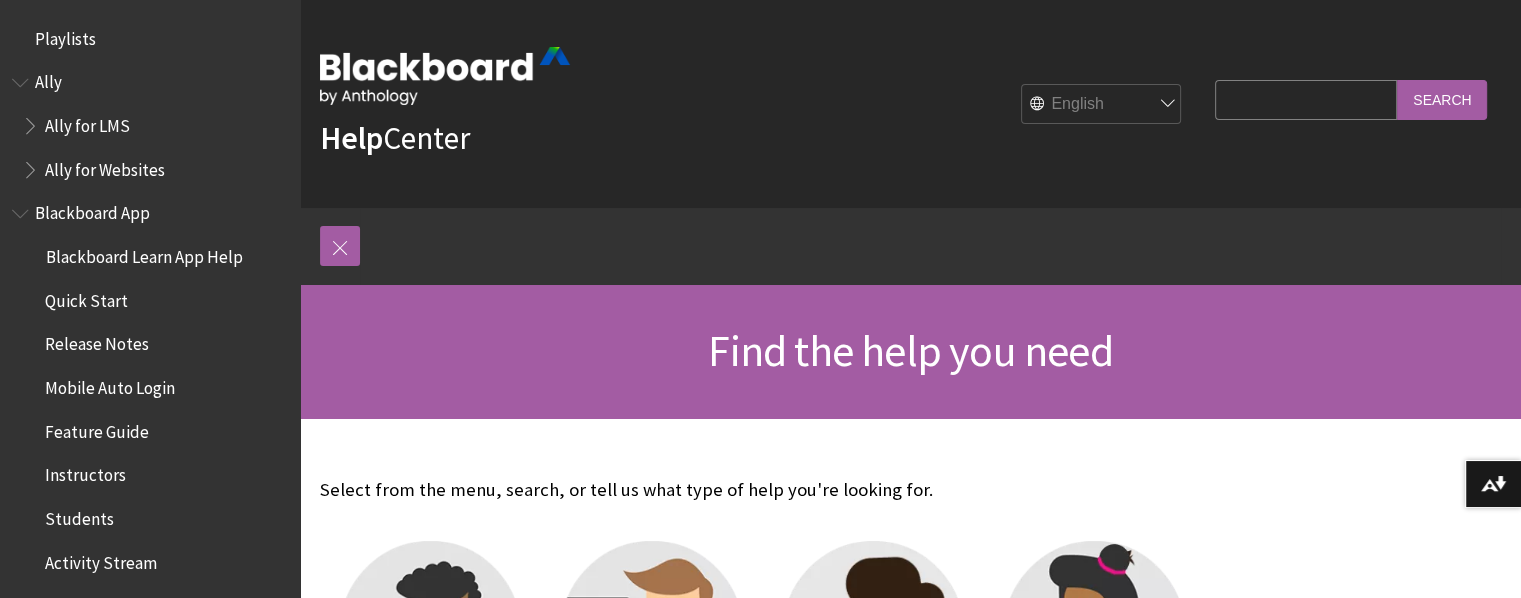 scroll, scrollTop: 300, scrollLeft: 0, axis: vertical 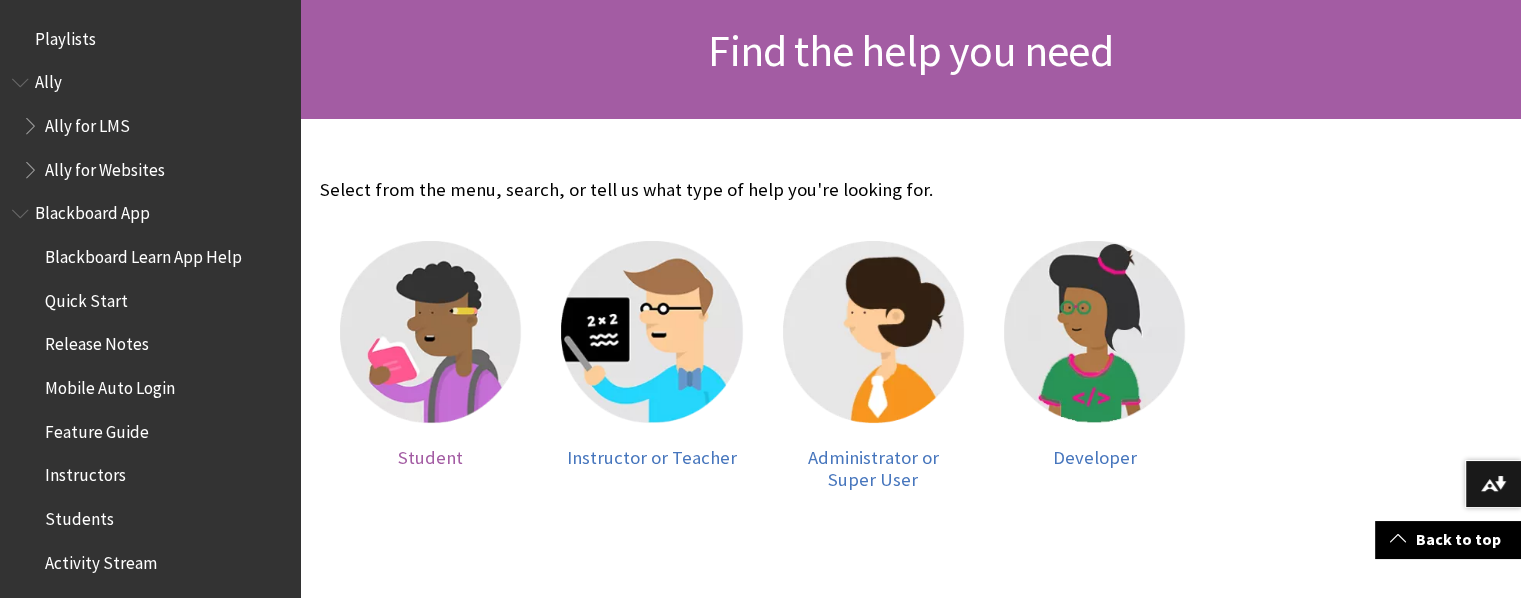 click at bounding box center (430, 331) 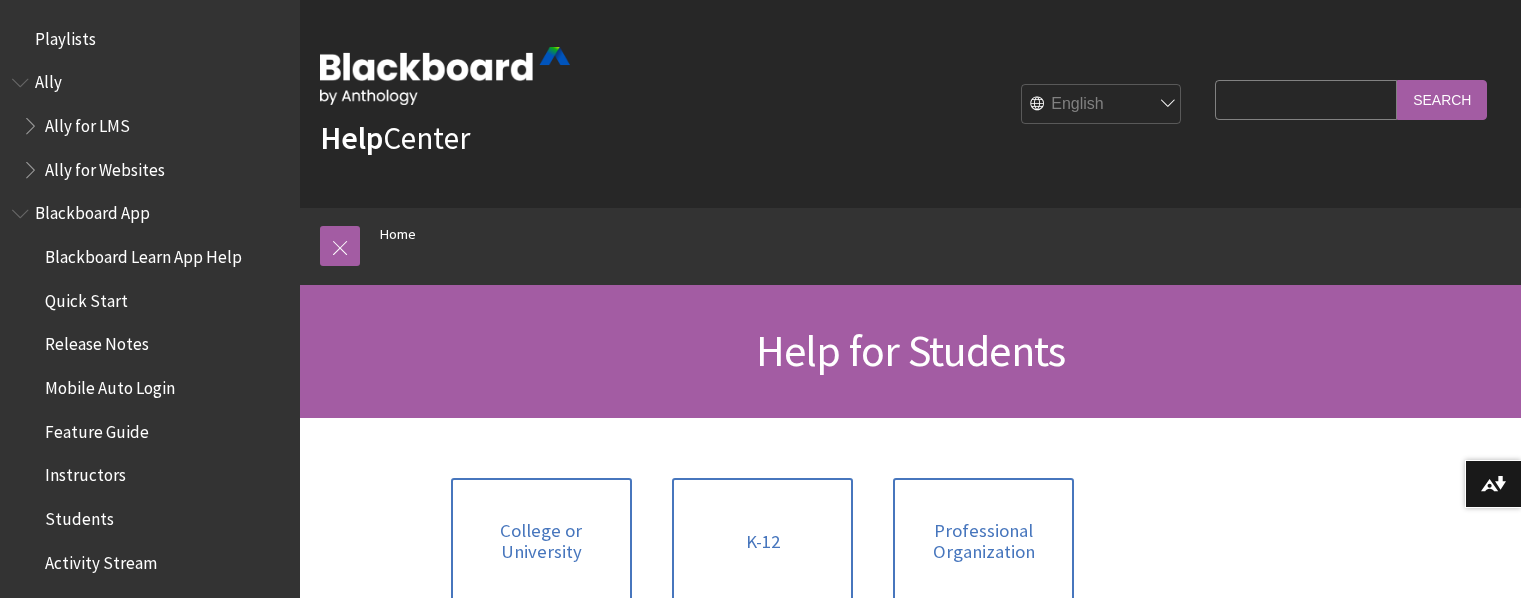 scroll, scrollTop: 0, scrollLeft: 0, axis: both 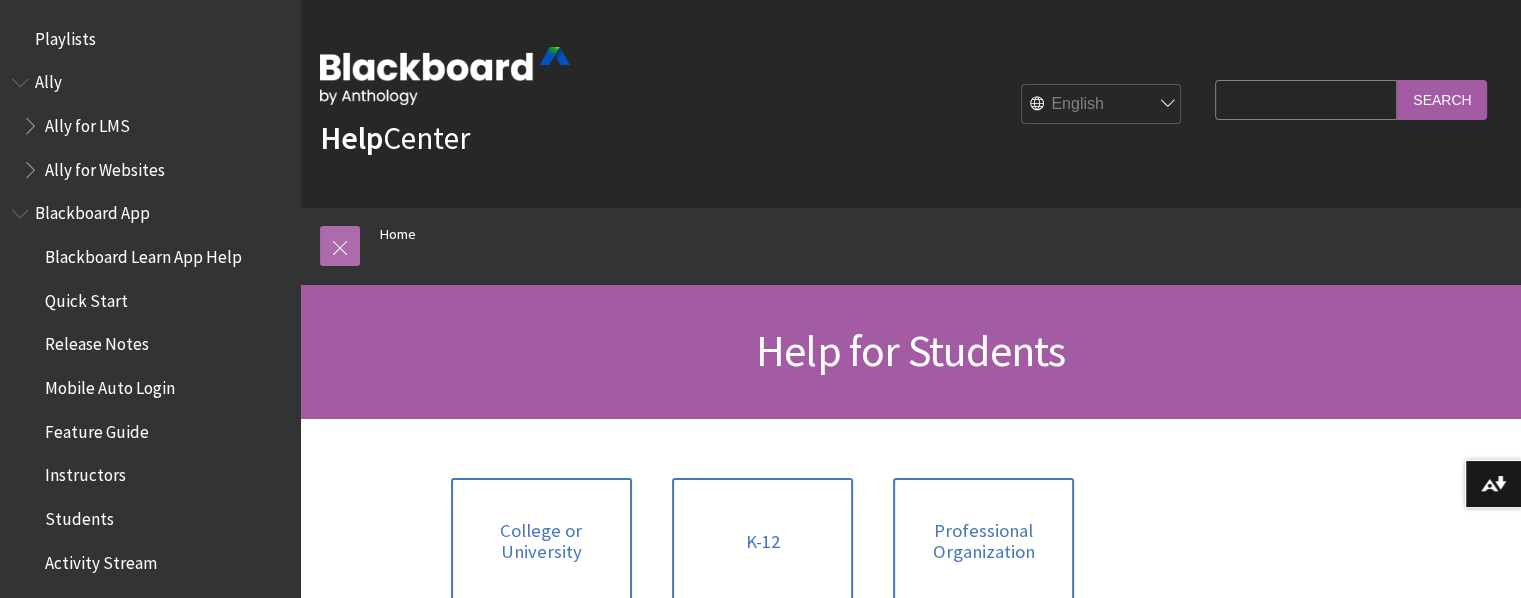 click at bounding box center (340, 246) 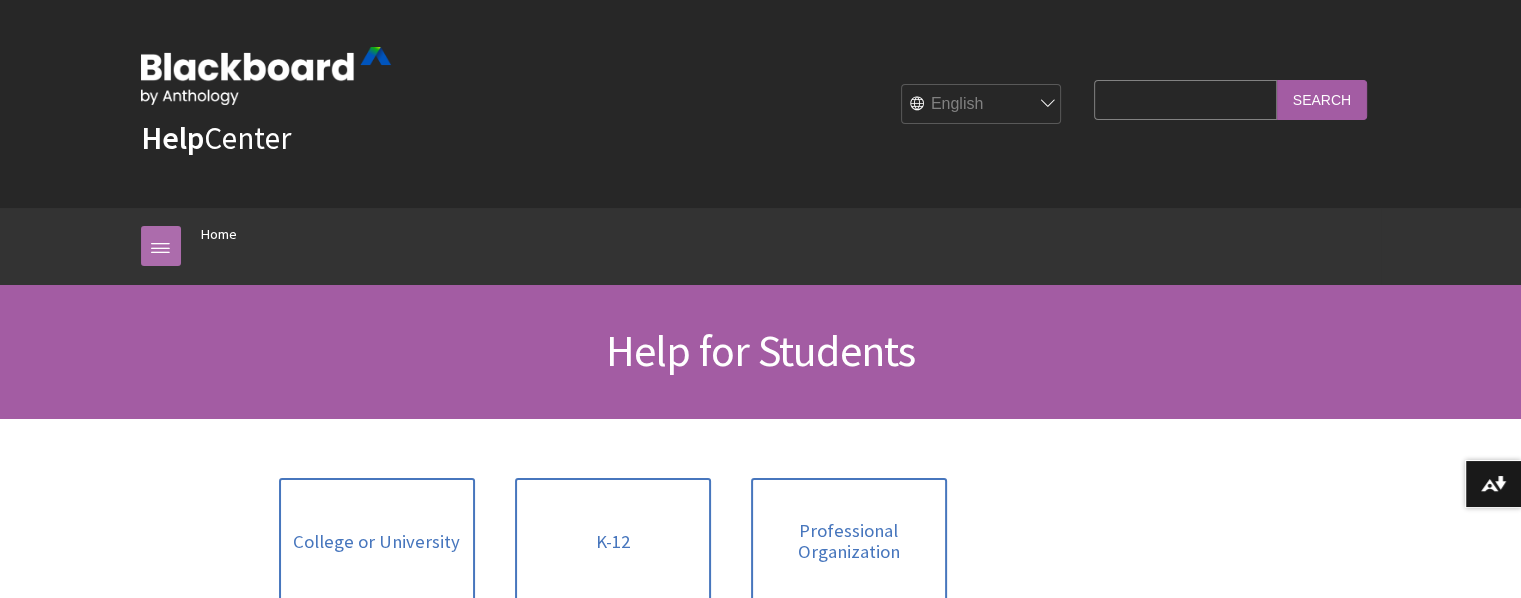 click at bounding box center [161, 246] 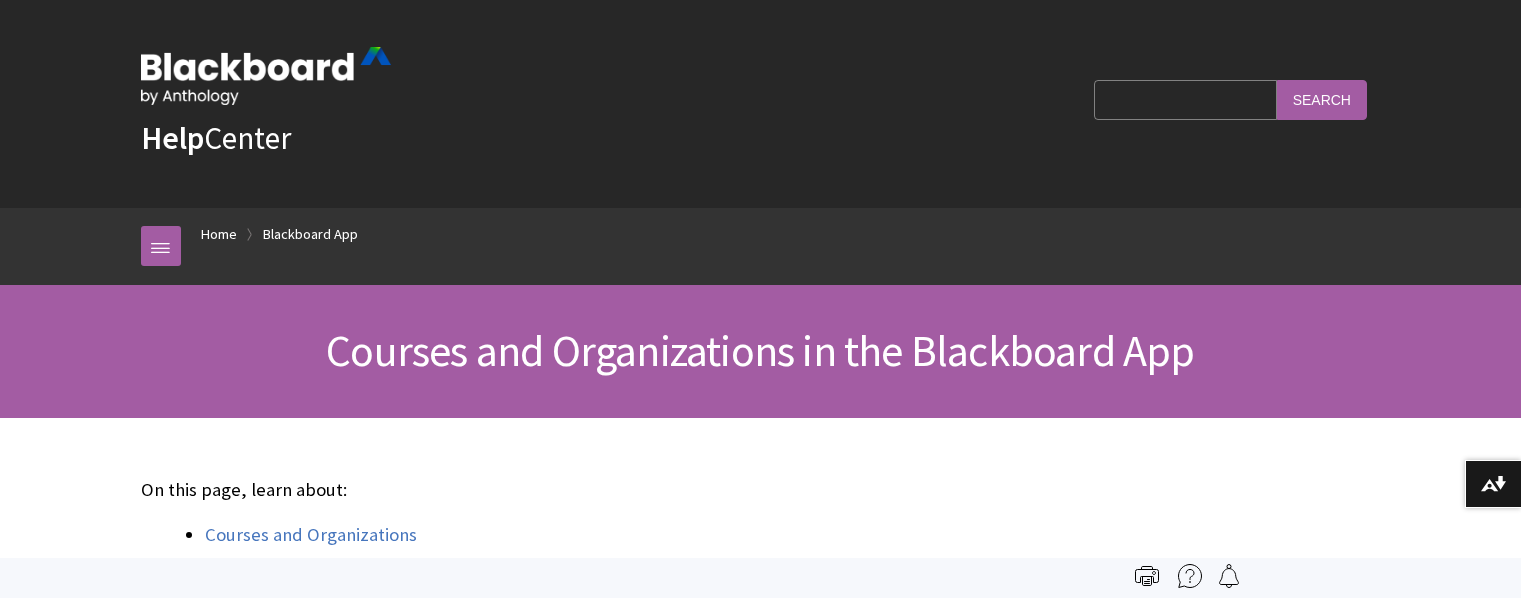scroll, scrollTop: 0, scrollLeft: 0, axis: both 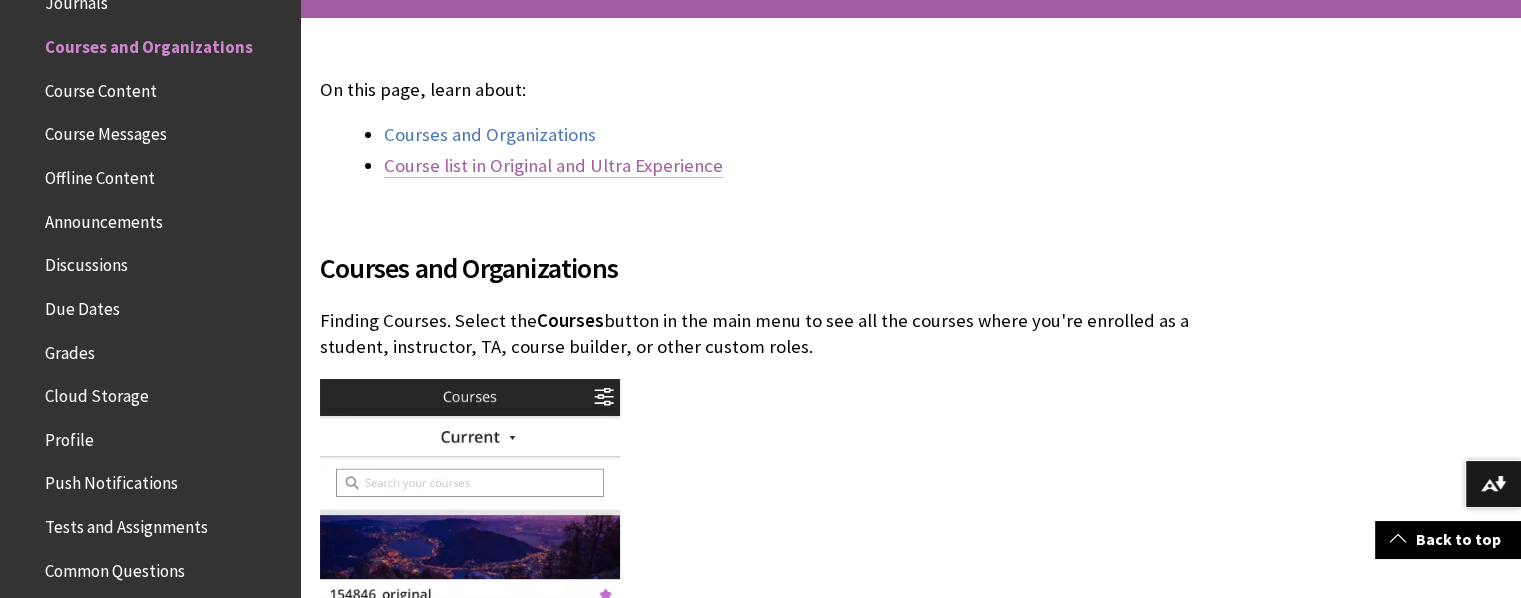 click on "Course list in Original and Ultra Experience" at bounding box center (553, 166) 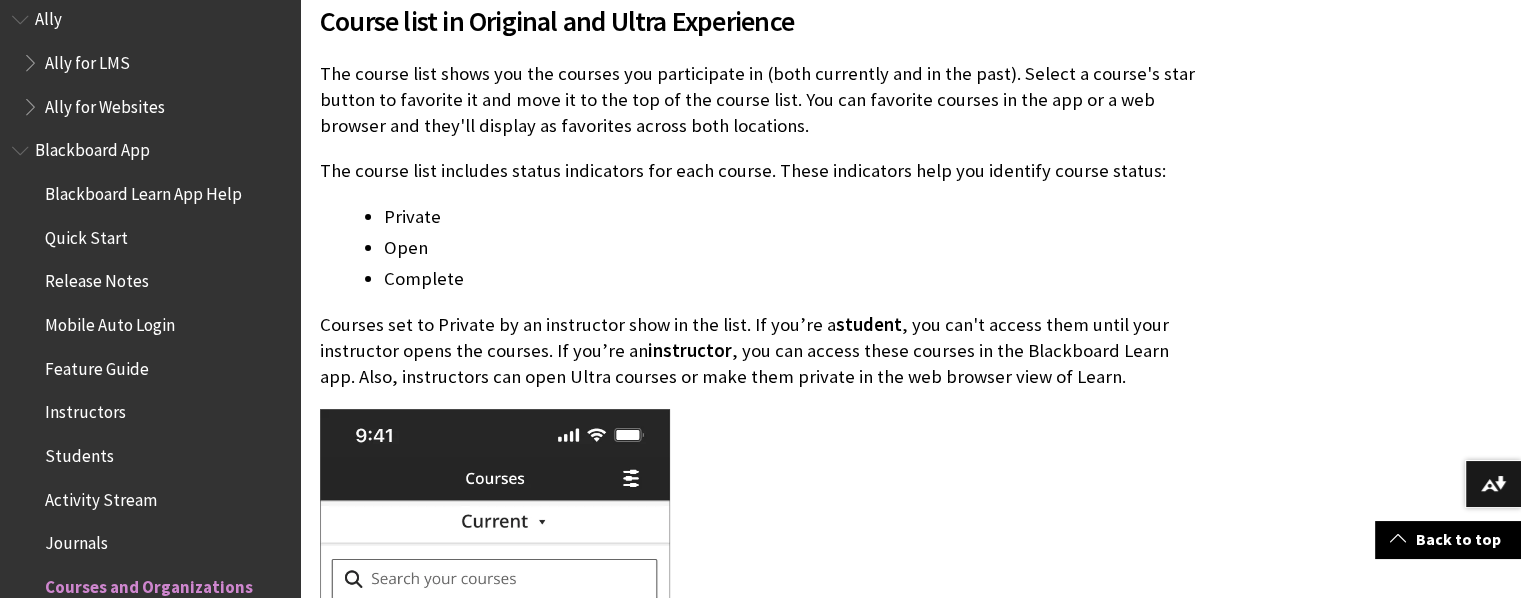 scroll, scrollTop: 0, scrollLeft: 0, axis: both 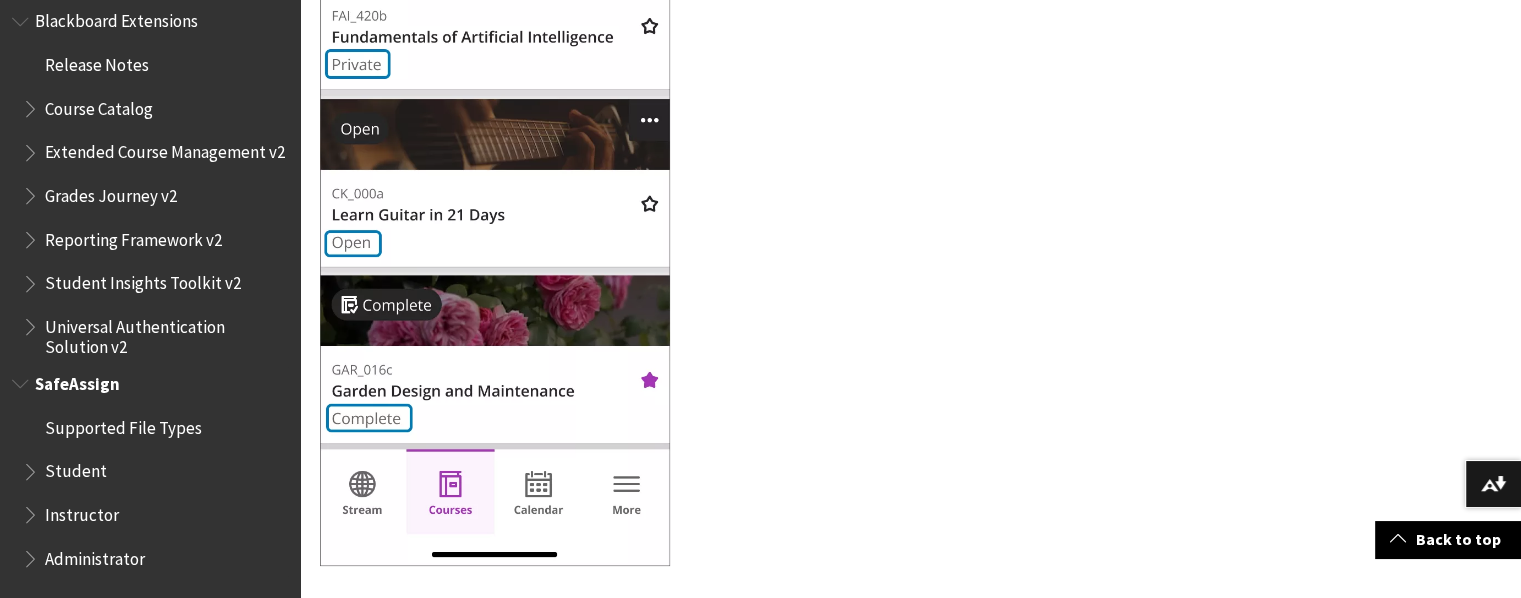 click on "Instructor" at bounding box center (82, 511) 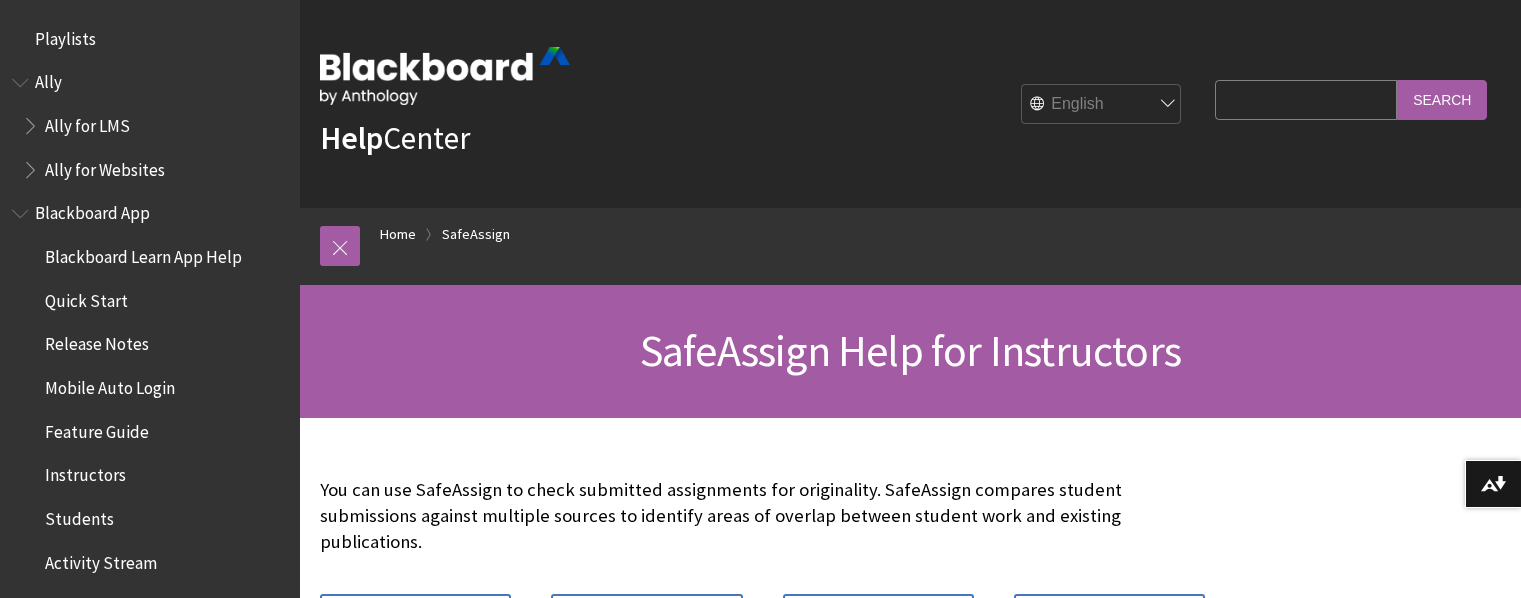 scroll, scrollTop: 0, scrollLeft: 0, axis: both 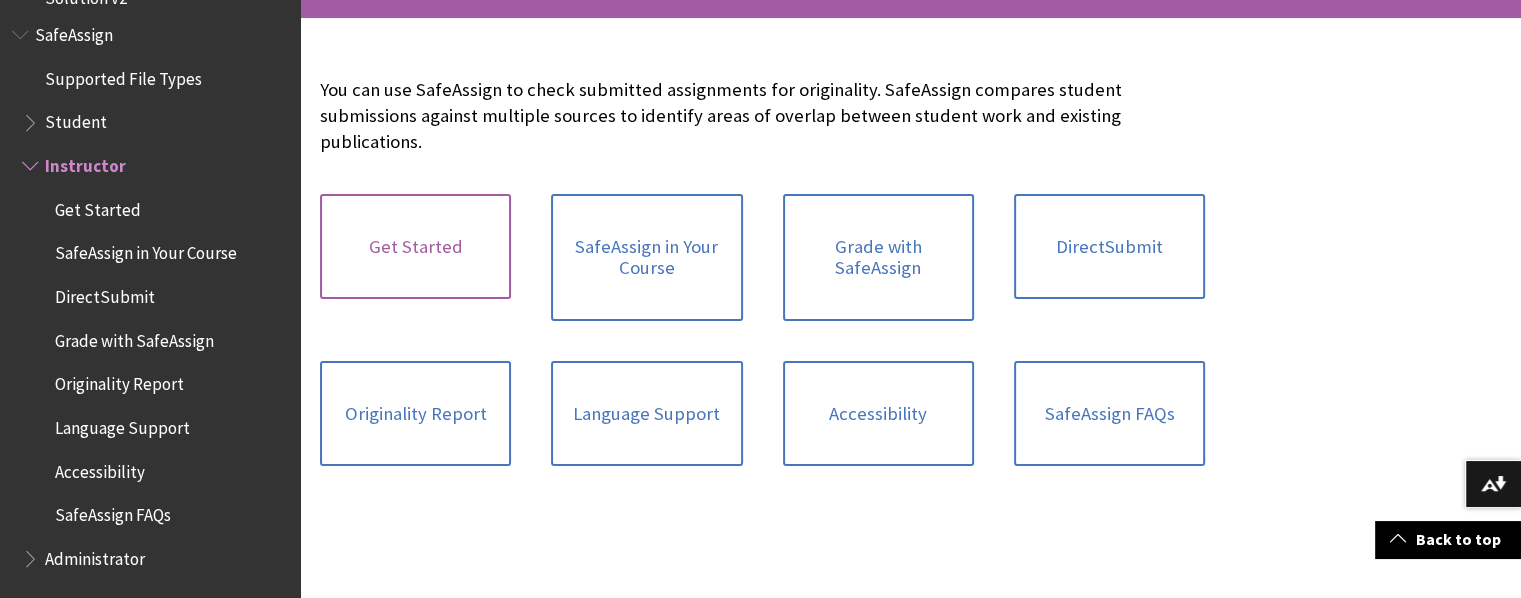 click on "Get Started" at bounding box center (415, 247) 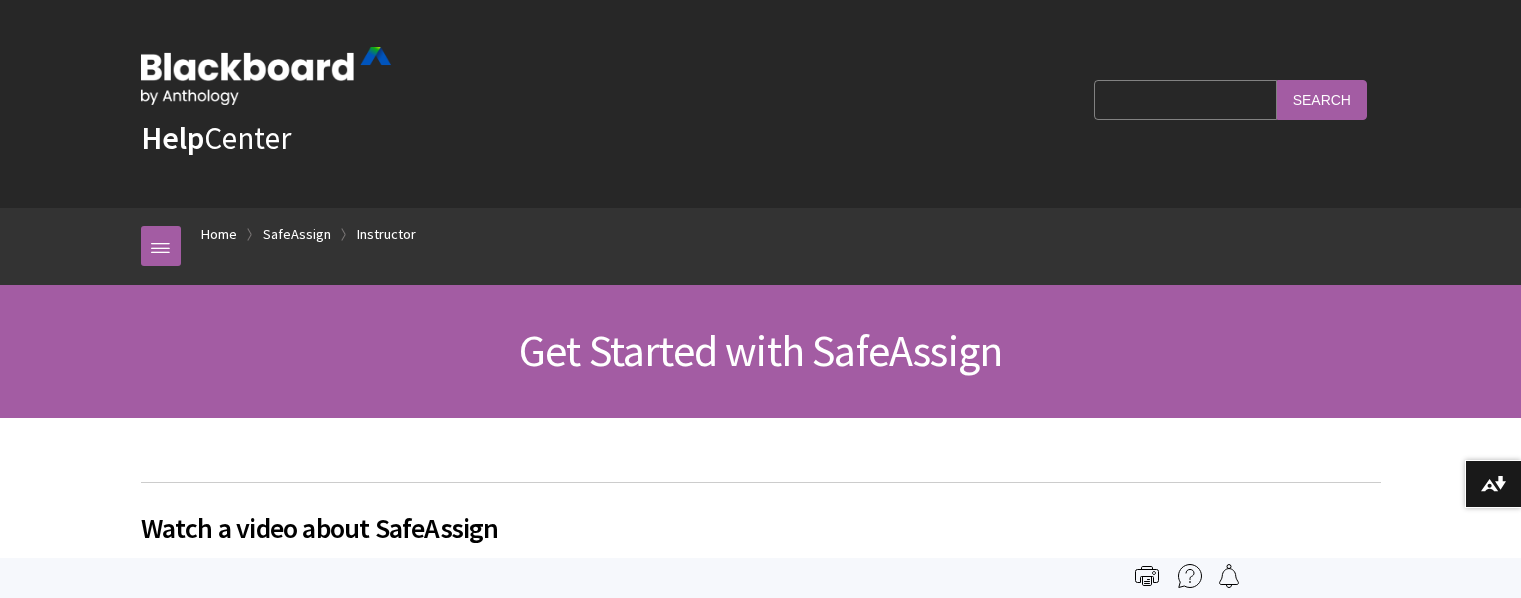 scroll, scrollTop: 0, scrollLeft: 0, axis: both 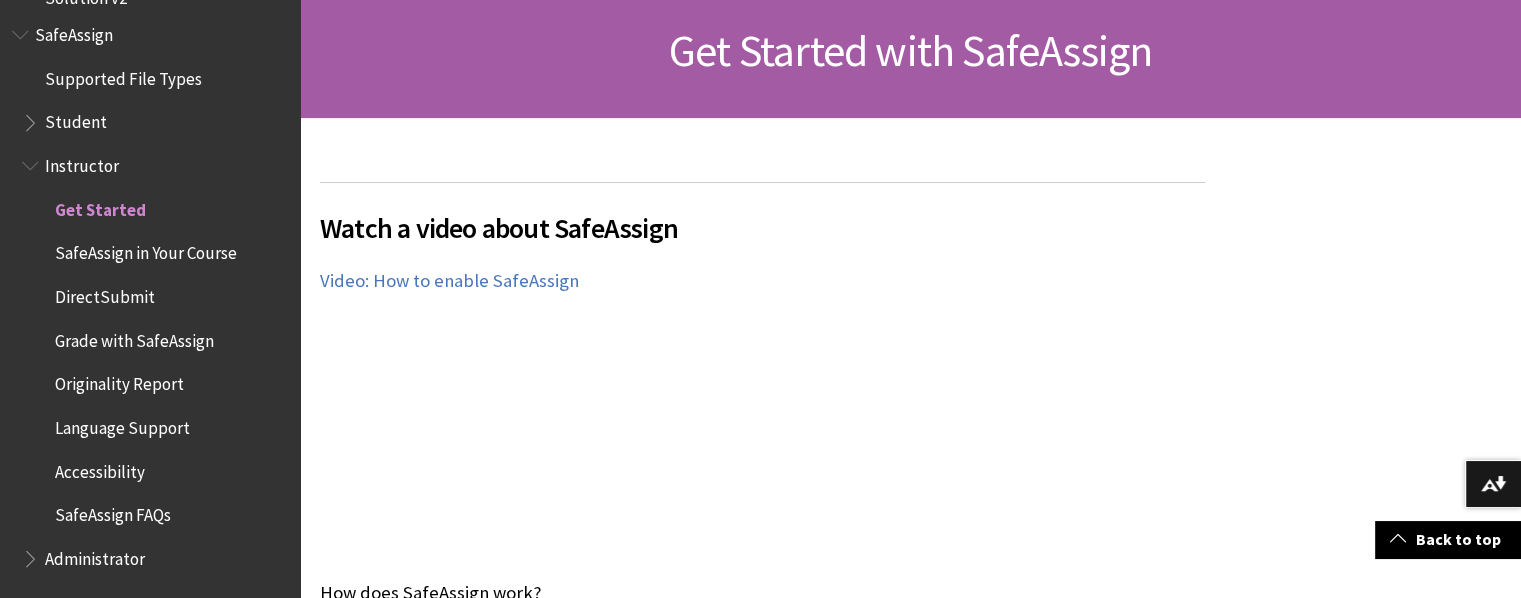 click on "Watch a video about SafeAssign The following narrated video provides a visual and auditory representation of some of the information included on this page. For a detailed description of what is portrayed in the video,  open the video on Vimeo . Video: How to enable SafeAssign" at bounding box center (762, 371) 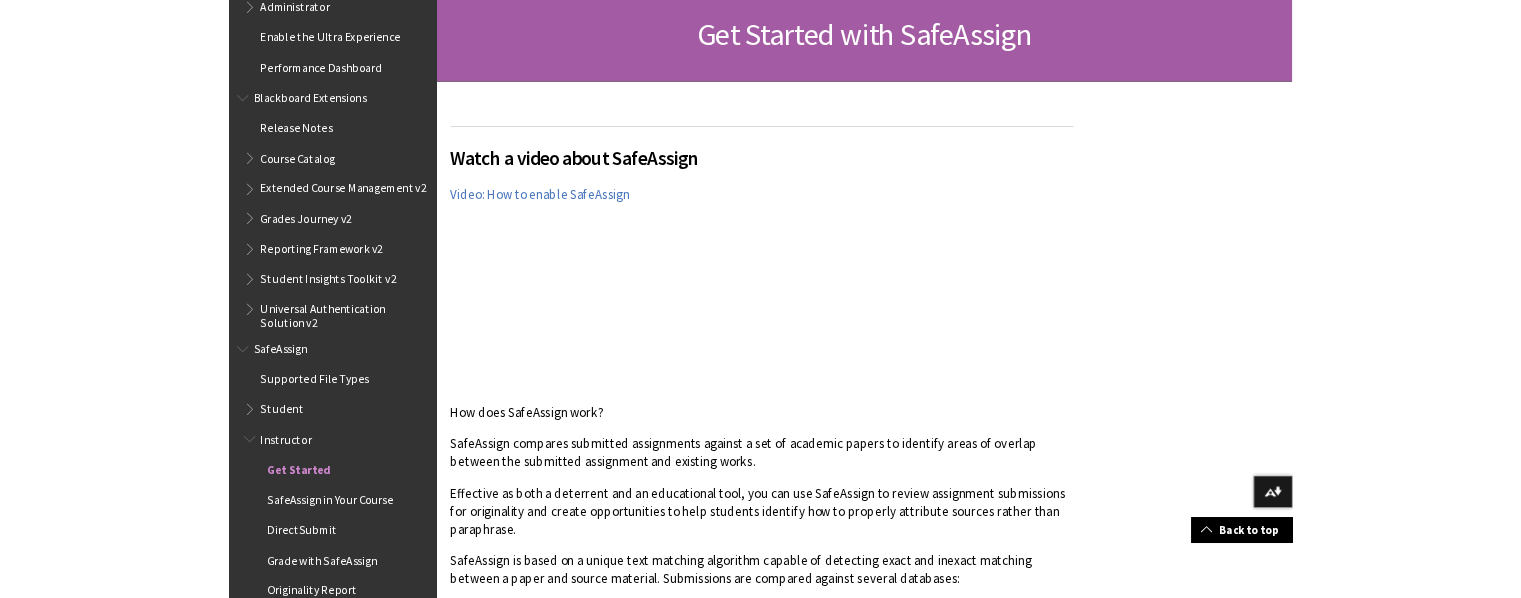 scroll, scrollTop: 2050, scrollLeft: 0, axis: vertical 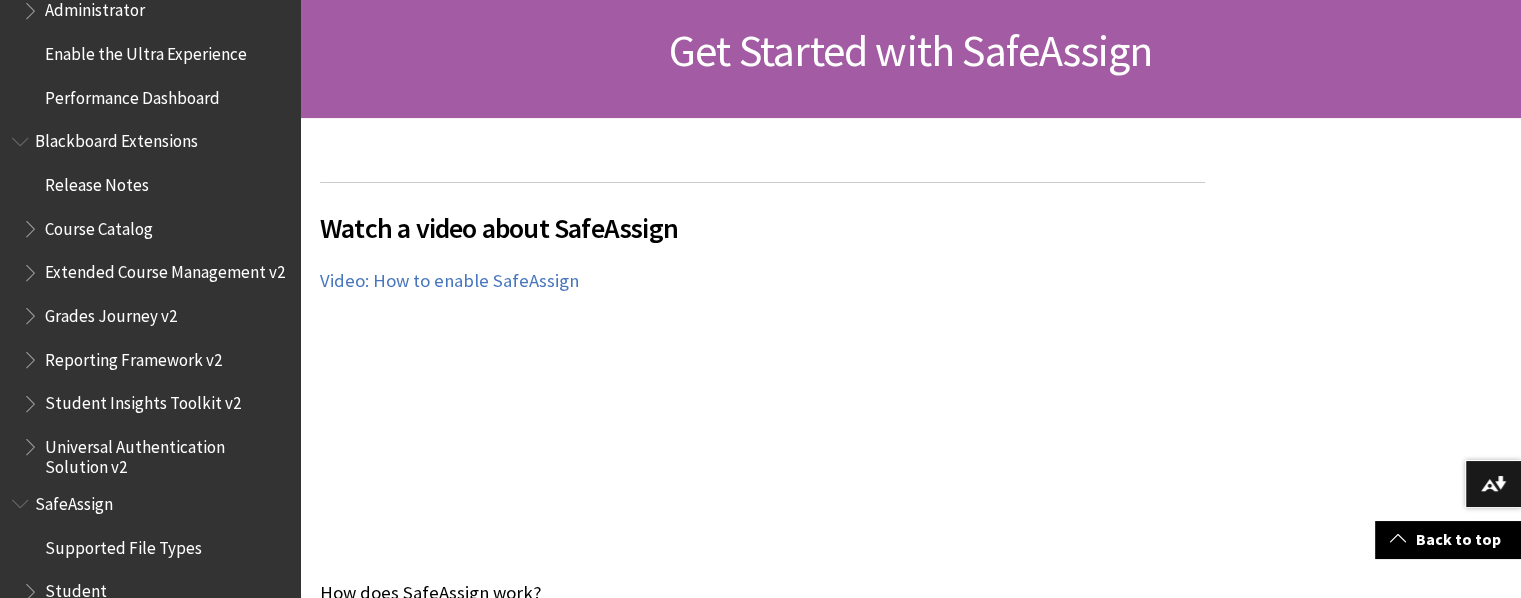 drag, startPoint x: 306, startPoint y: 385, endPoint x: 308, endPoint y: 361, distance: 24.083189 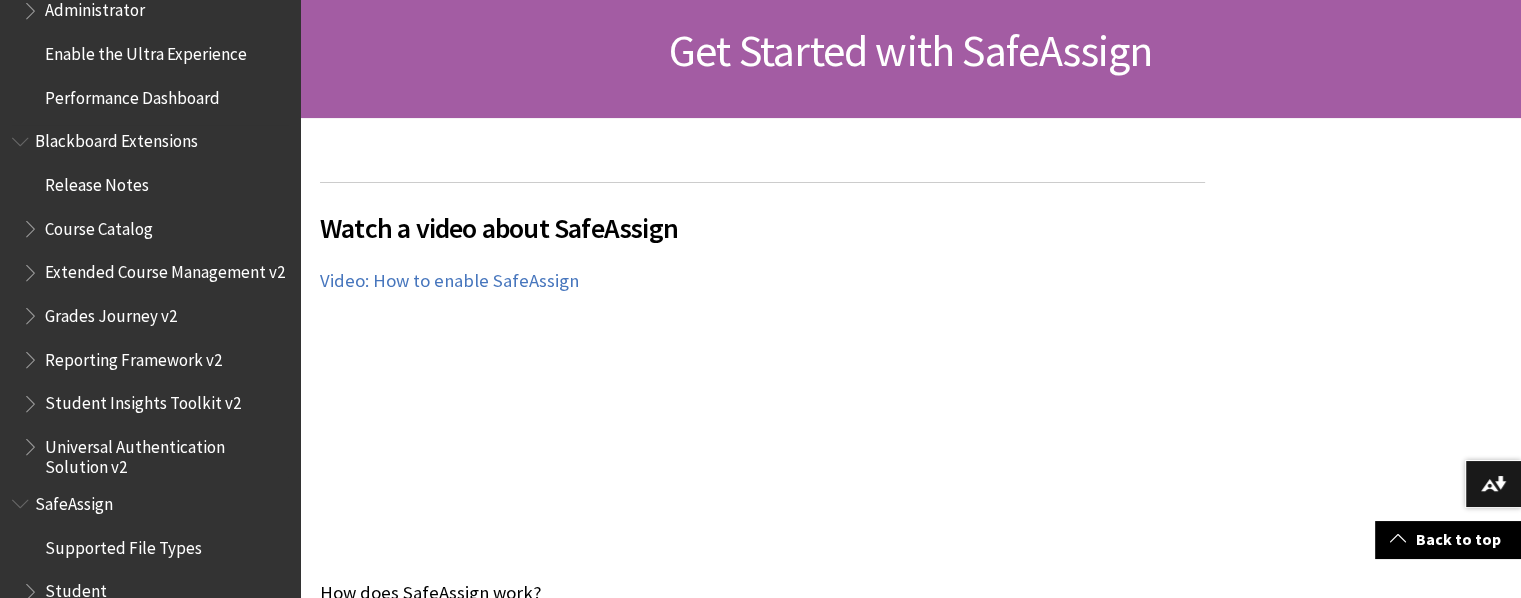 click at bounding box center (22, 137) 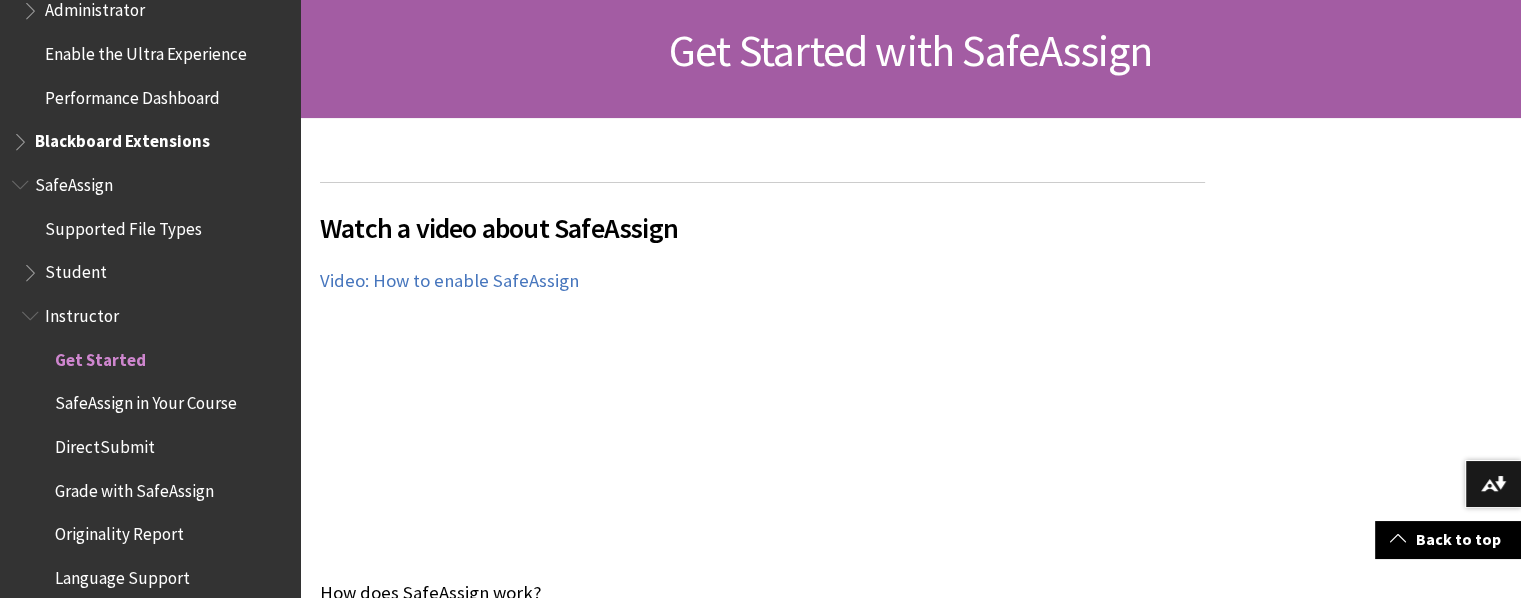 click at bounding box center (22, 180) 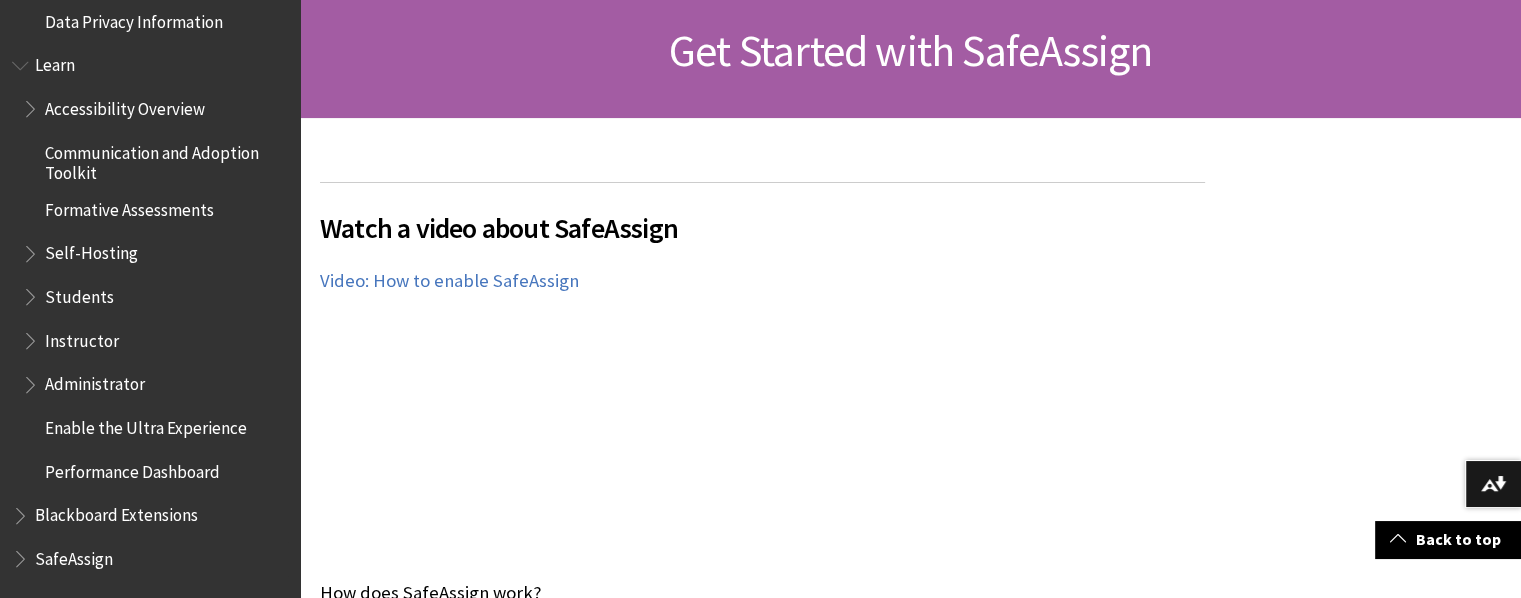 scroll, scrollTop: 1676, scrollLeft: 0, axis: vertical 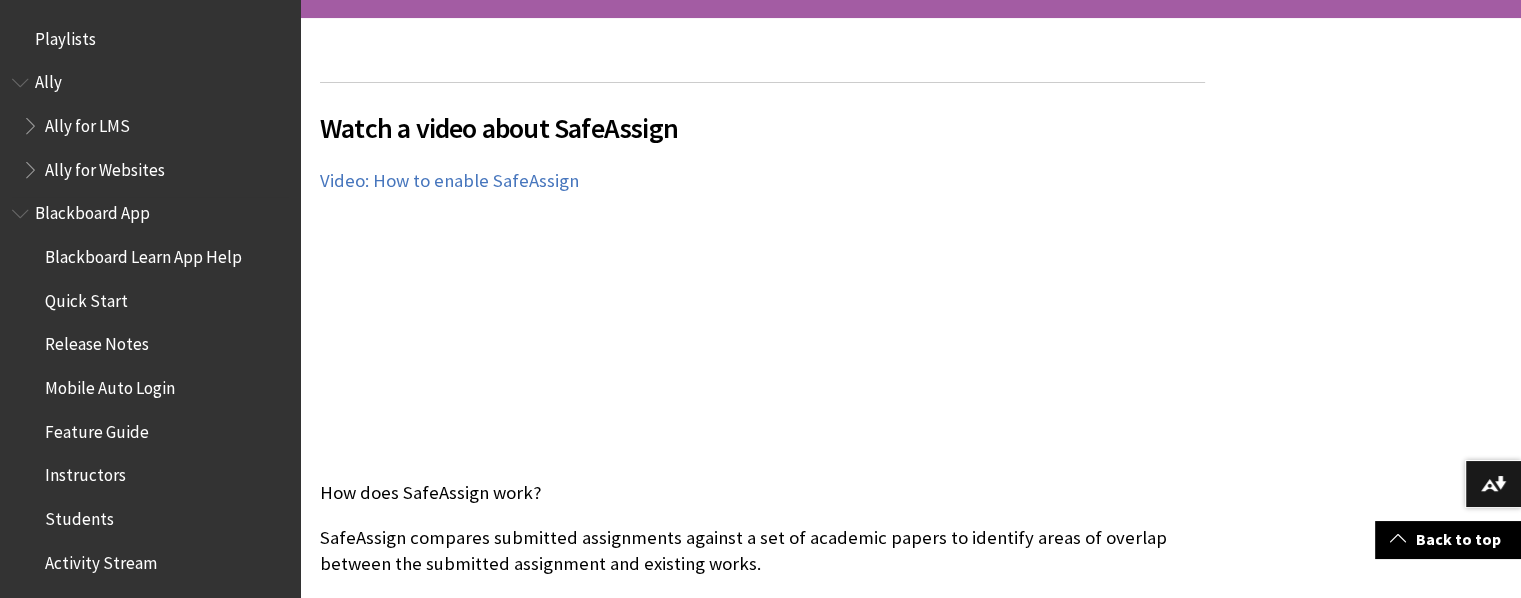 click on "Blackboard App" at bounding box center (92, 210) 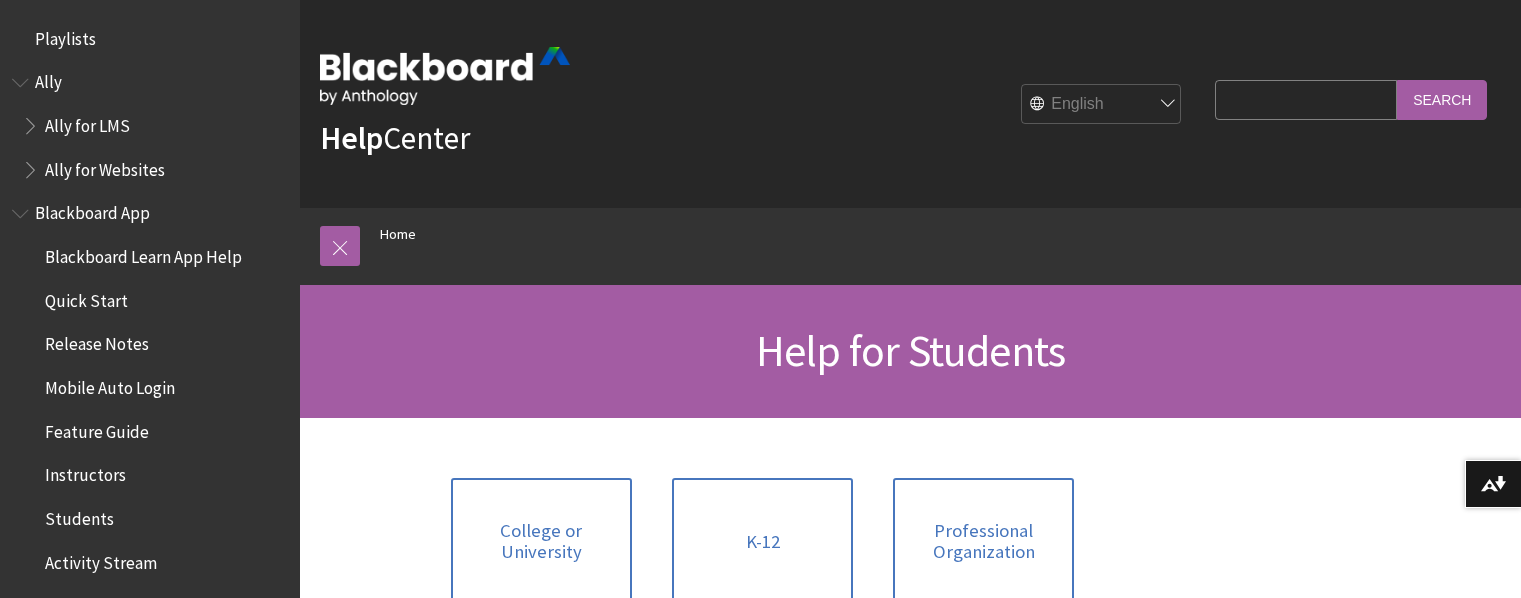 scroll, scrollTop: 0, scrollLeft: 0, axis: both 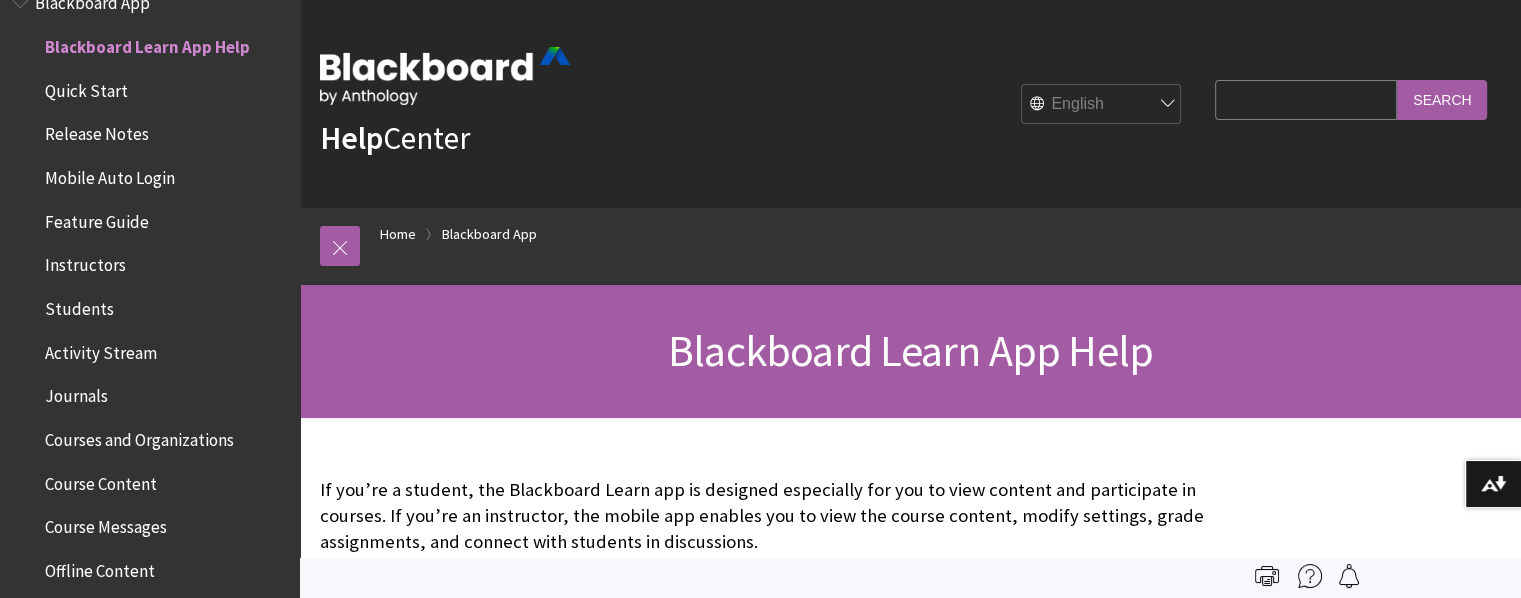 click on "Mobile Auto Login" at bounding box center [110, 174] 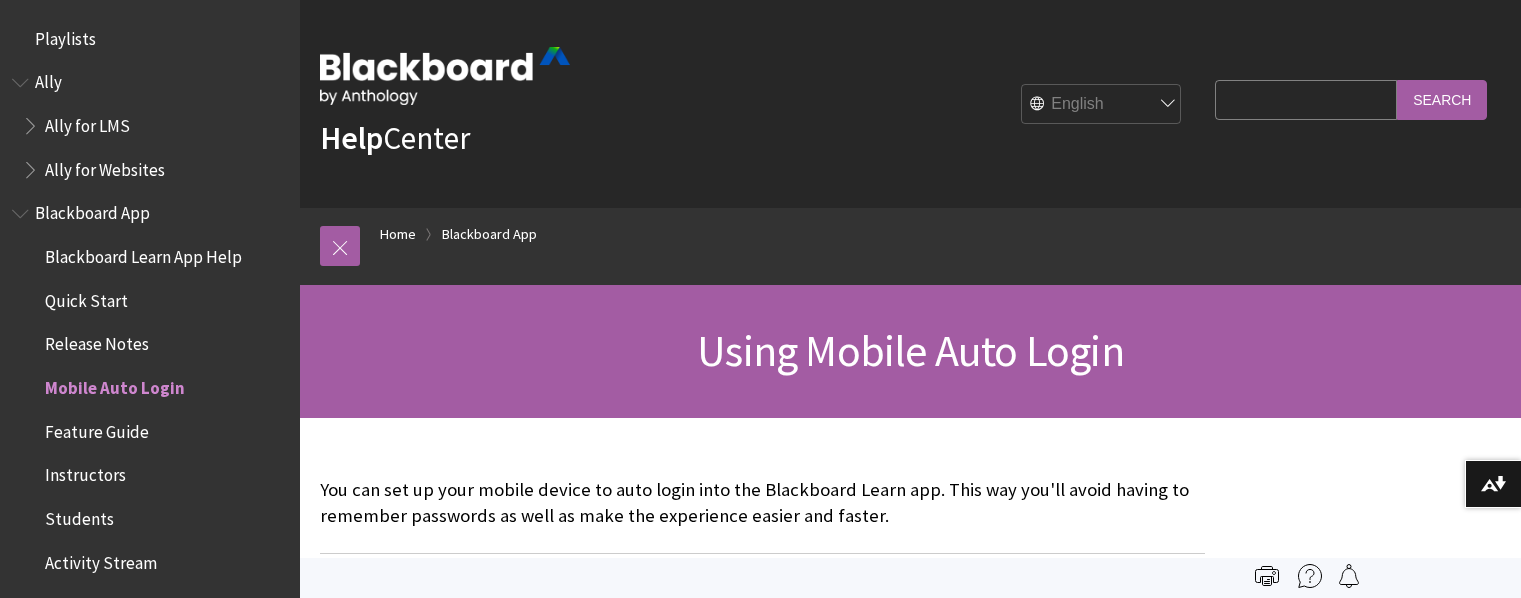 scroll, scrollTop: 0, scrollLeft: 0, axis: both 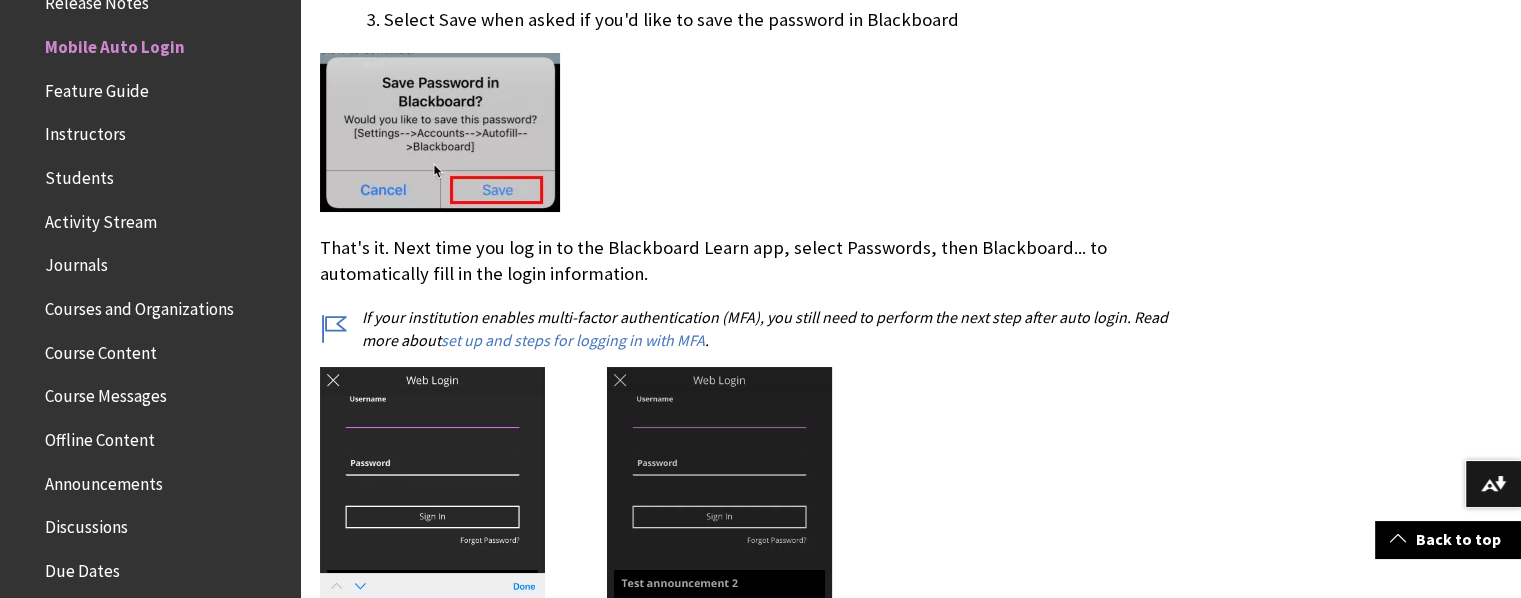 click on "Feature Guide" at bounding box center (97, 87) 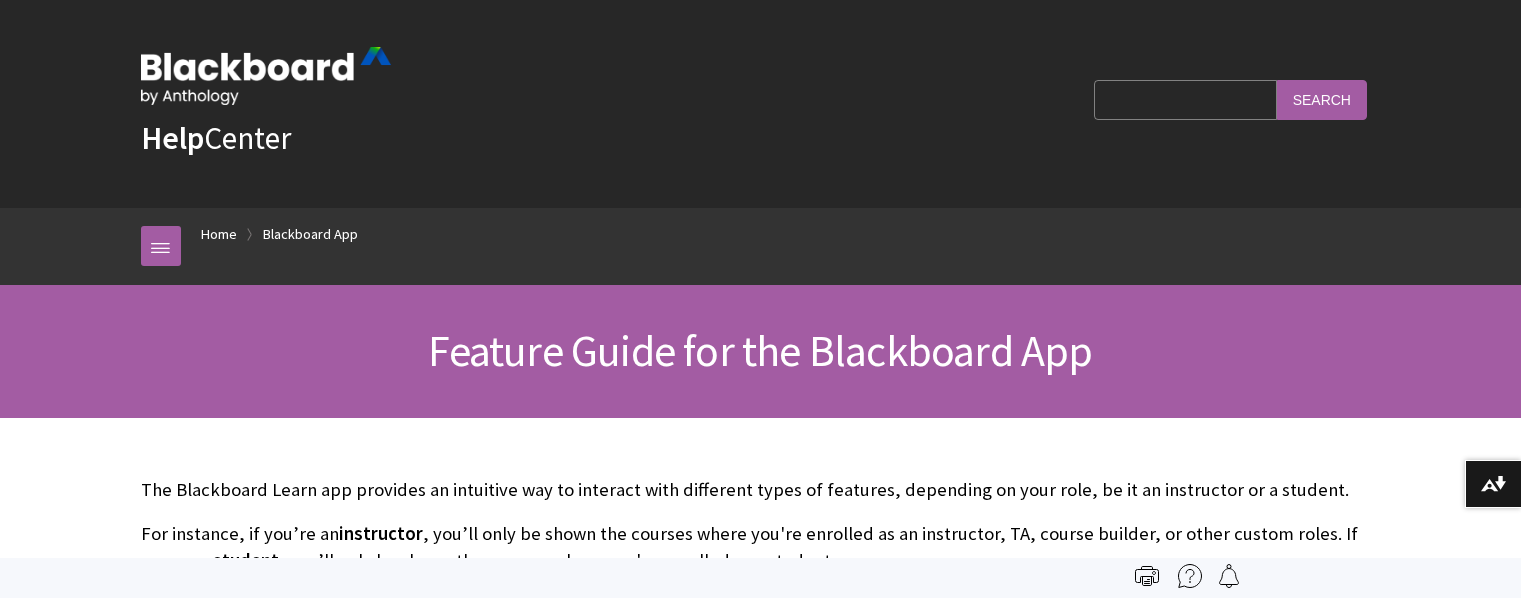 scroll, scrollTop: 0, scrollLeft: 0, axis: both 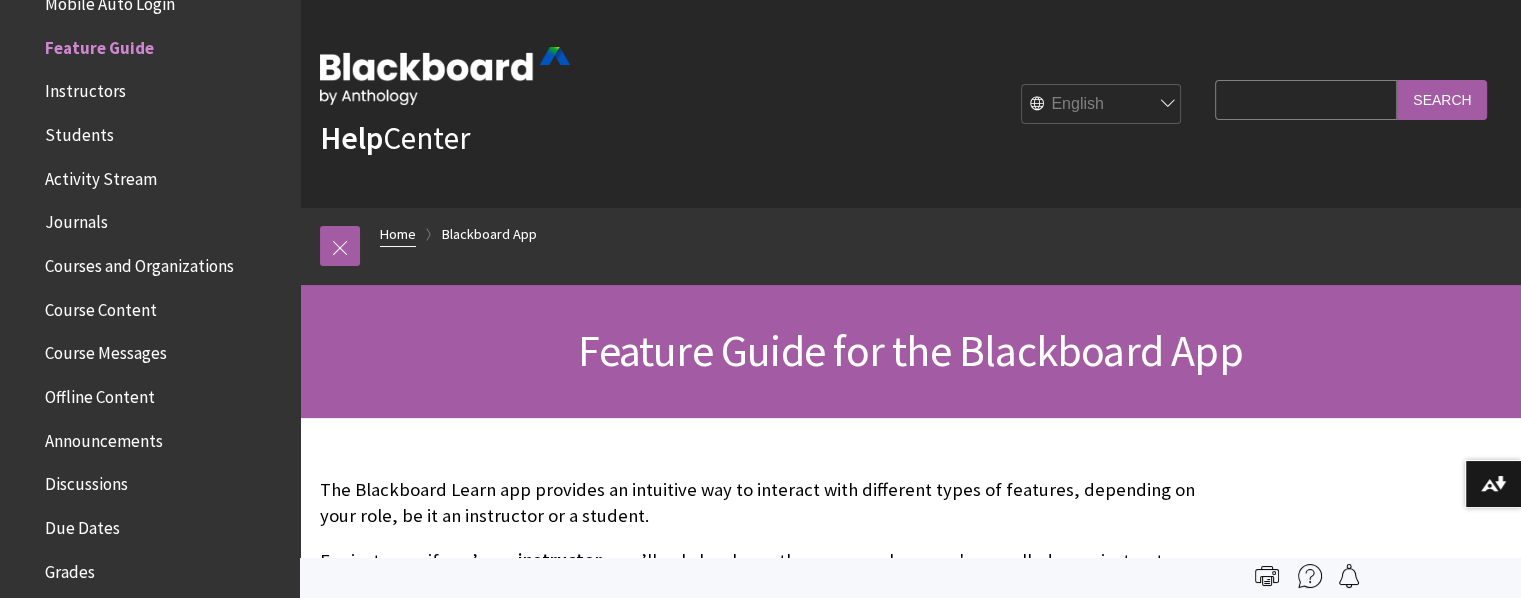 click on "Home" at bounding box center (398, 234) 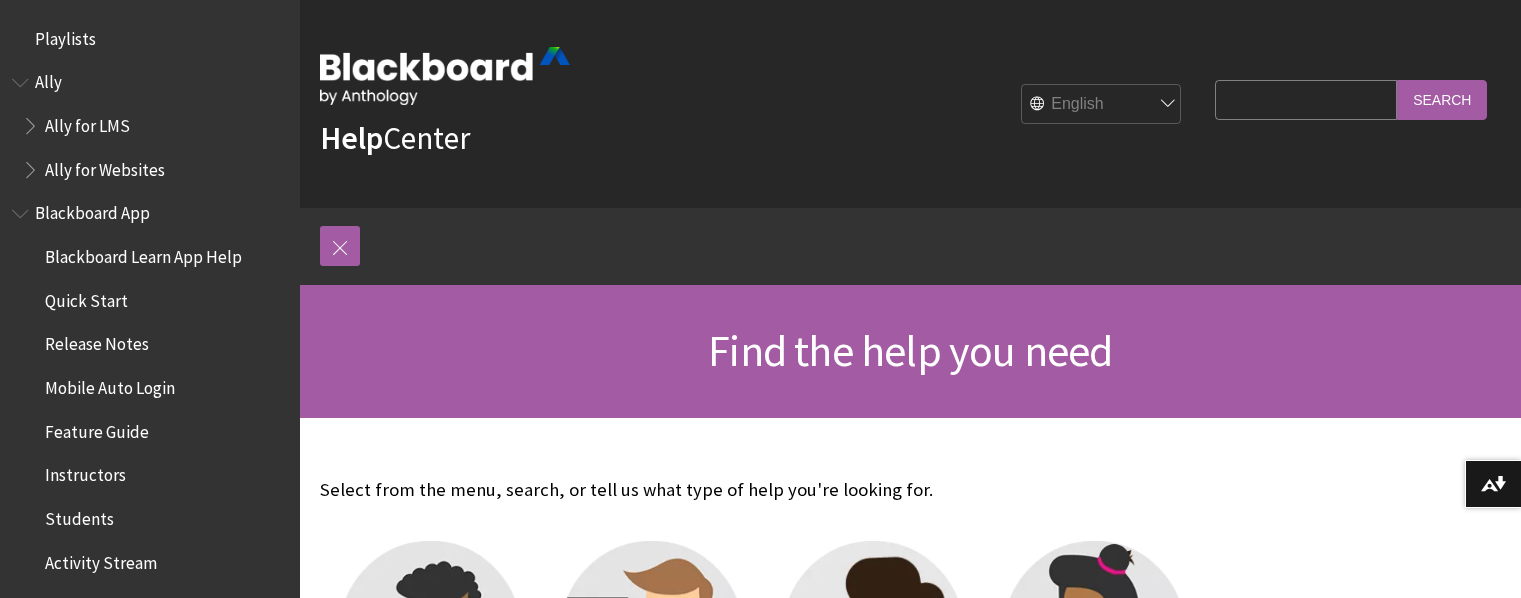 scroll, scrollTop: 0, scrollLeft: 0, axis: both 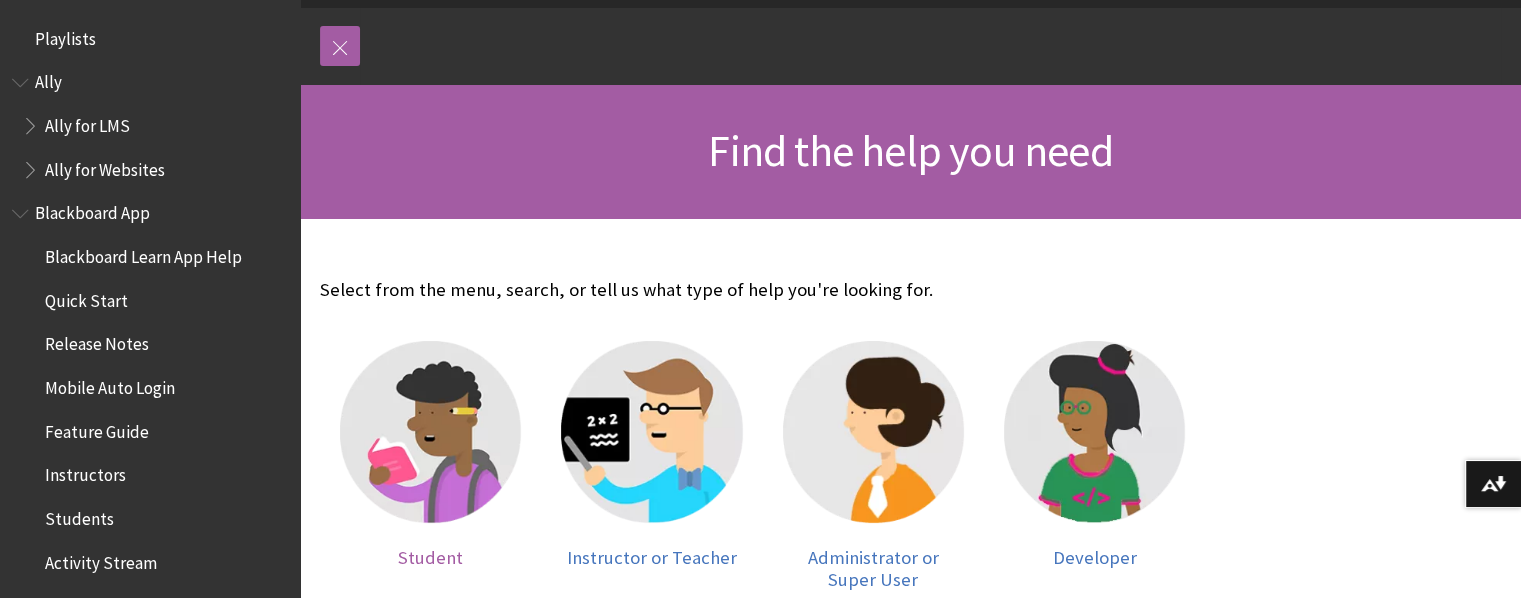 click at bounding box center [430, 431] 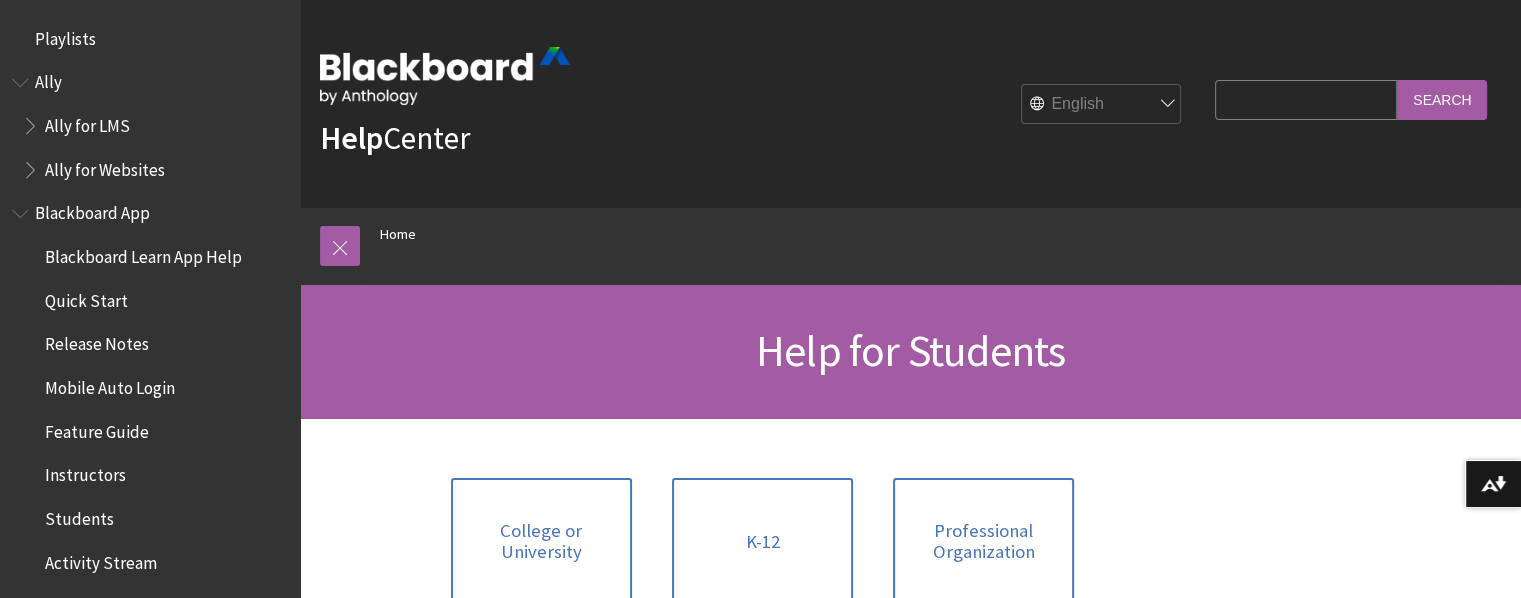 scroll, scrollTop: 200, scrollLeft: 0, axis: vertical 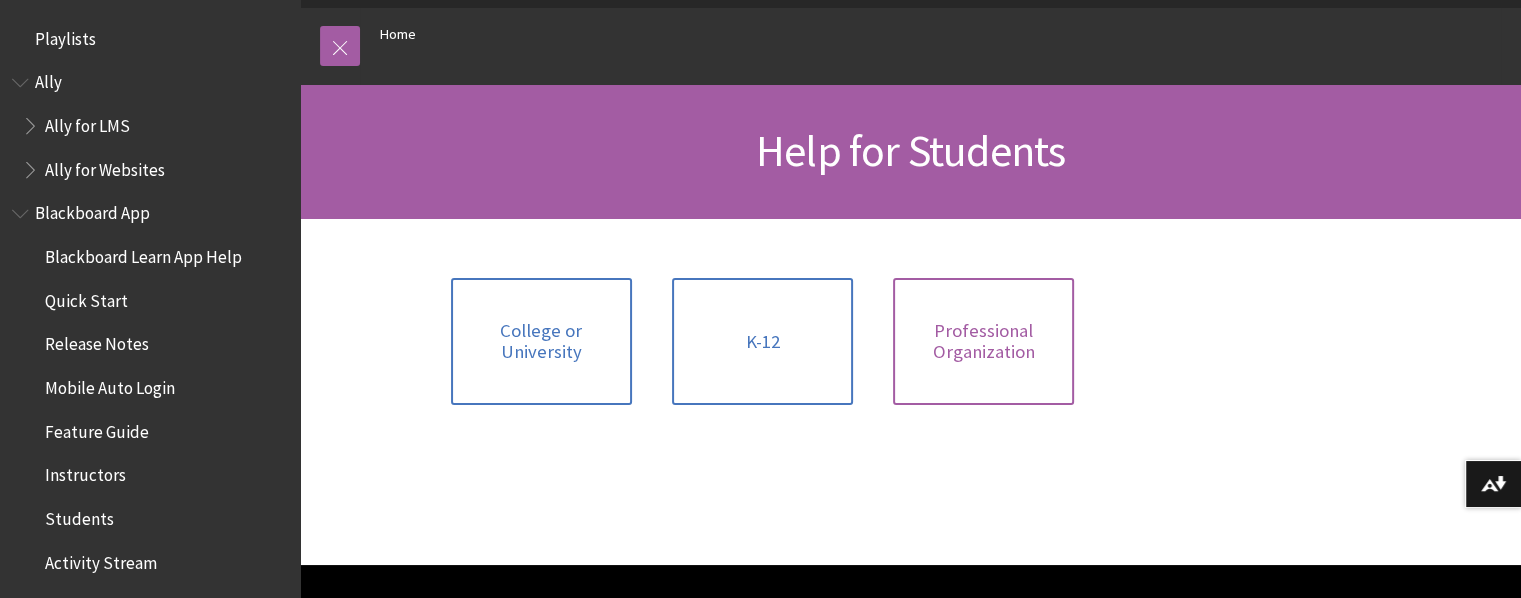 click on "Professional Organization" at bounding box center (983, 341) 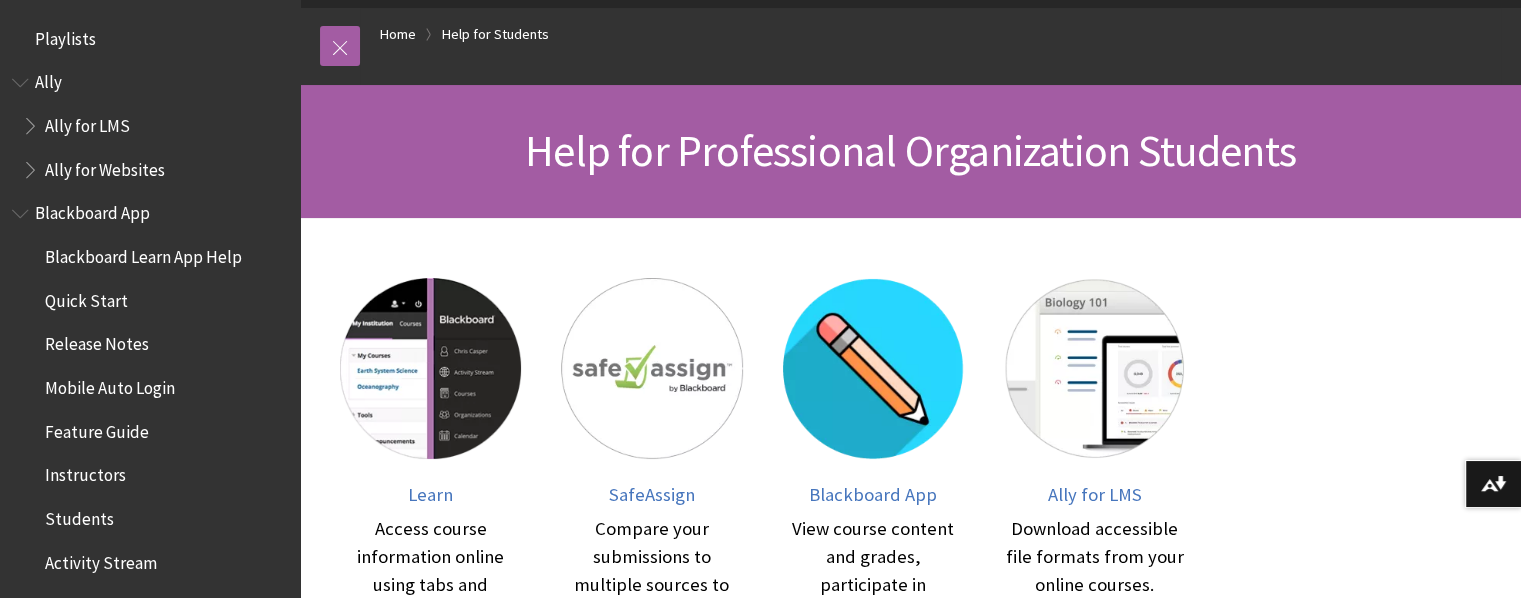 scroll, scrollTop: 300, scrollLeft: 0, axis: vertical 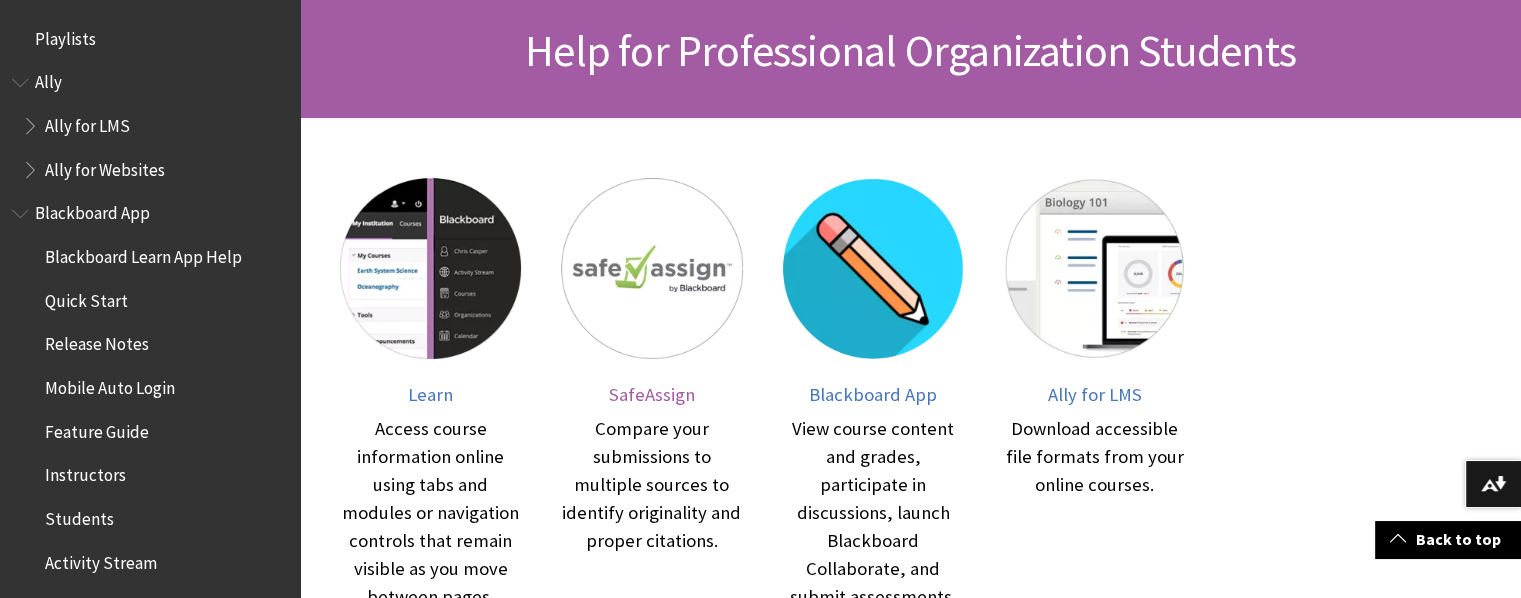 click on "SafeAssign" at bounding box center (652, 394) 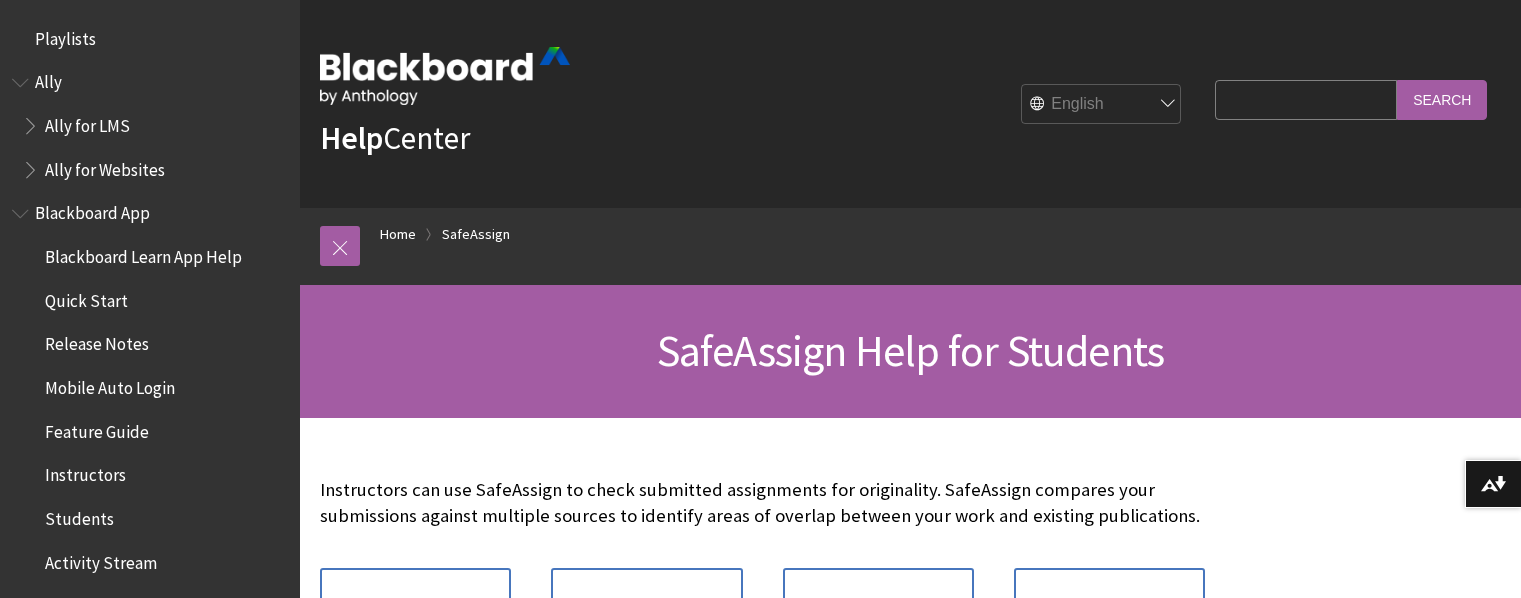 scroll, scrollTop: 0, scrollLeft: 0, axis: both 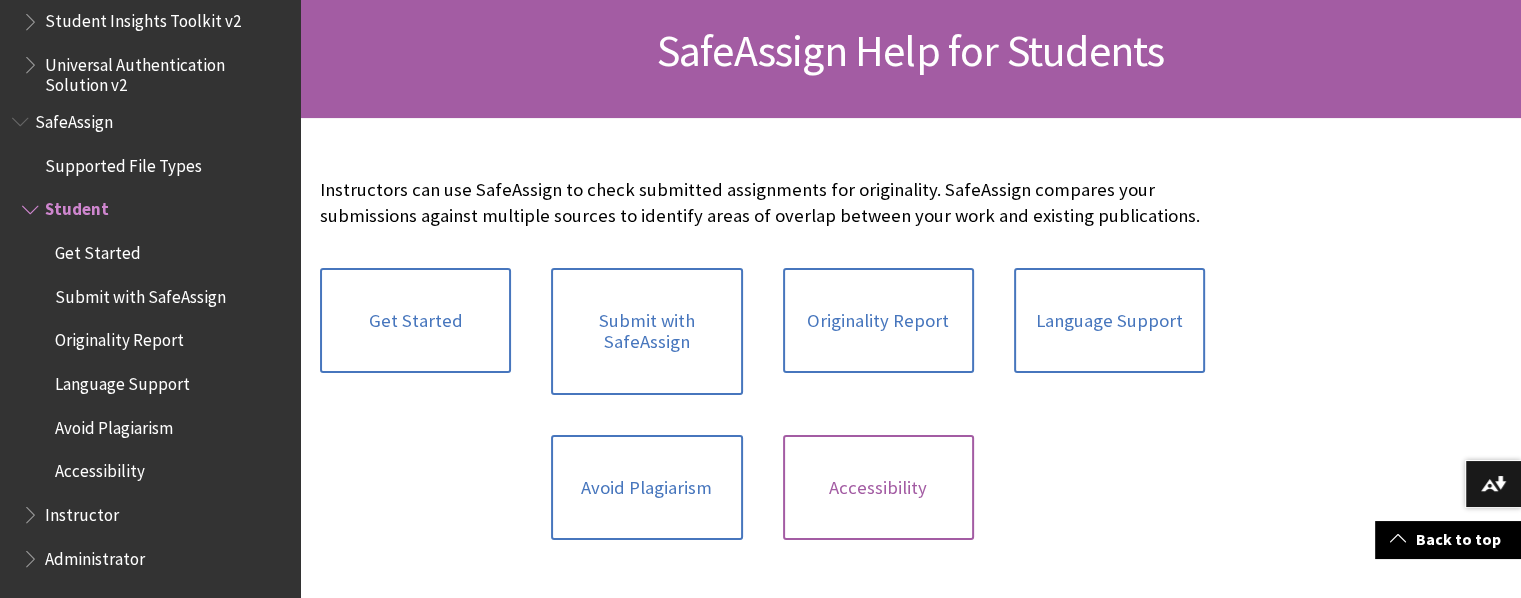 click on "Accessibility" 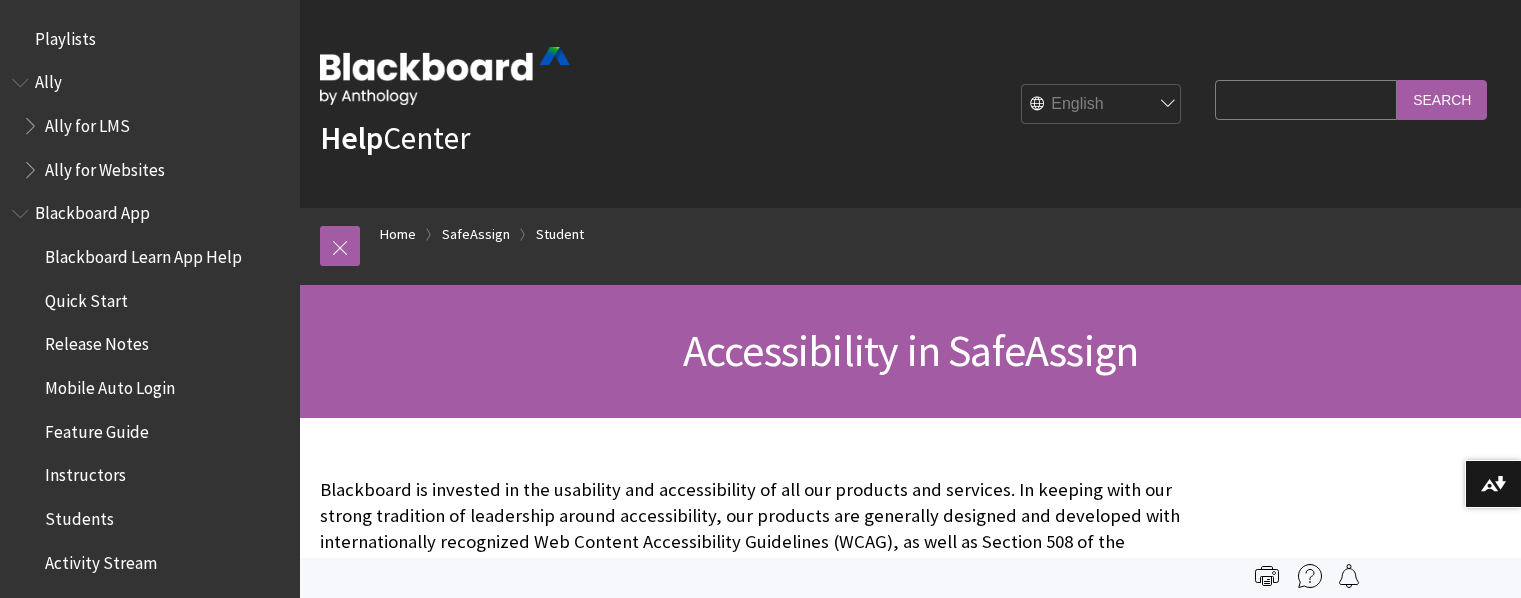 scroll, scrollTop: 0, scrollLeft: 0, axis: both 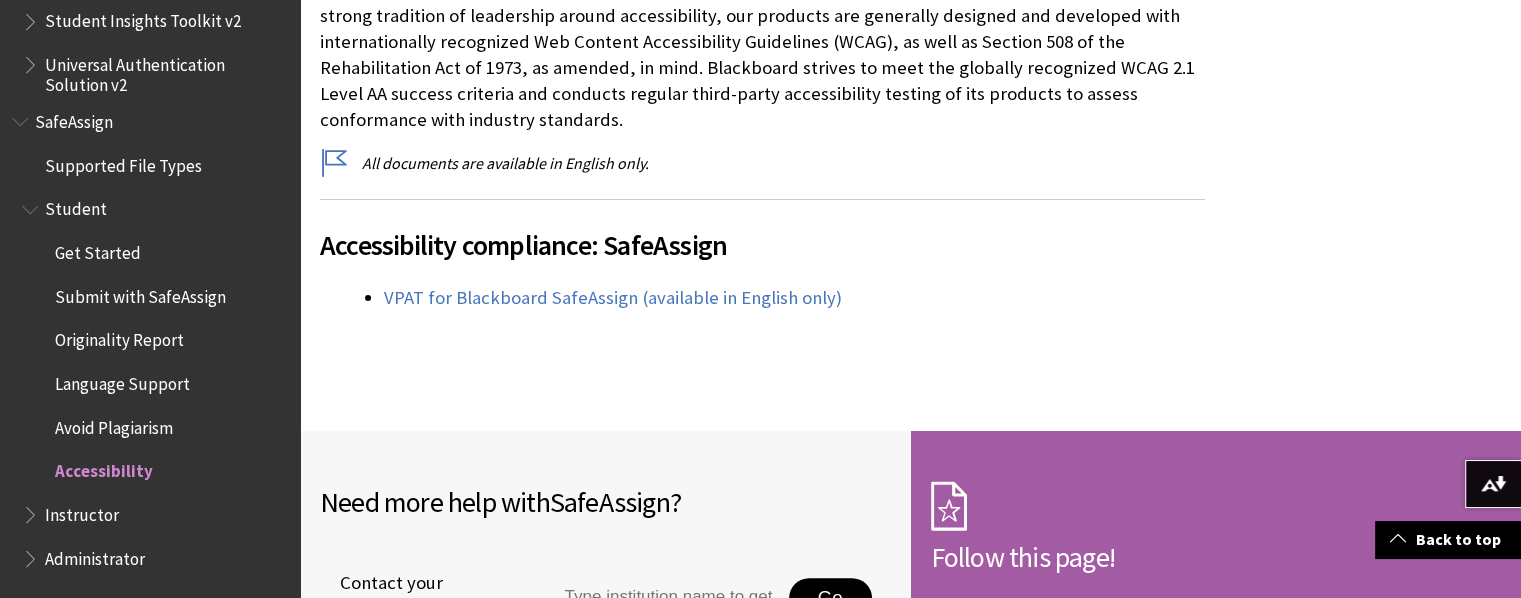 click on "Originality Report" at bounding box center (119, 337) 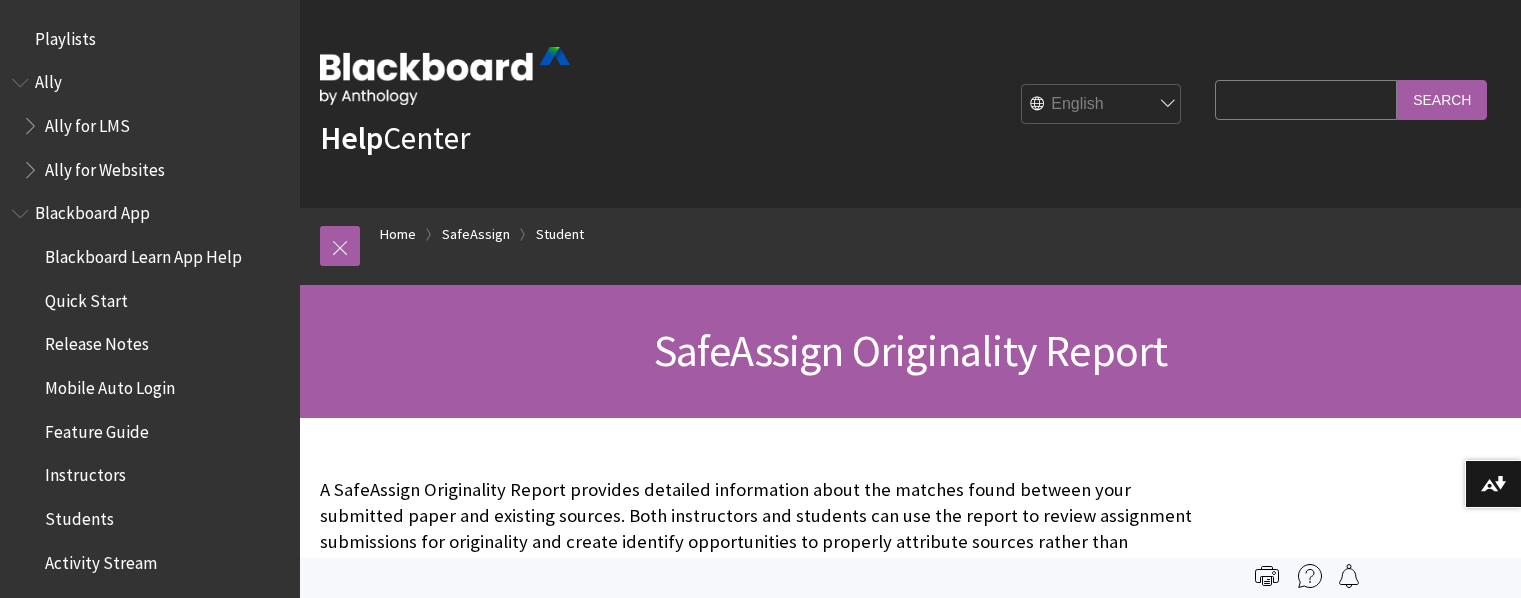 scroll, scrollTop: 0, scrollLeft: 0, axis: both 